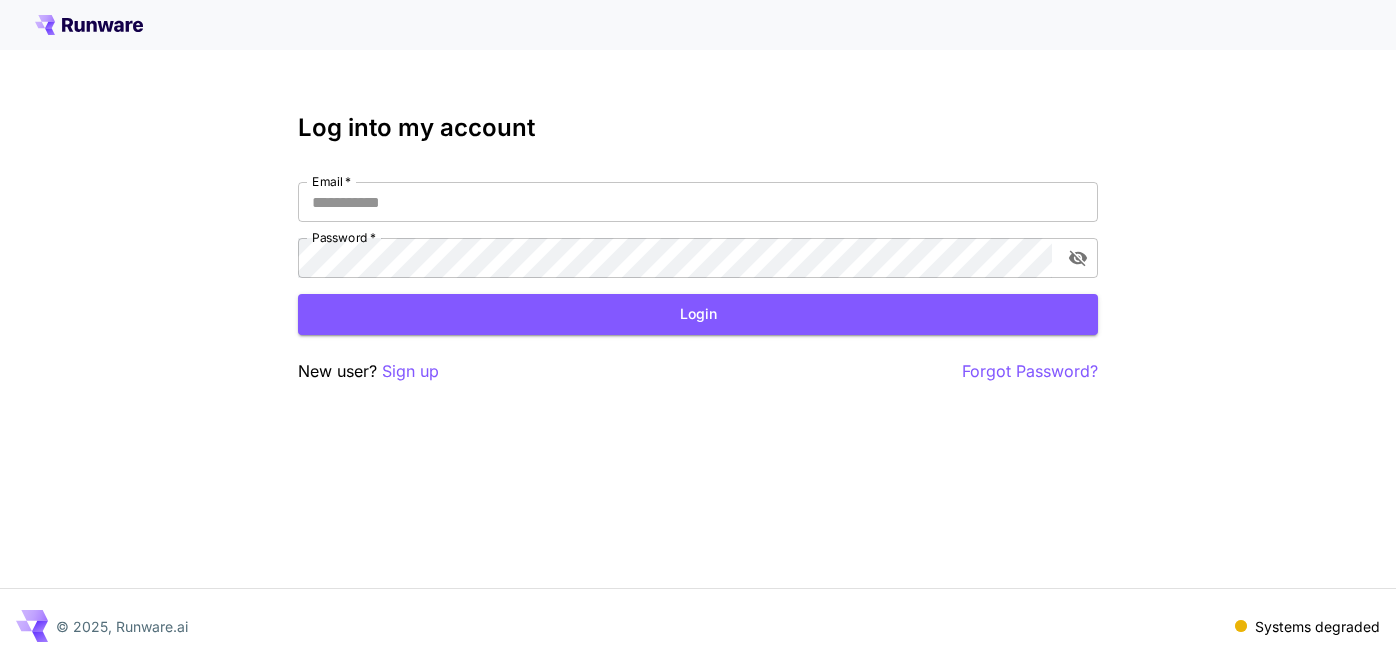 scroll, scrollTop: 0, scrollLeft: 0, axis: both 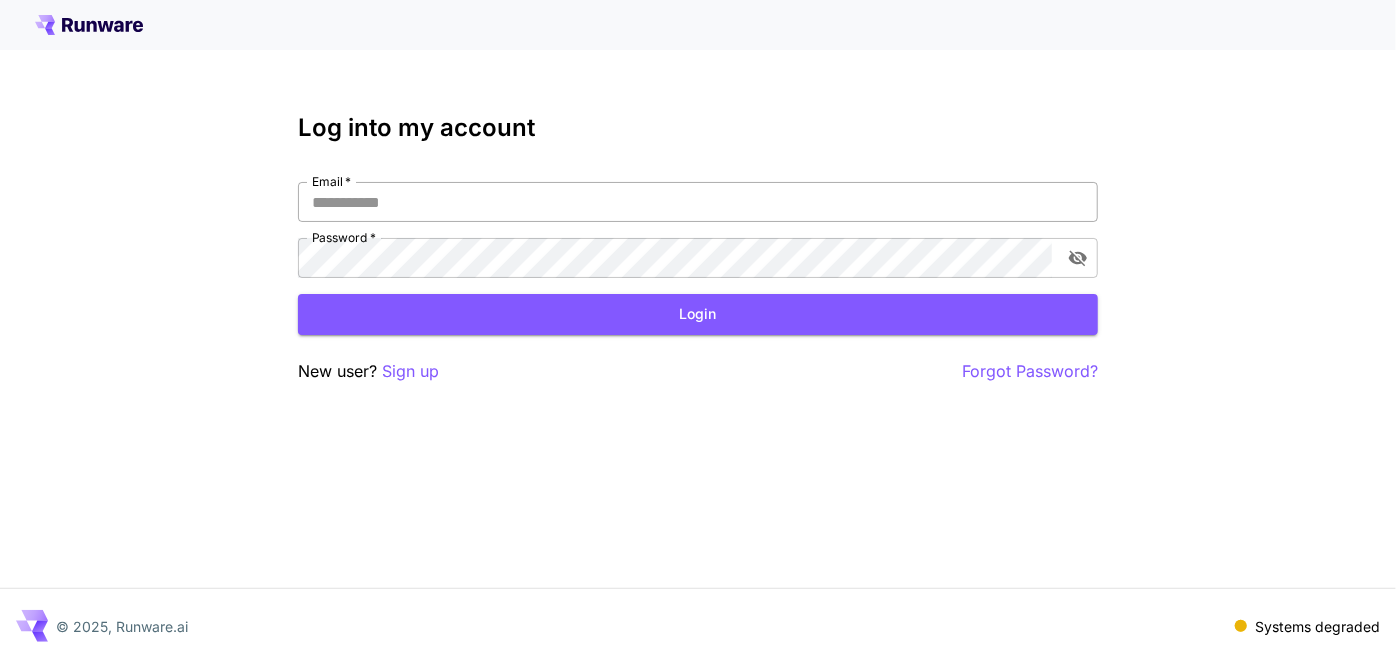 click on "Email   *" at bounding box center (698, 202) 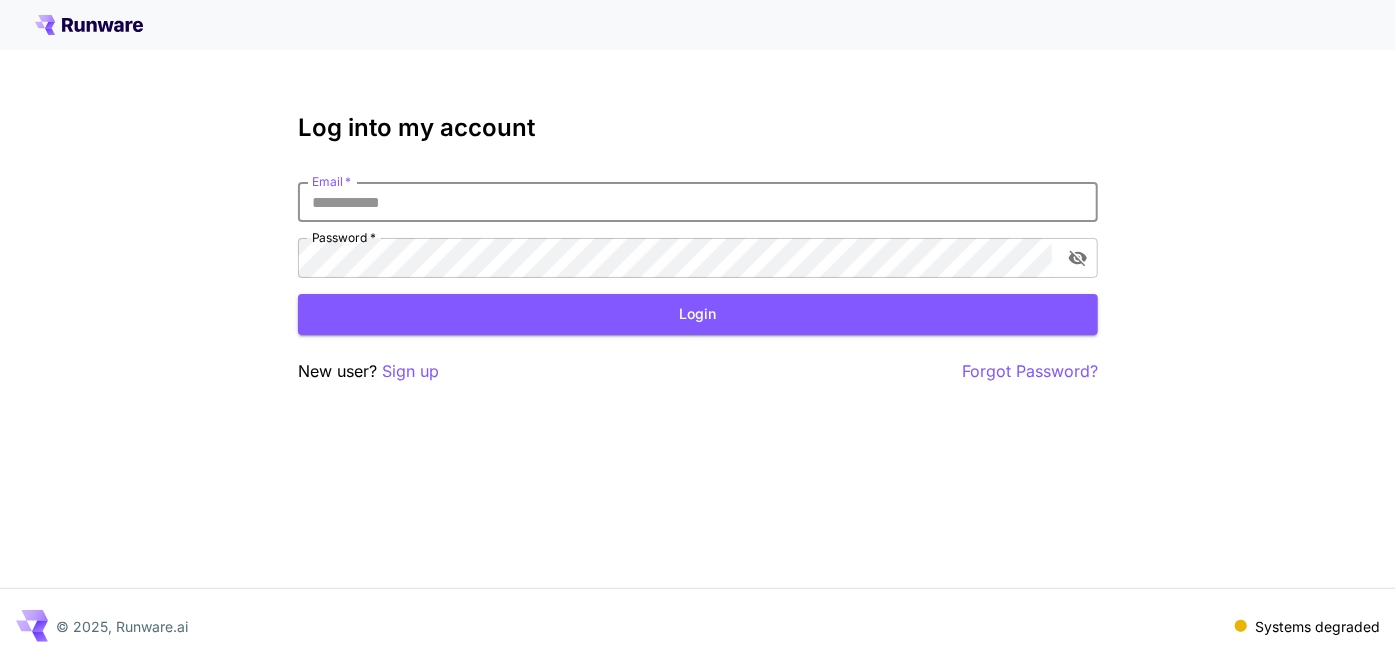 type on "**********" 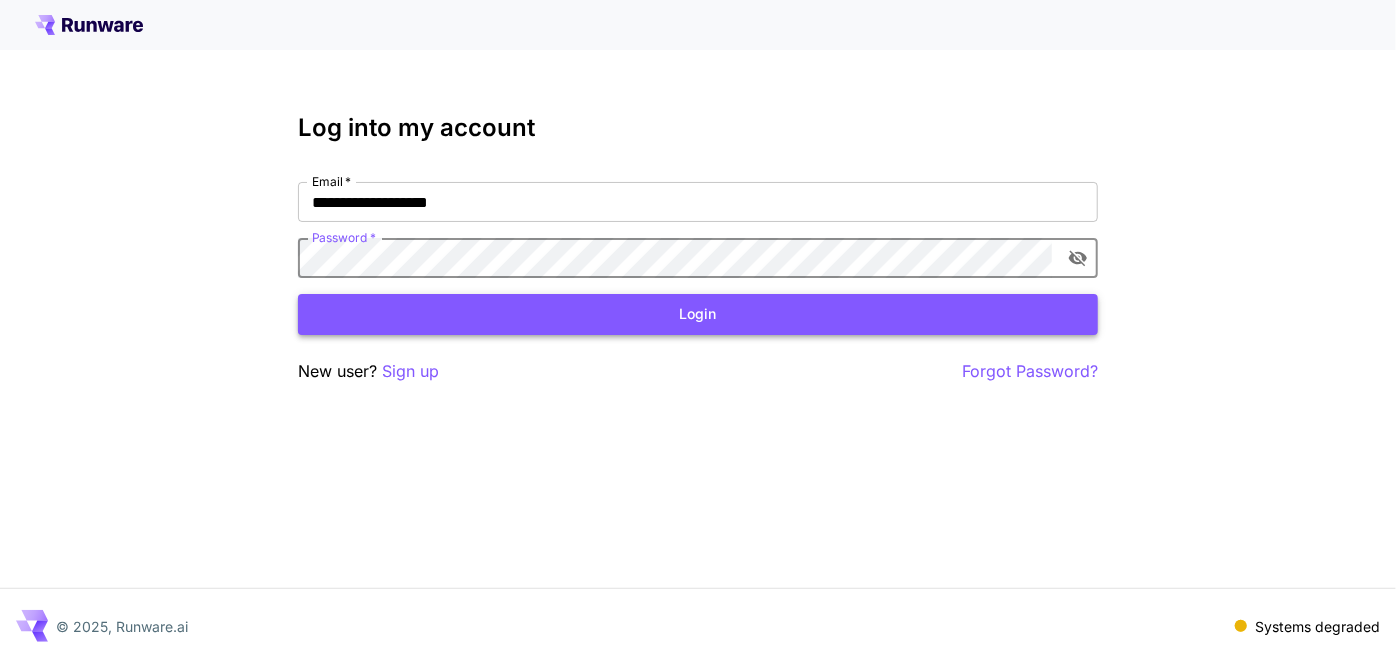 click on "Login" at bounding box center [698, 314] 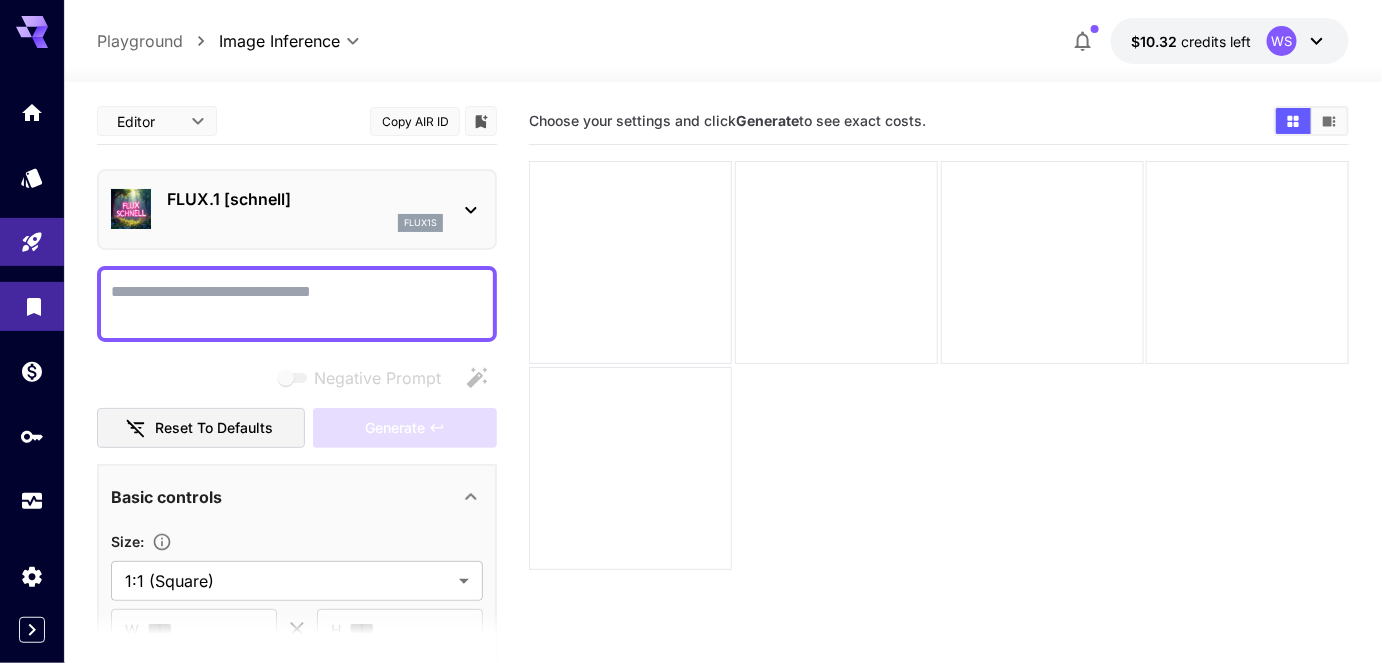 click at bounding box center (32, 306) 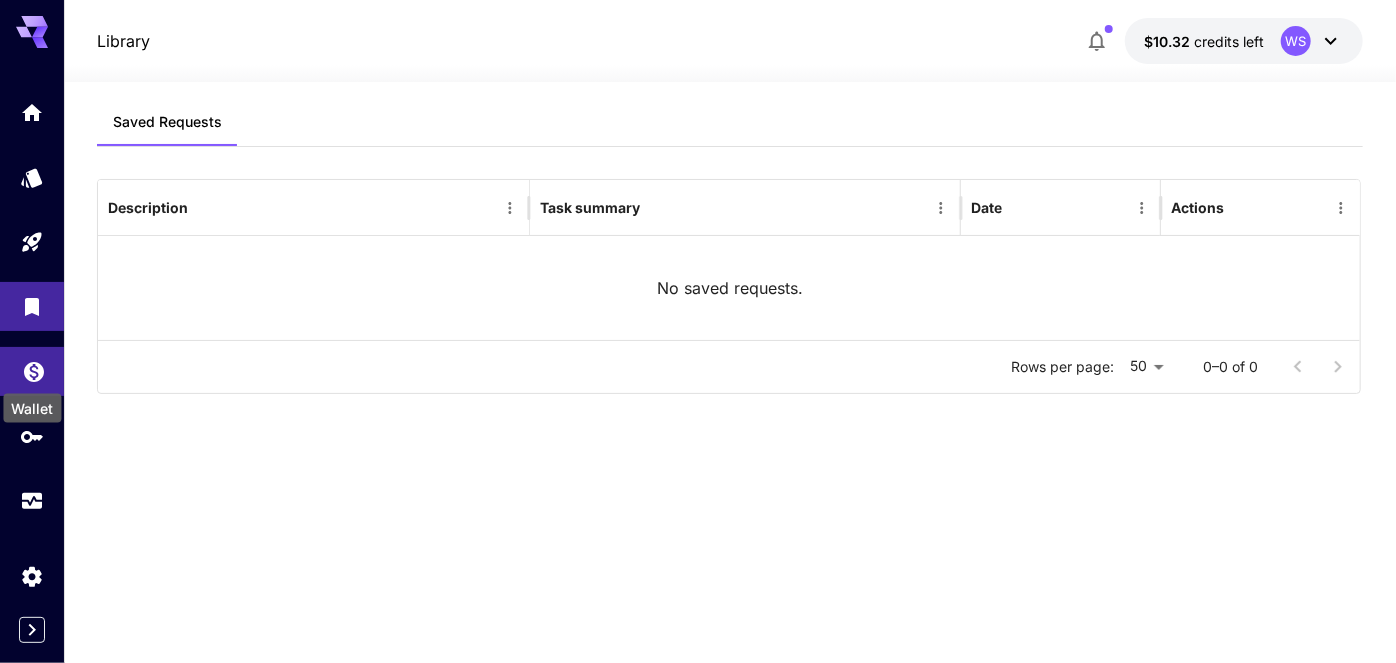 click 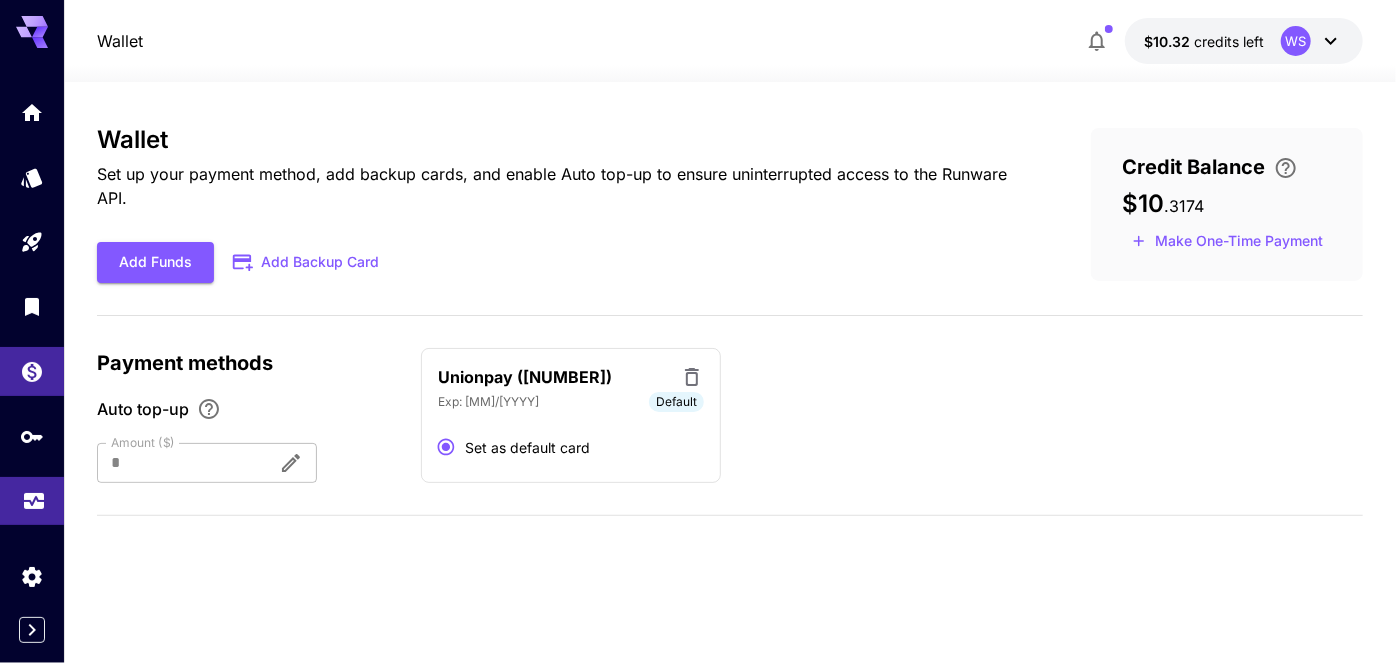 click 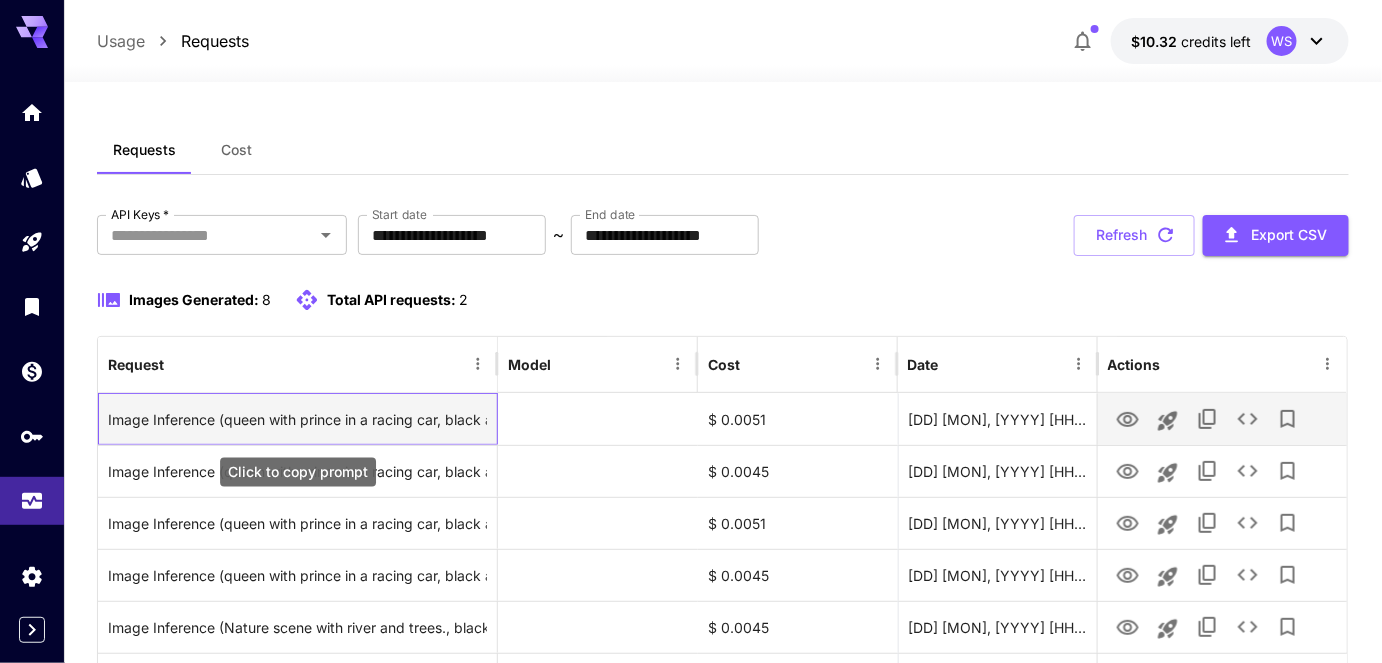 click on "Image Inference (queen with prince in a racing car, black and white colouring‑book illustration, 2‑D vector line art, thick clean outlines, no fill, no grey, no shading, children’s colouring page, plain white background, high resolution, **no text**)" at bounding box center (297, 419) 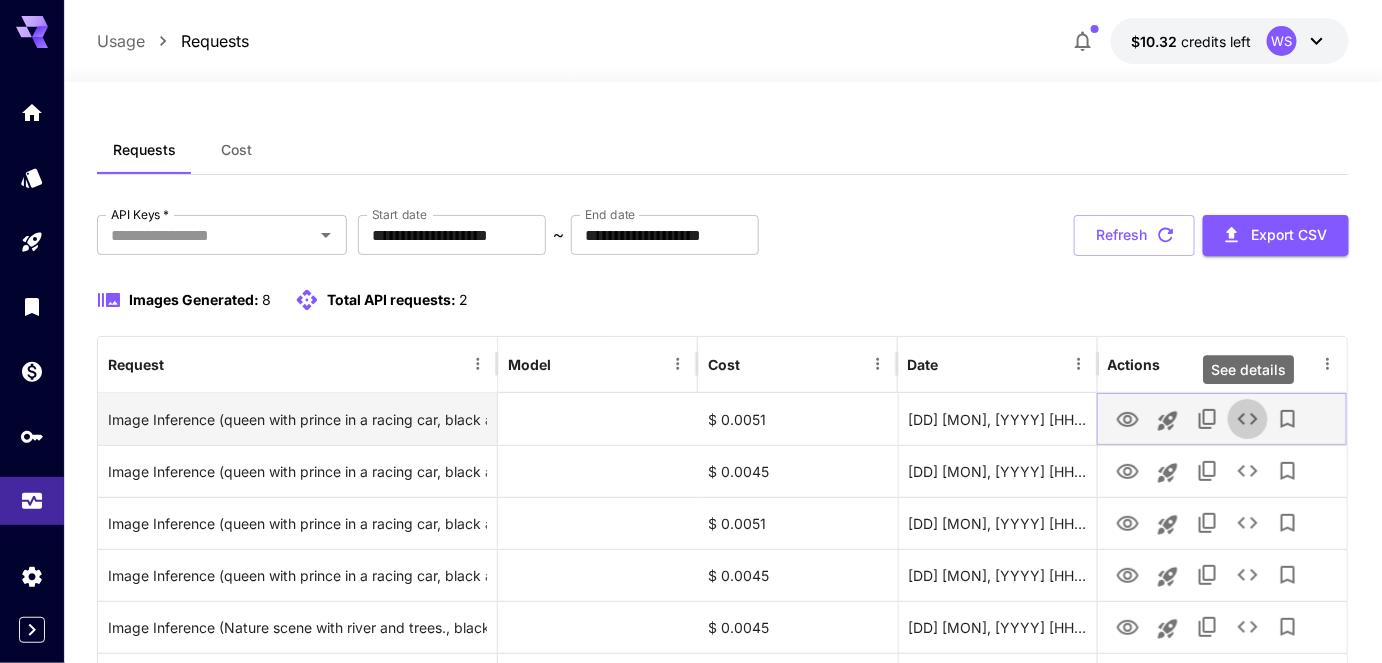 click 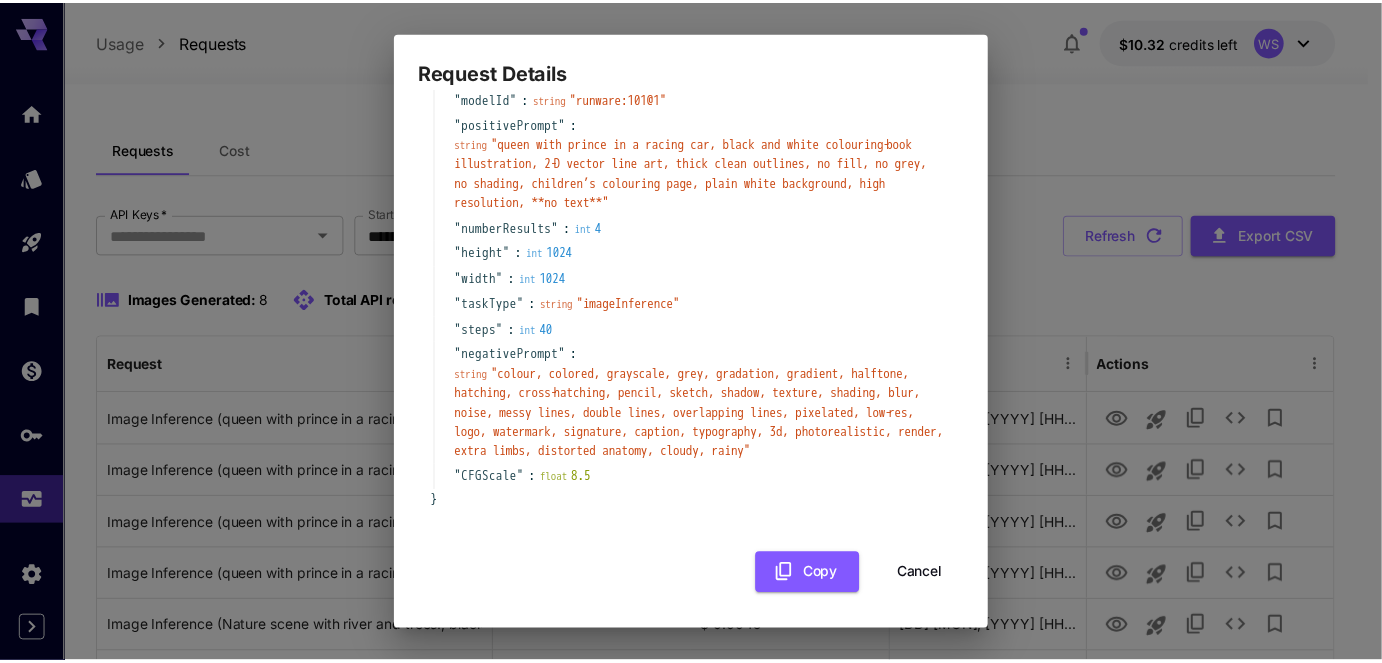scroll, scrollTop: 128, scrollLeft: 0, axis: vertical 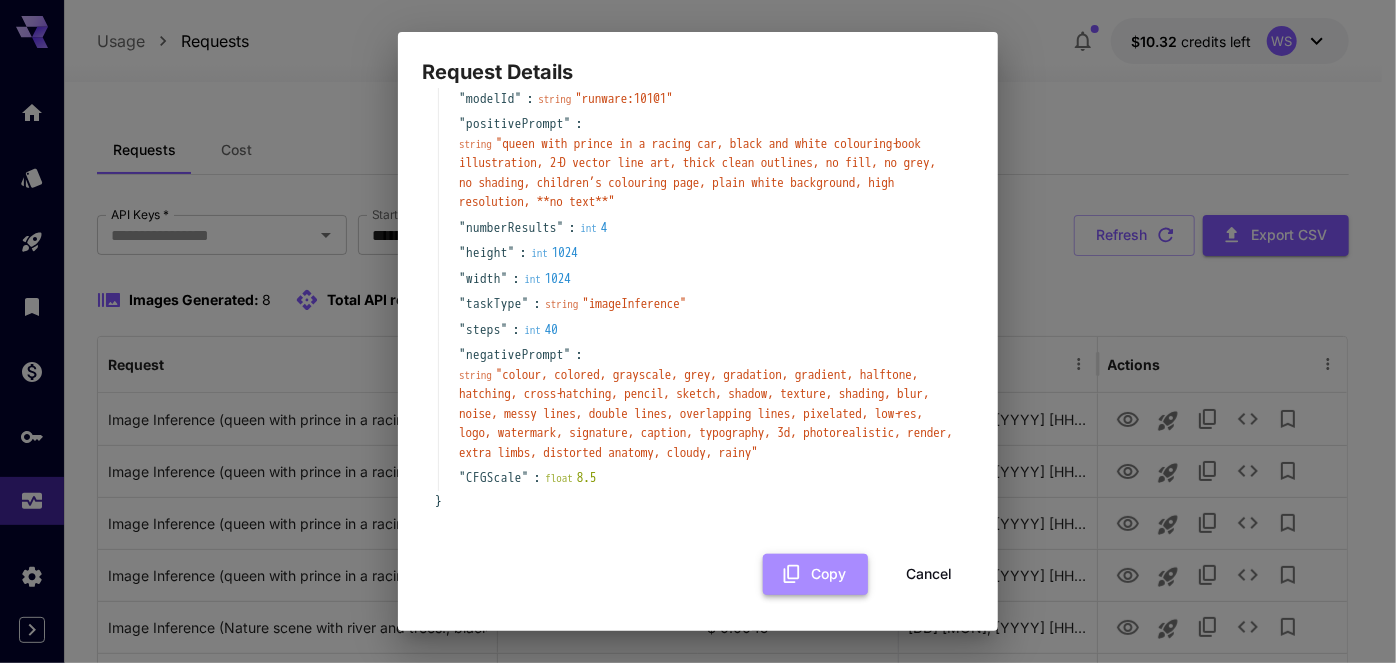 click on "Copy" at bounding box center [815, 574] 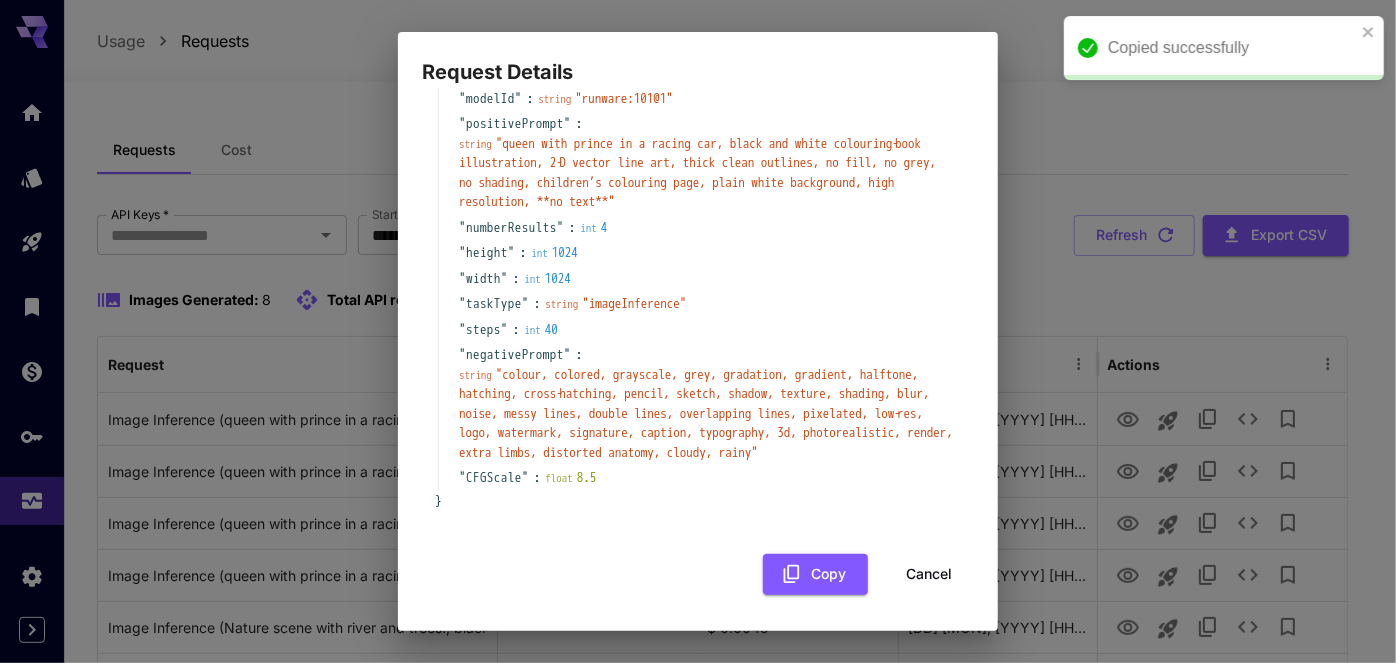 type 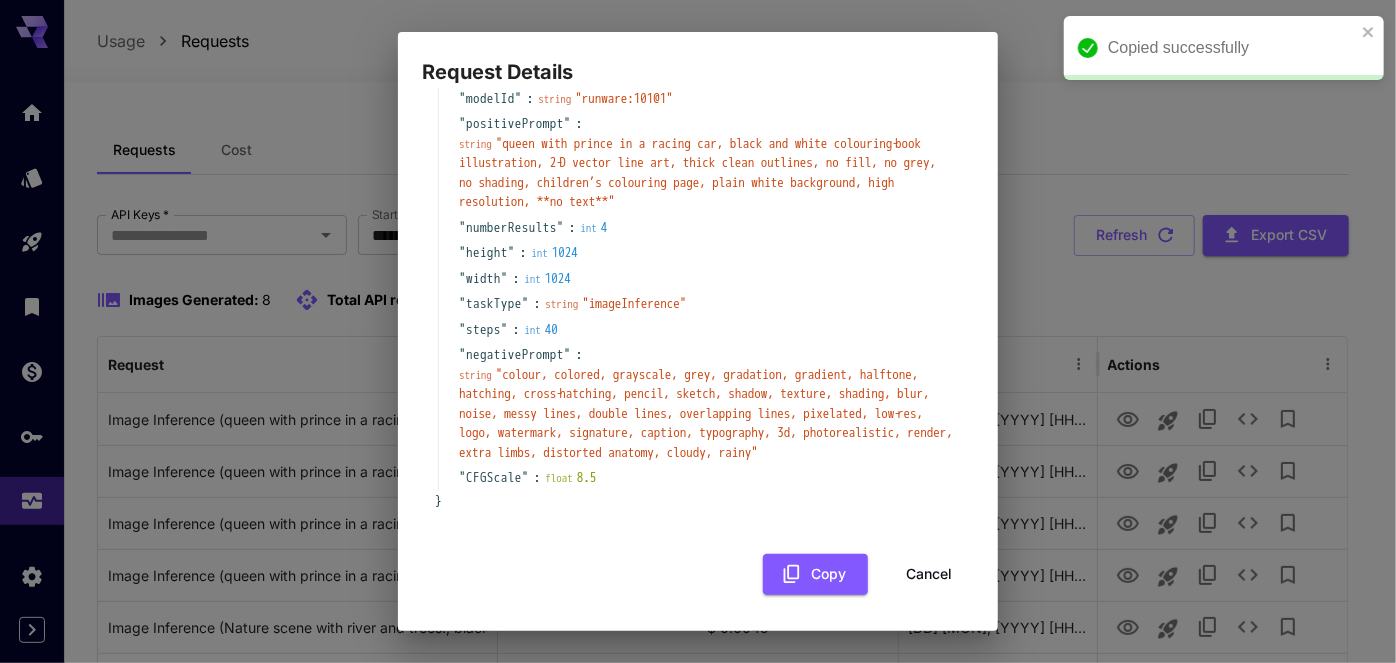 click on "Request Details { 11  item s " offset " : int 0 " taskUUID " : string " 0544b388-2d3c-4690-a259-3f8edd7c5723 " " modelId " : string " runware:101@1 " " positivePrompt " : string " queen with prince in a racing car, black and white colouring‑book illustration, 2‑D vector line art, thick clean outlines, no fill, no grey, no shading, children’s colouring page, plain white background, high resolution, **no text** " " numberResults " : int 4 " height " : int 1024 " width " : int 1024 " taskType " : string " imageInference " " steps " : int 40 " negativePrompt " : string " colour, colored, grayscale, grey, gradation, gradient, halftone, hatching, cross‑hatching, pencil, sketch, shadow, texture, shading, blur, noise, messy lines, double lines, overlapping lines, pixelated, low‑res, logo, watermark, signature, caption, typography, 3d, photorealistic, render, extra limbs, distorted anatomy, cloudy, rainy " " CFGScale " : float 8.5 } Copy Cancel" at bounding box center [698, 331] 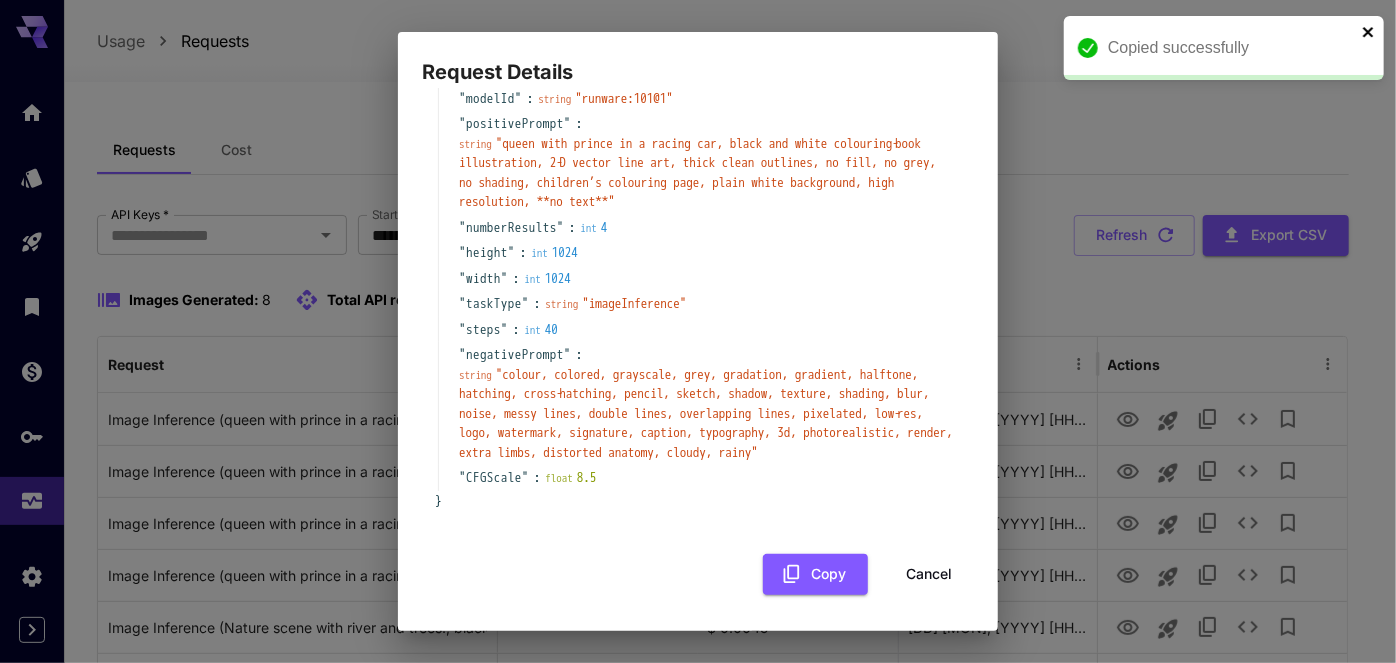 click 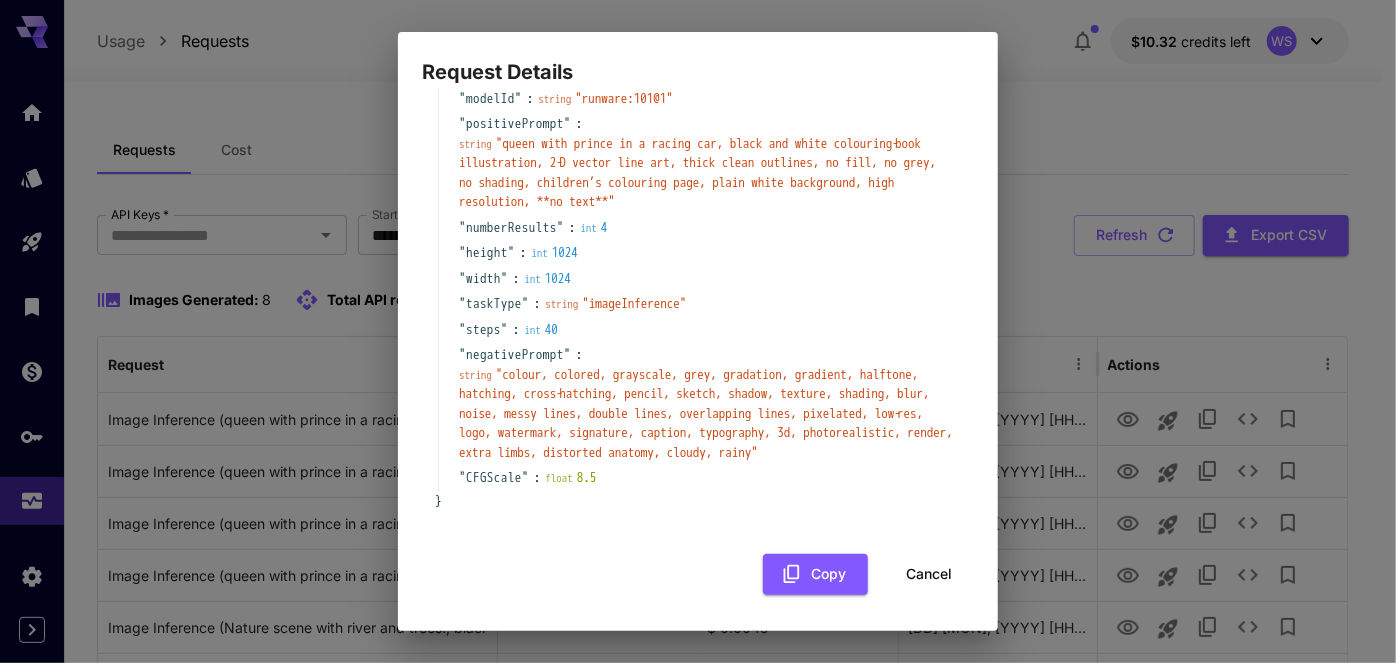click on "Cancel" at bounding box center [929, 574] 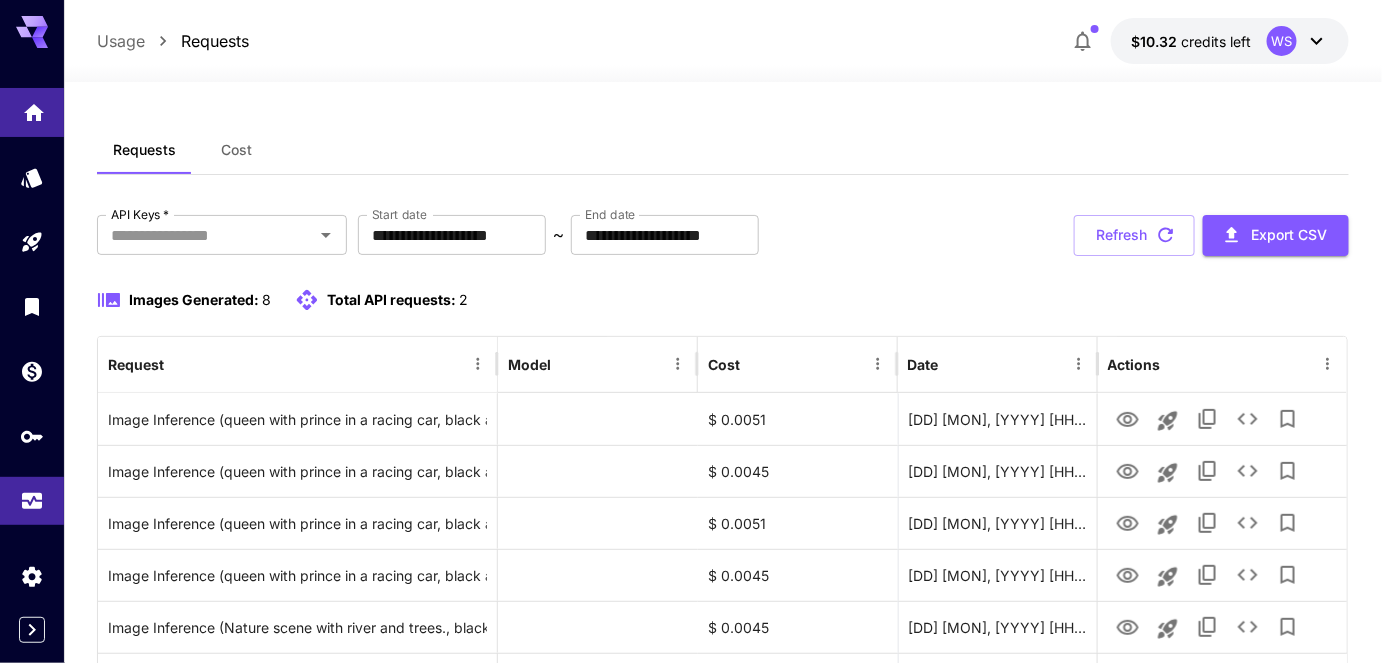 click at bounding box center [32, 112] 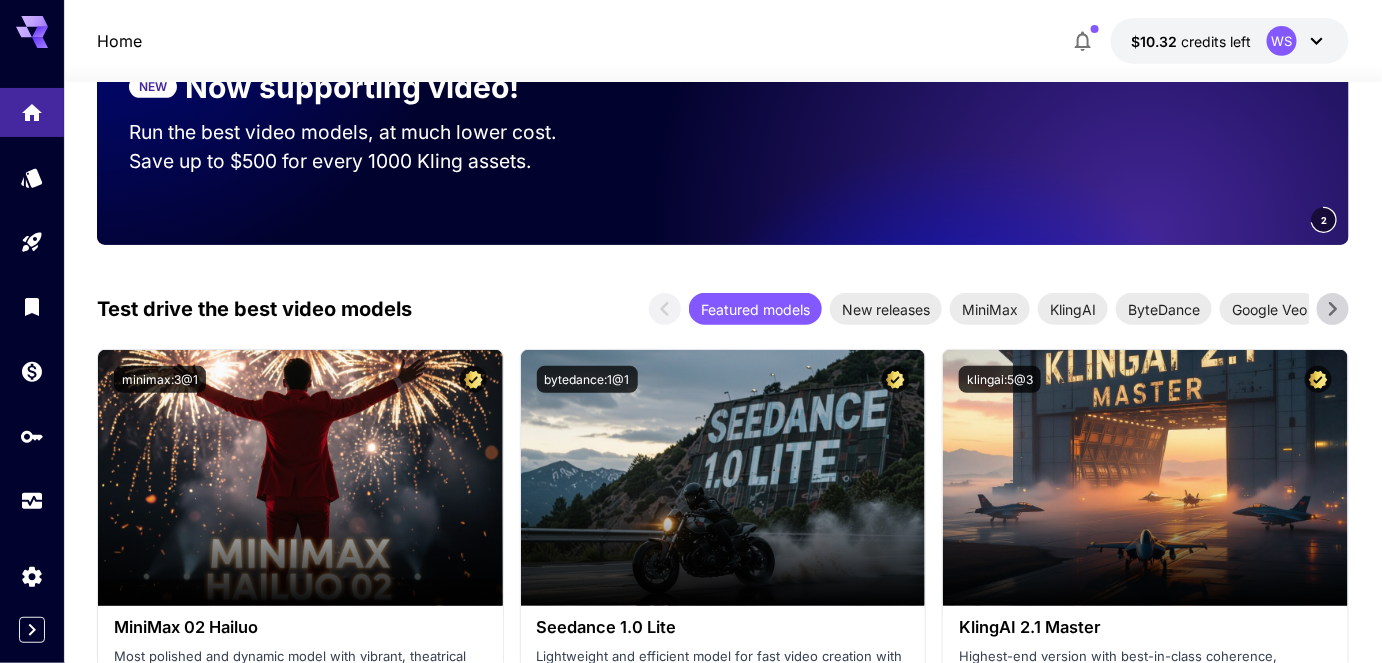 scroll, scrollTop: 272, scrollLeft: 0, axis: vertical 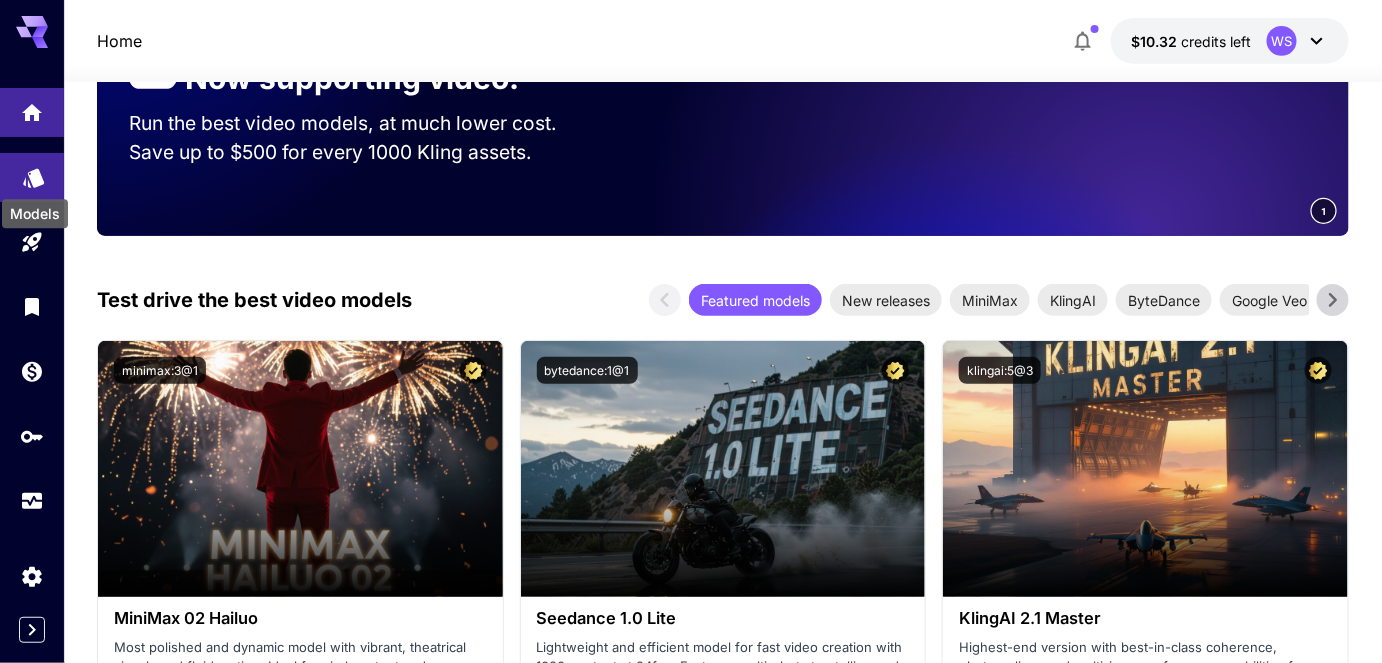click 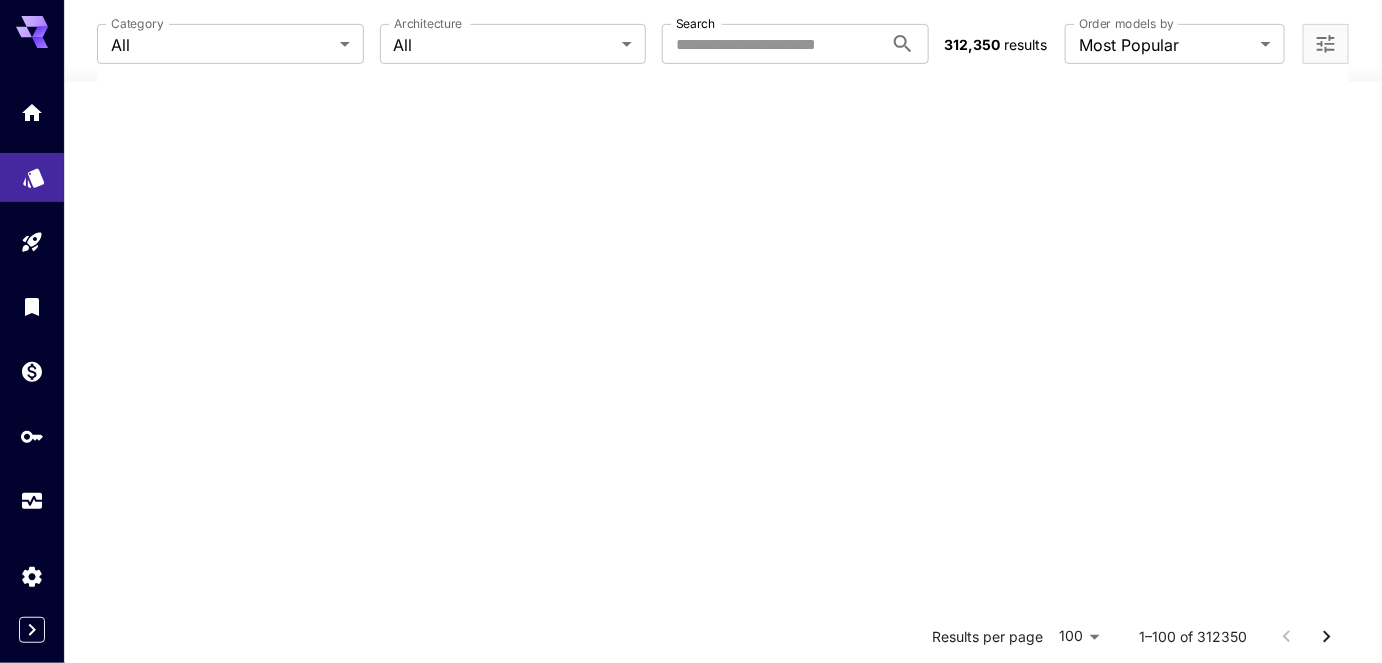 scroll, scrollTop: 0, scrollLeft: 0, axis: both 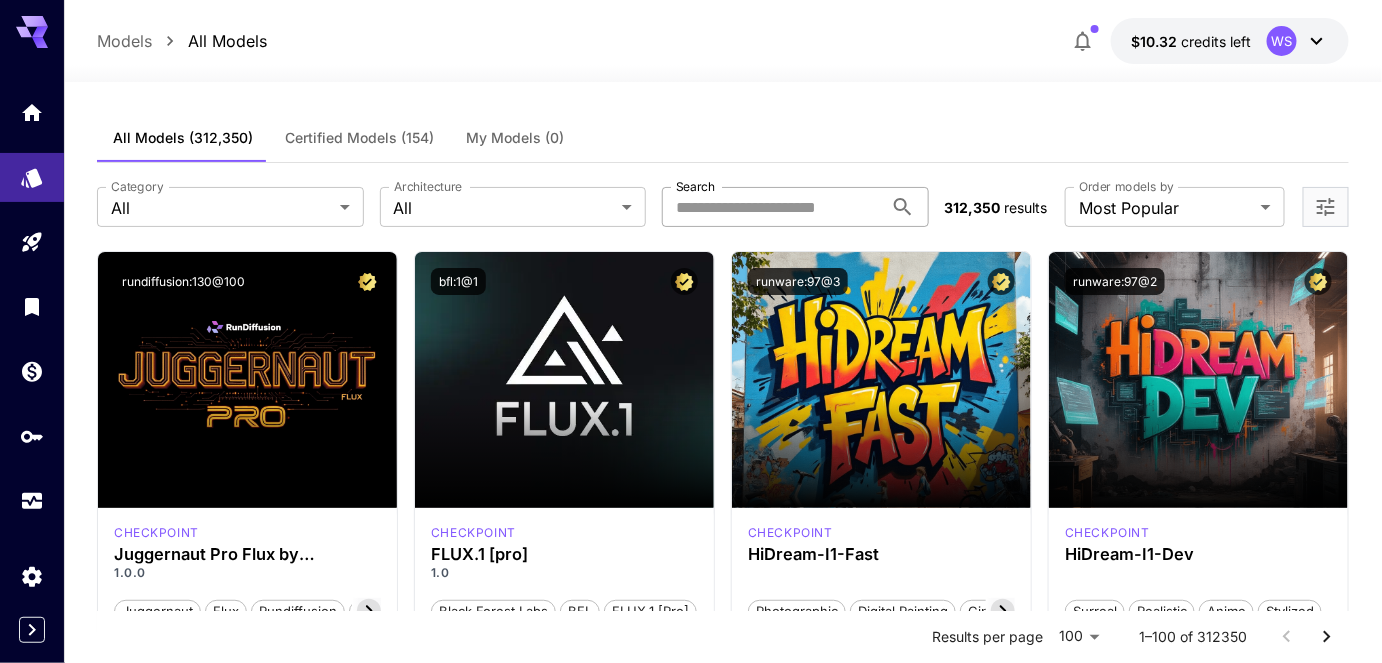 click on "Search" at bounding box center [772, 207] 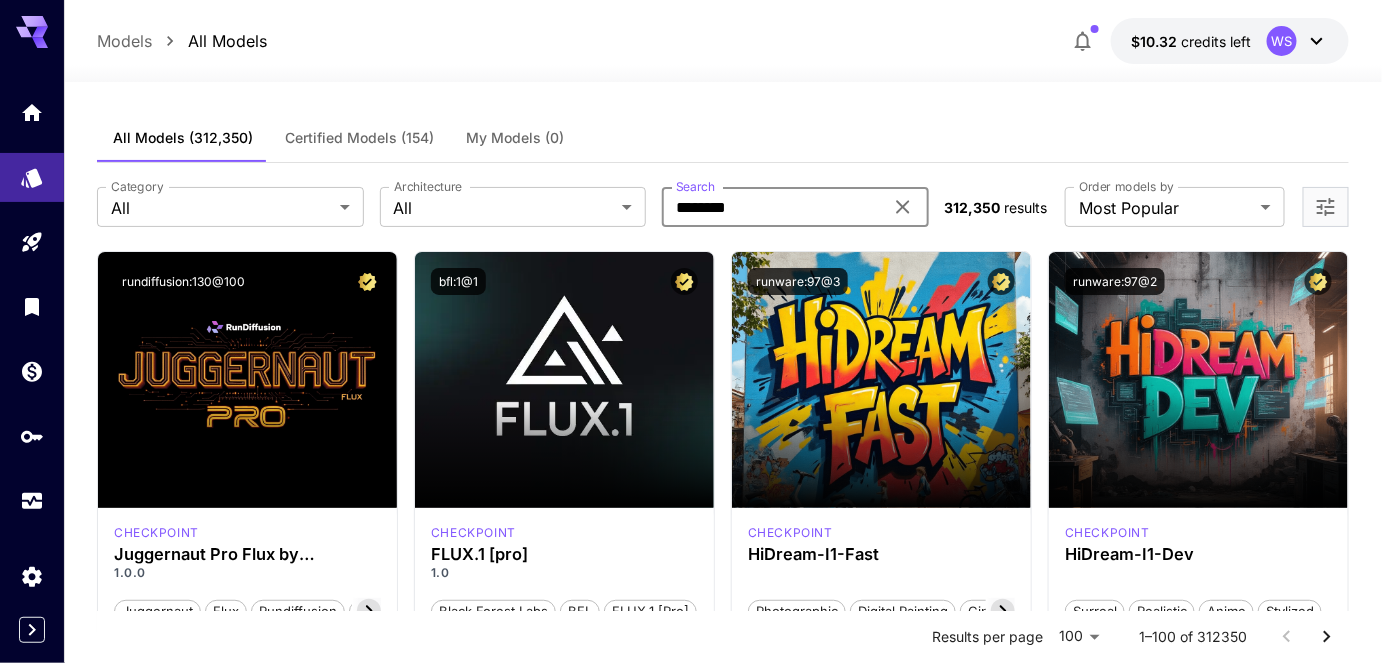type on "********" 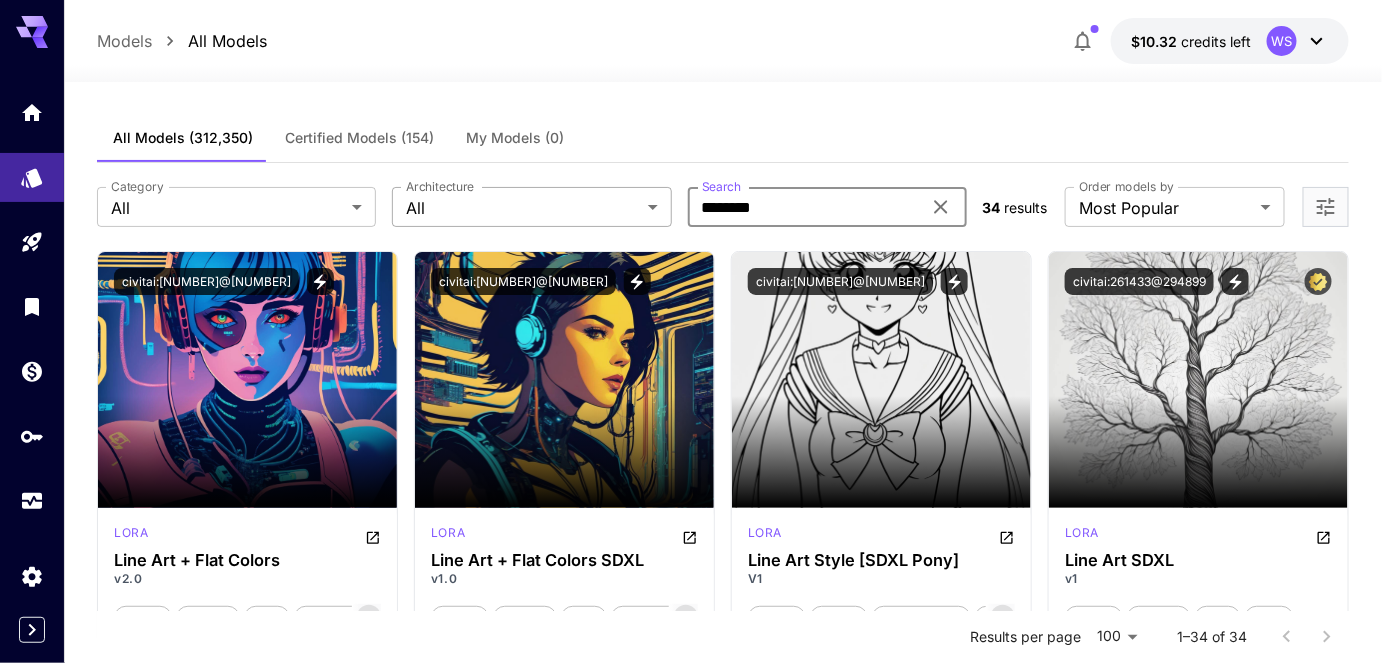click on "**********" at bounding box center (691, 3037) 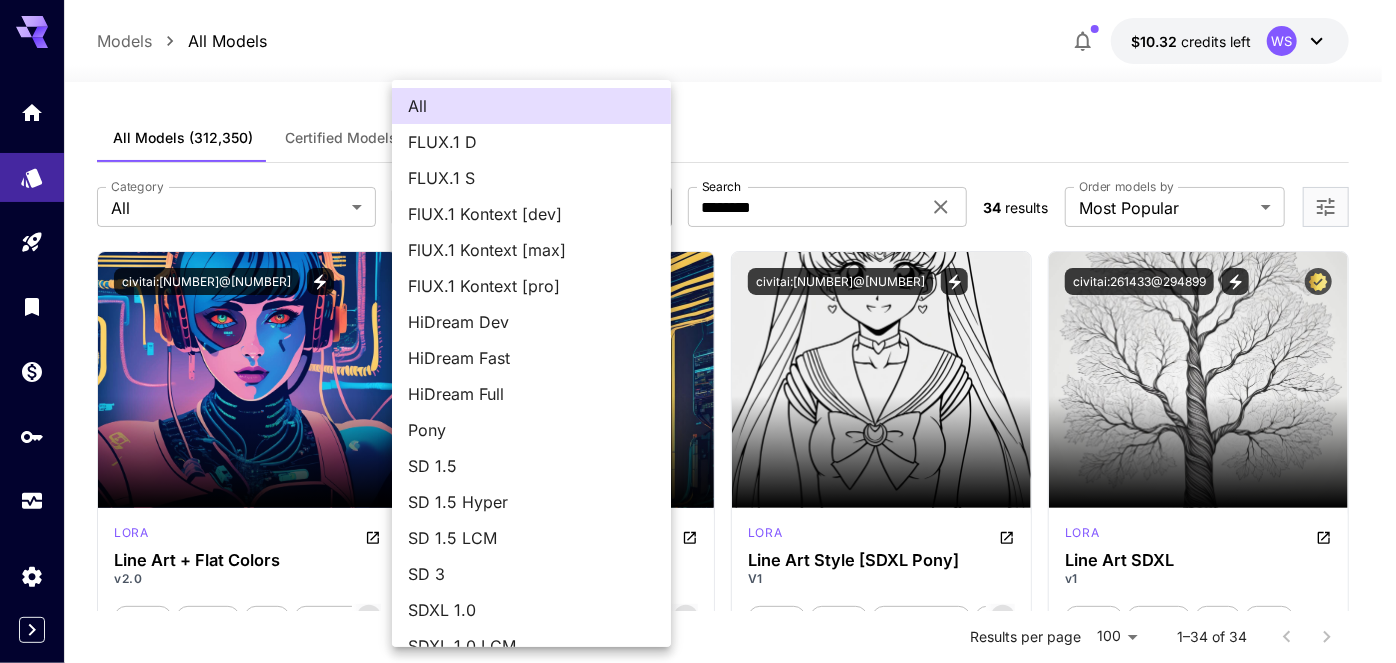 click at bounding box center [698, 331] 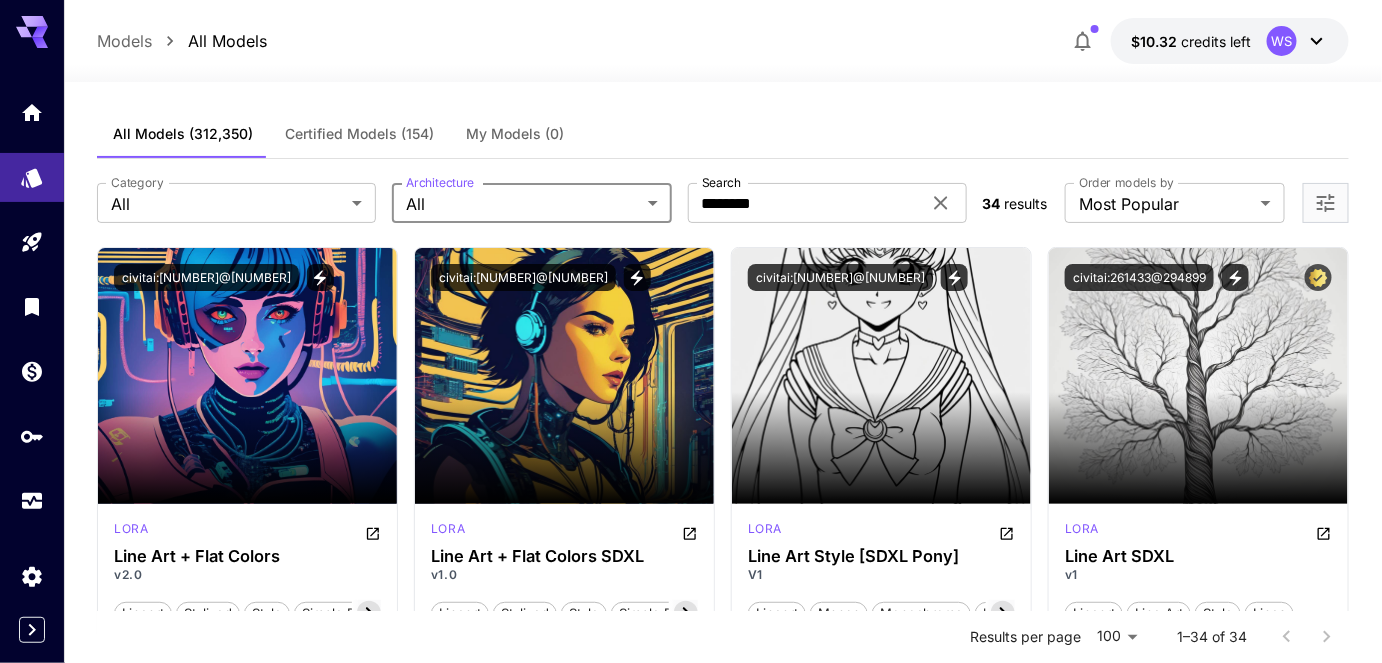 scroll, scrollTop: 0, scrollLeft: 0, axis: both 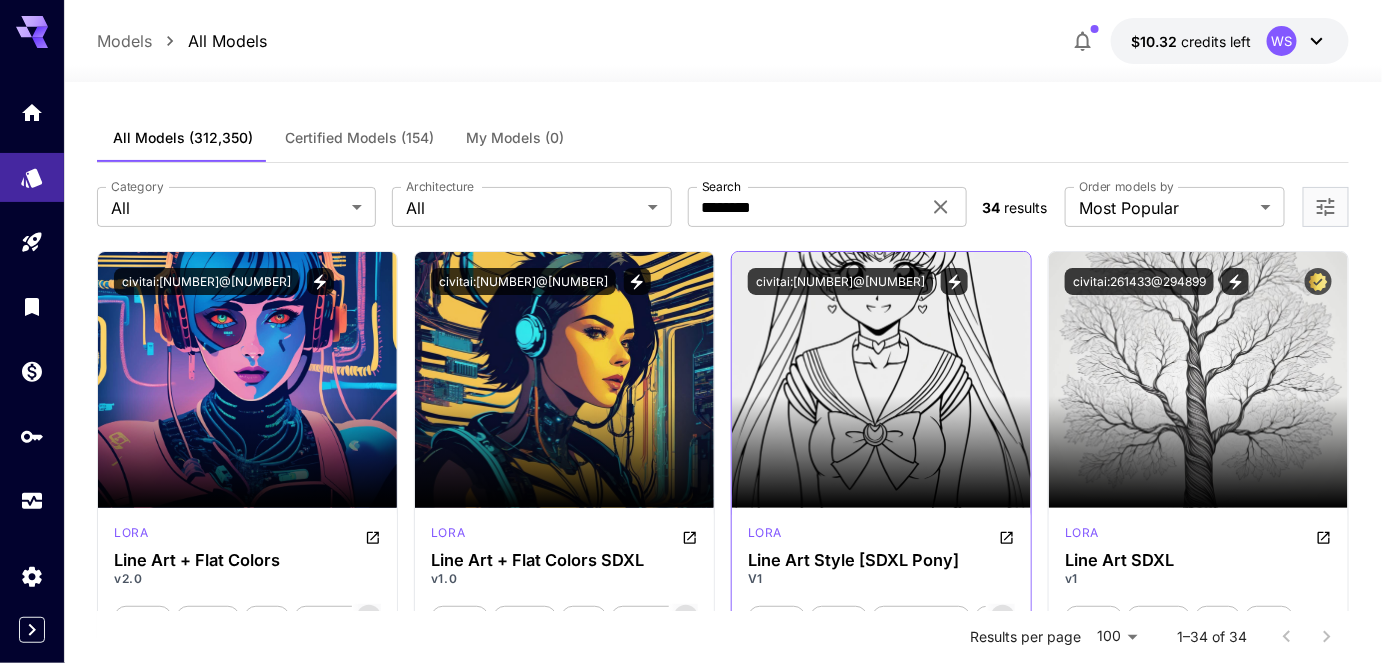 click at bounding box center (881, 380) 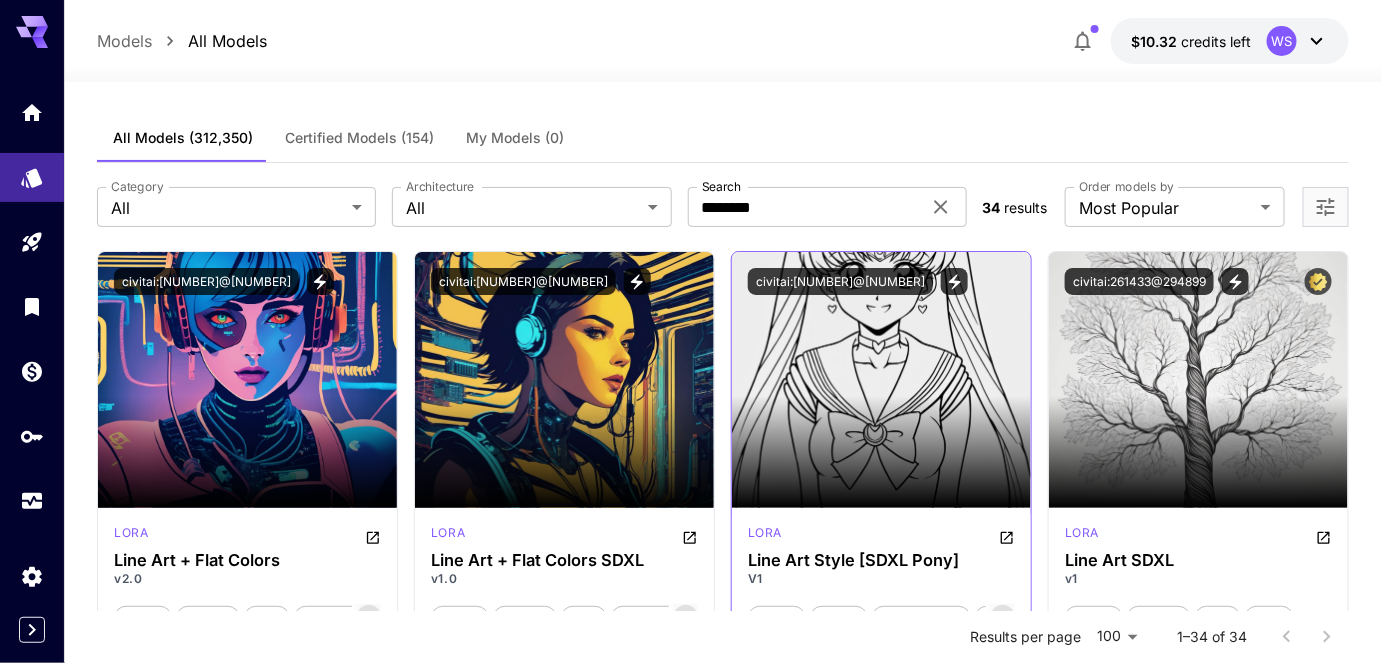 click on "V1" at bounding box center (881, 579) 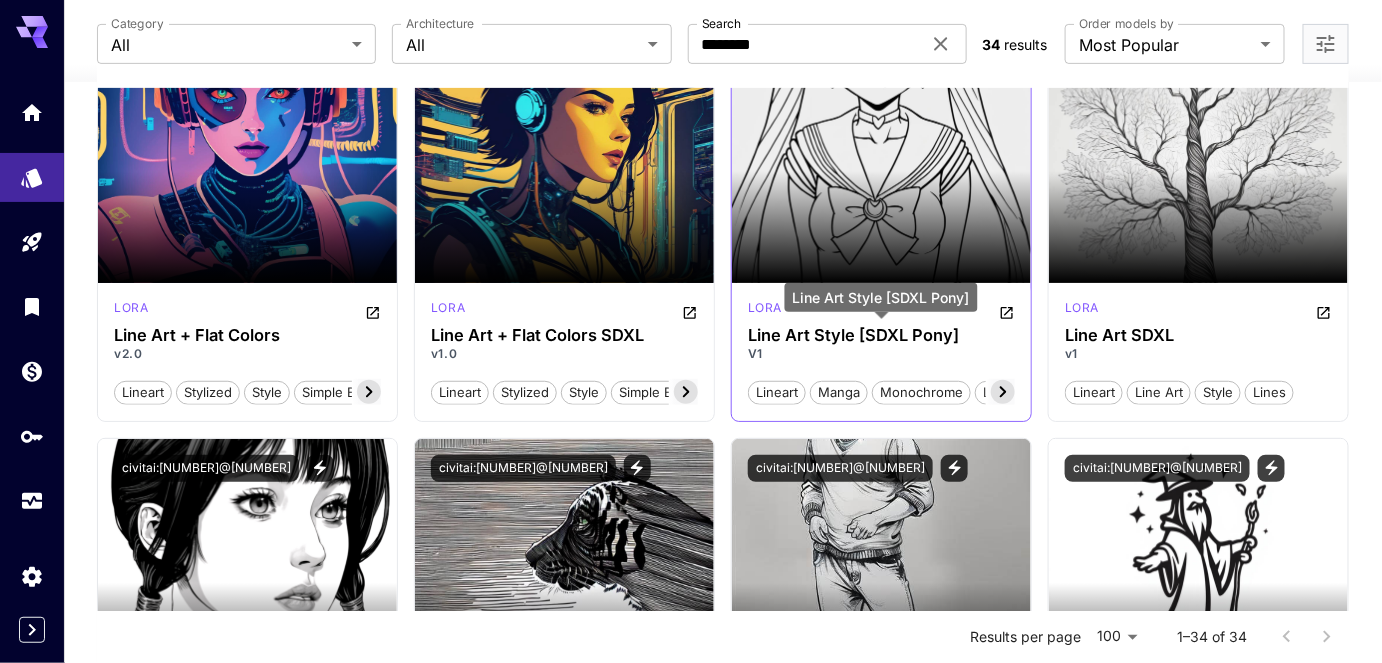 scroll, scrollTop: 272, scrollLeft: 0, axis: vertical 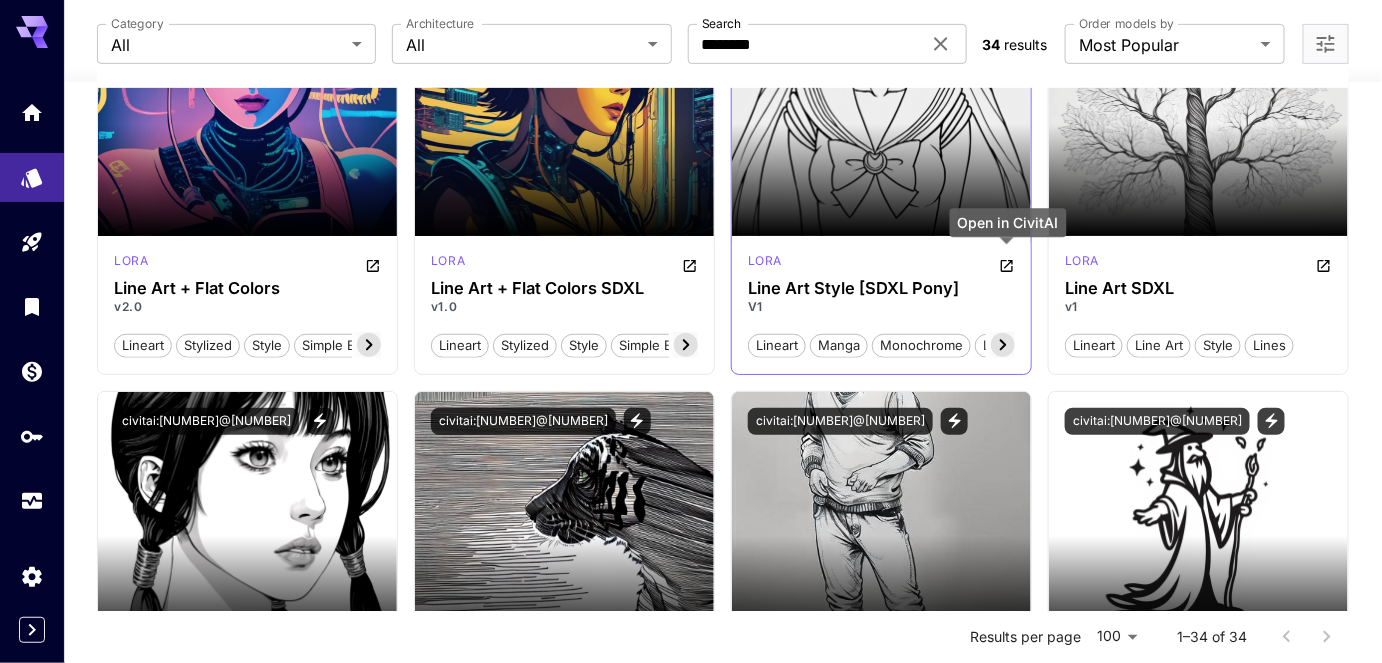 click 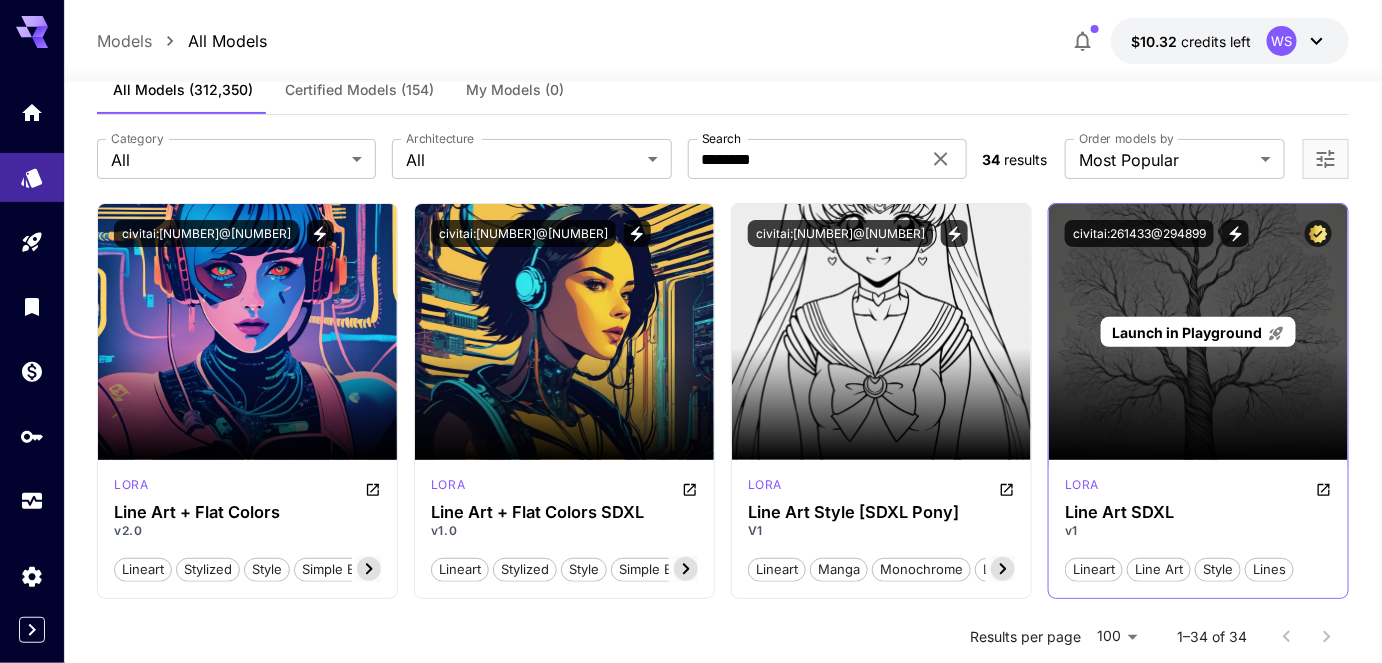 scroll, scrollTop: 0, scrollLeft: 0, axis: both 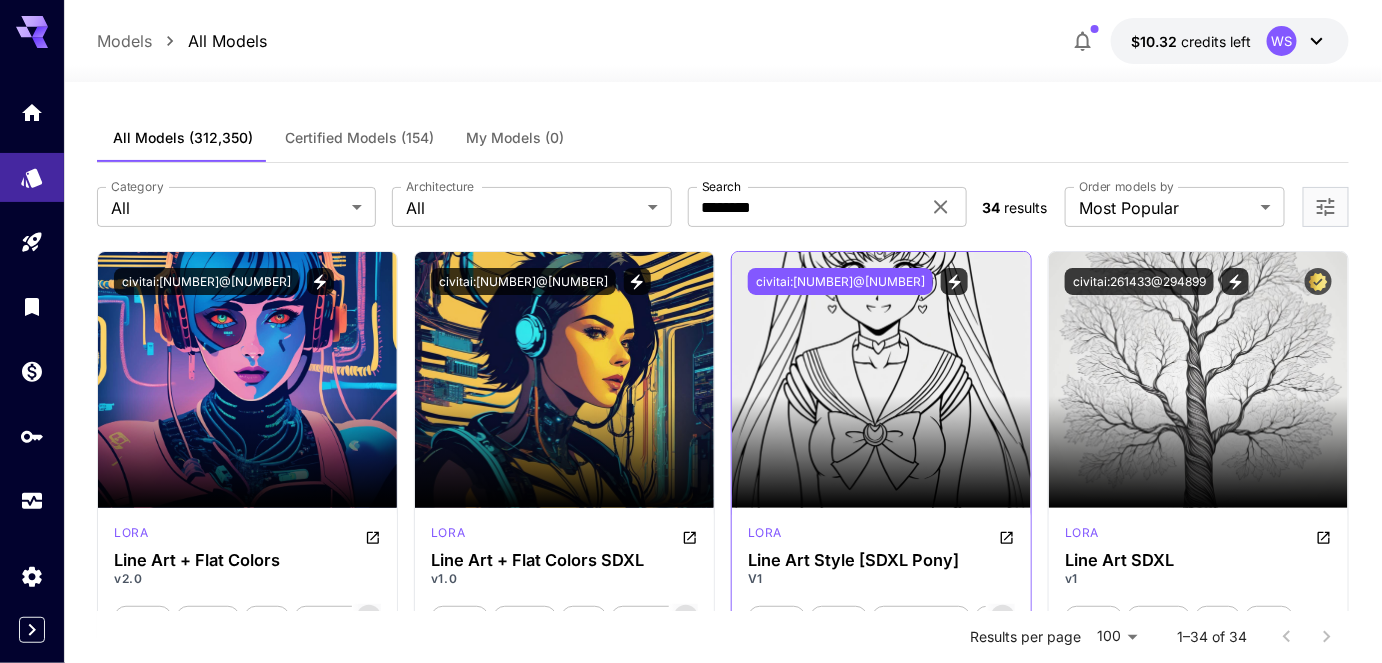 click on "civitai:596934@666873" at bounding box center (840, 281) 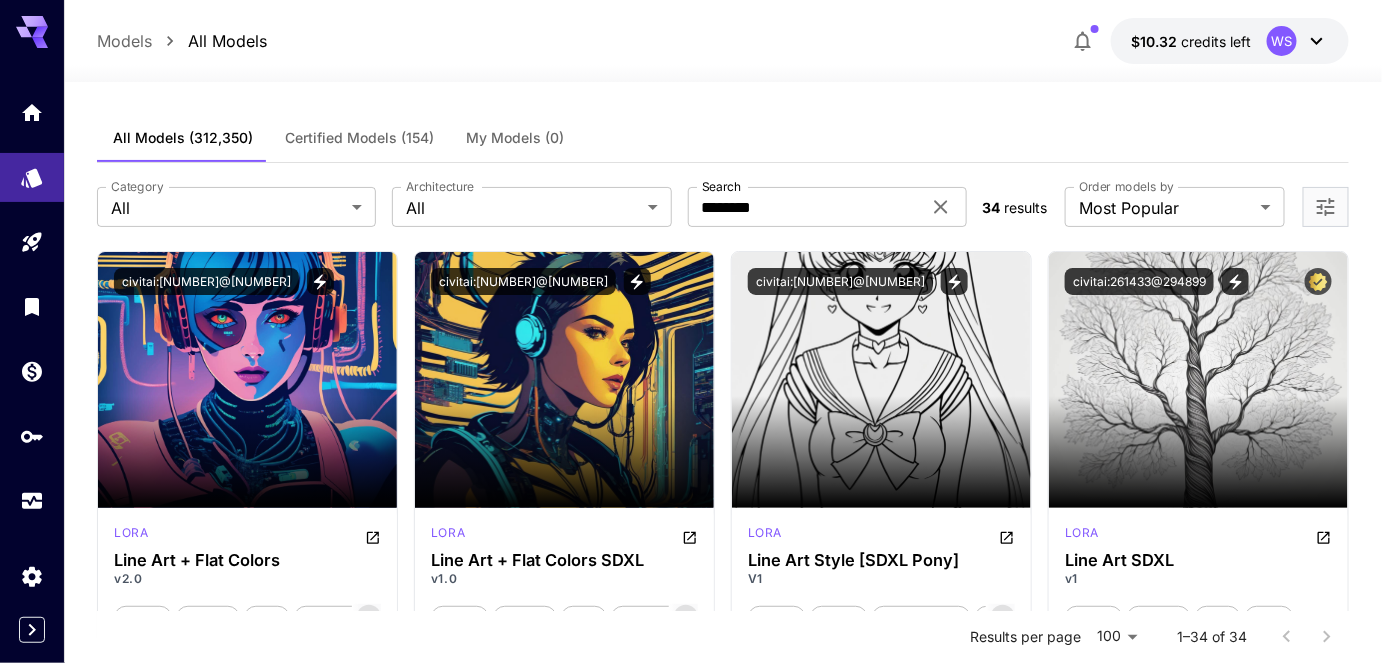 click on "Certified Models (154)" at bounding box center (359, 138) 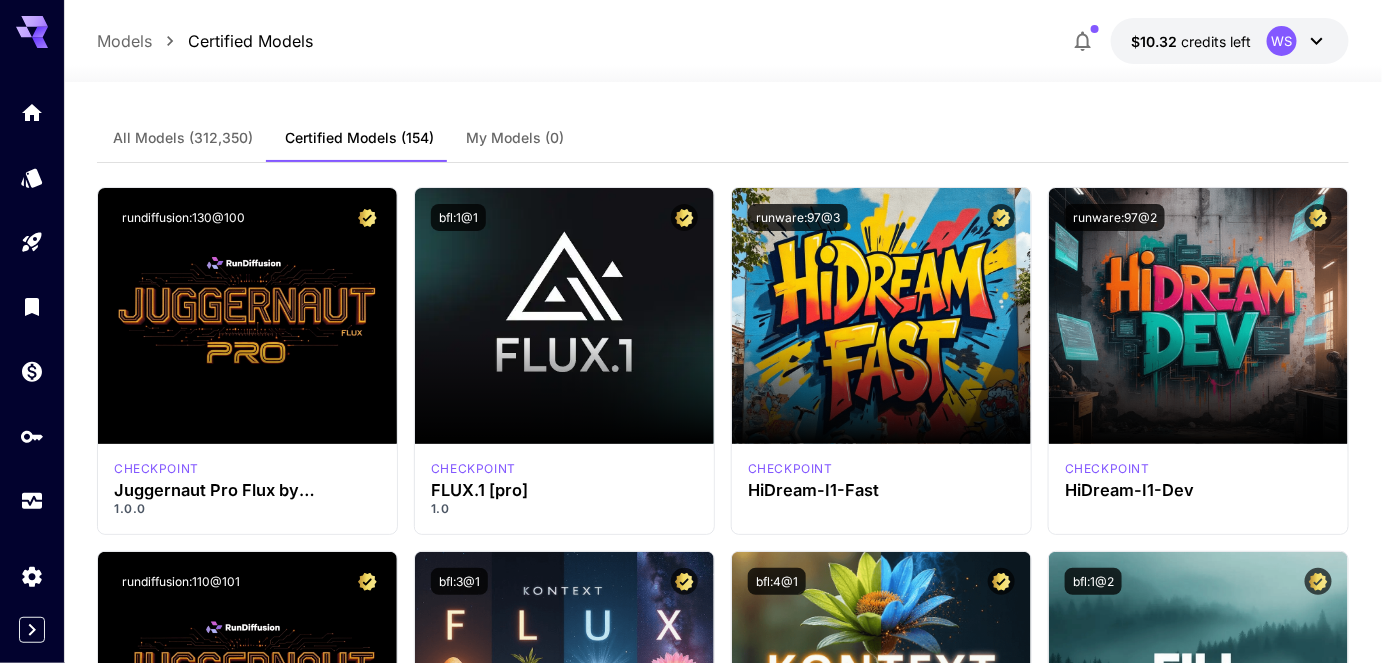 click on "All Models (312,350)" at bounding box center [183, 138] 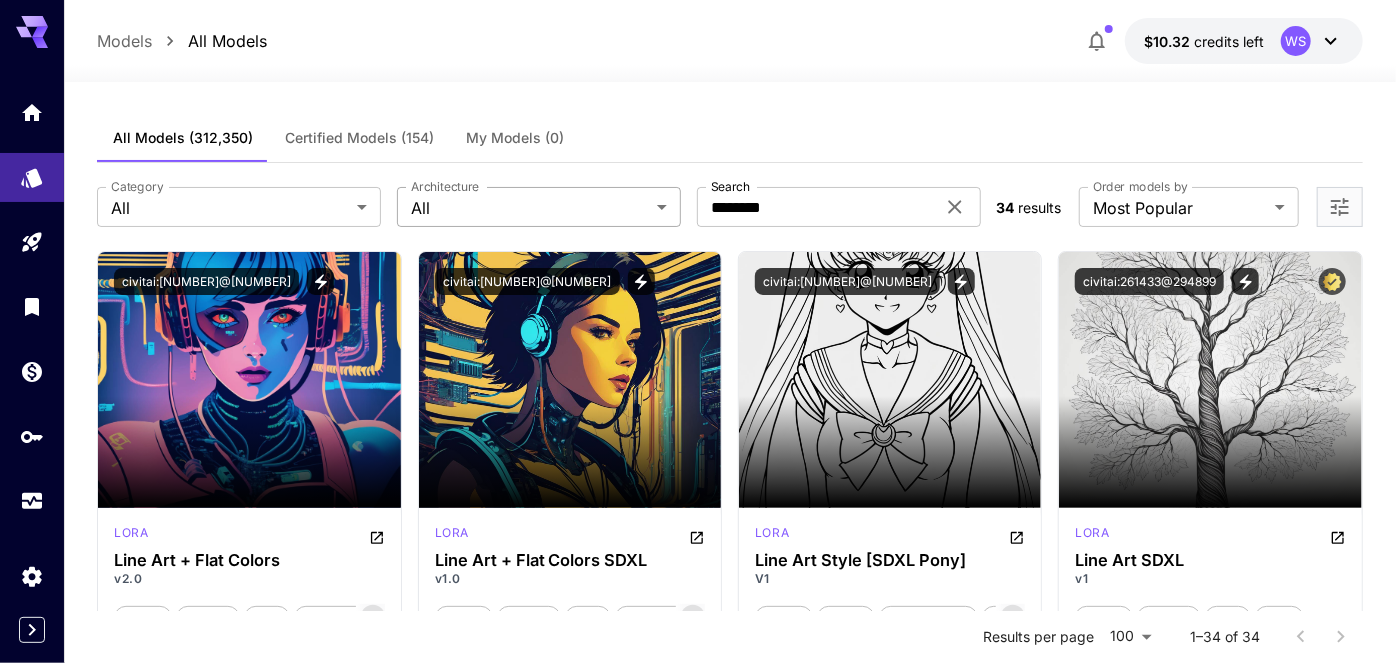 click on "**********" at bounding box center [698, 3037] 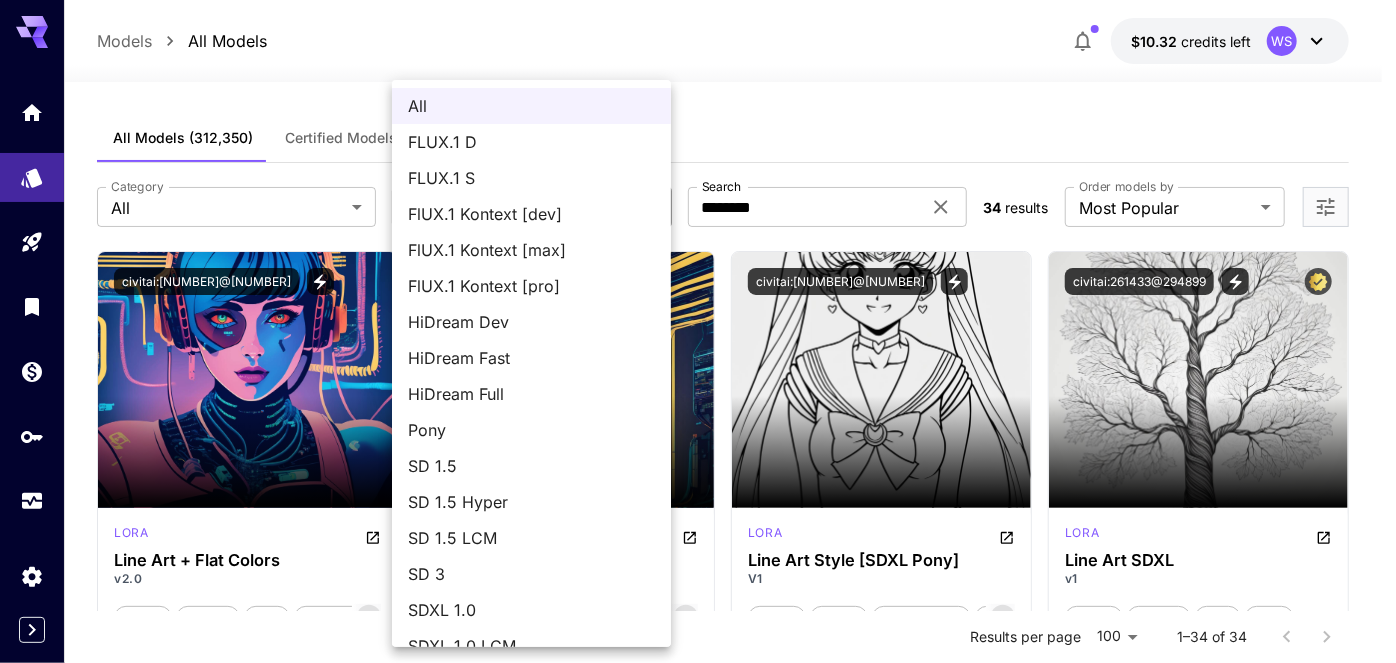 click at bounding box center (698, 331) 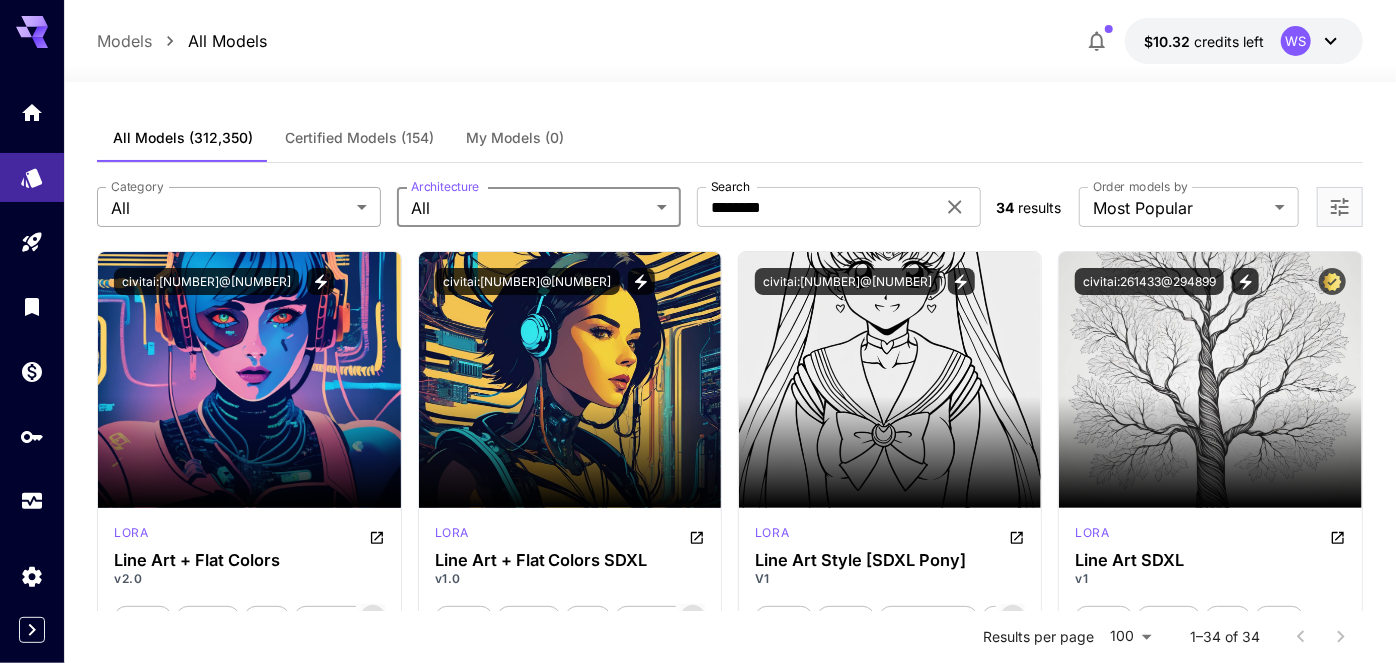 click on "**********" at bounding box center [698, 3037] 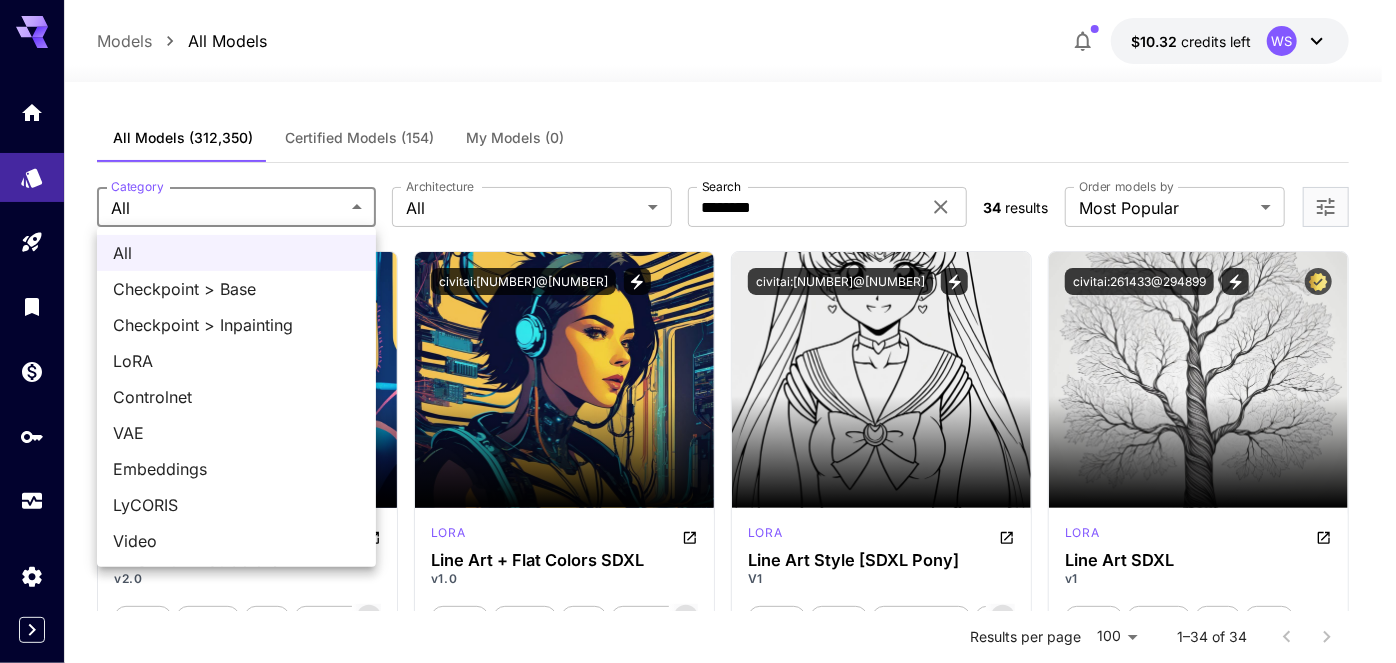 click at bounding box center [698, 331] 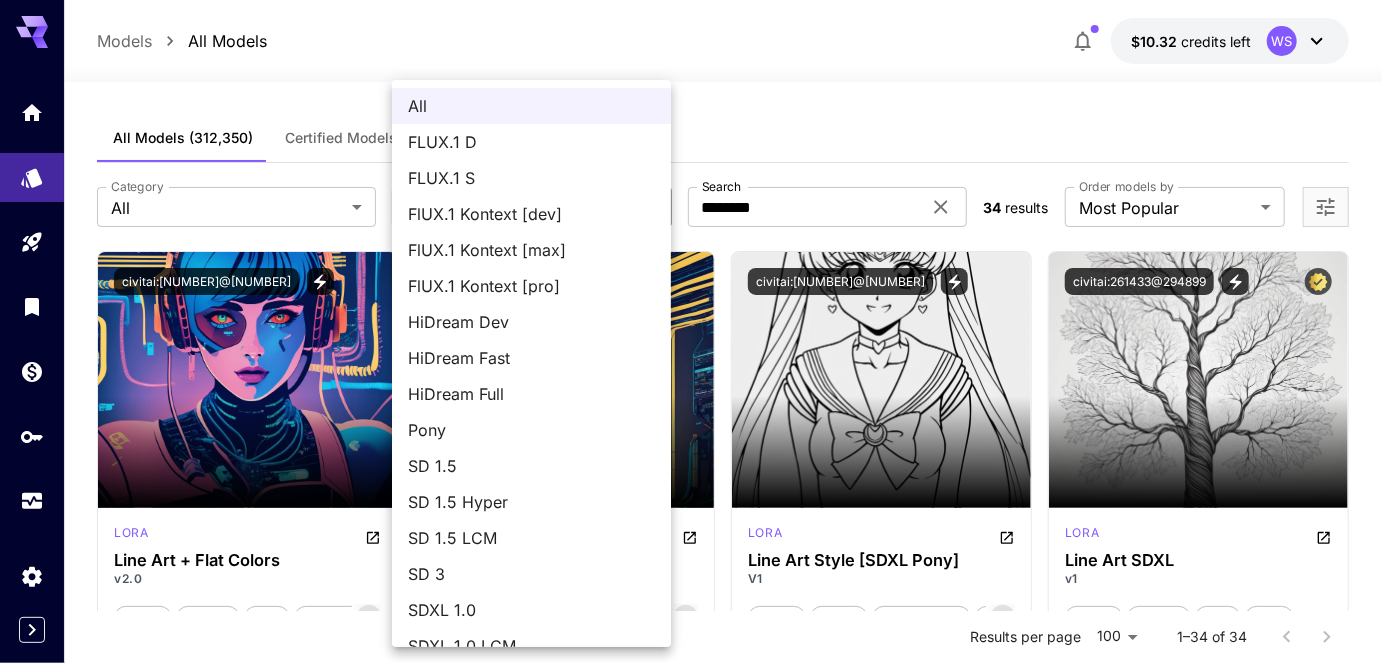 click on "**********" at bounding box center [698, 3037] 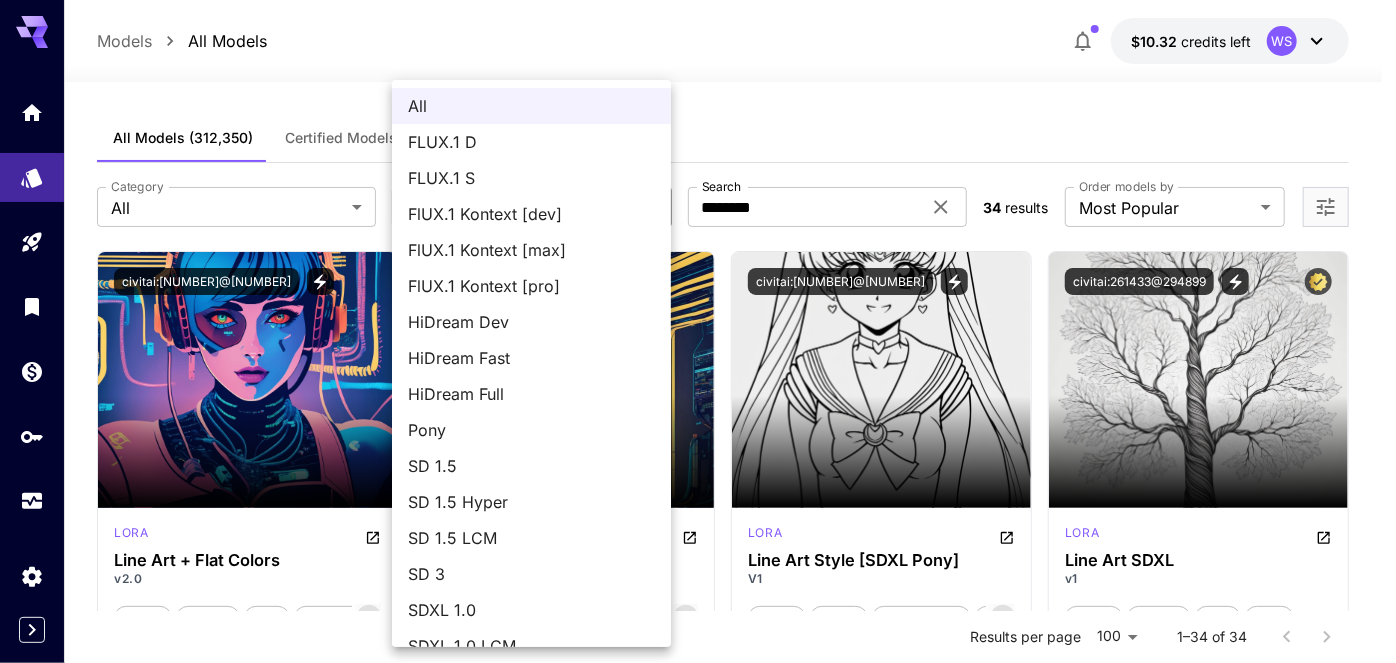 click on "SD 1.5" at bounding box center [531, 466] 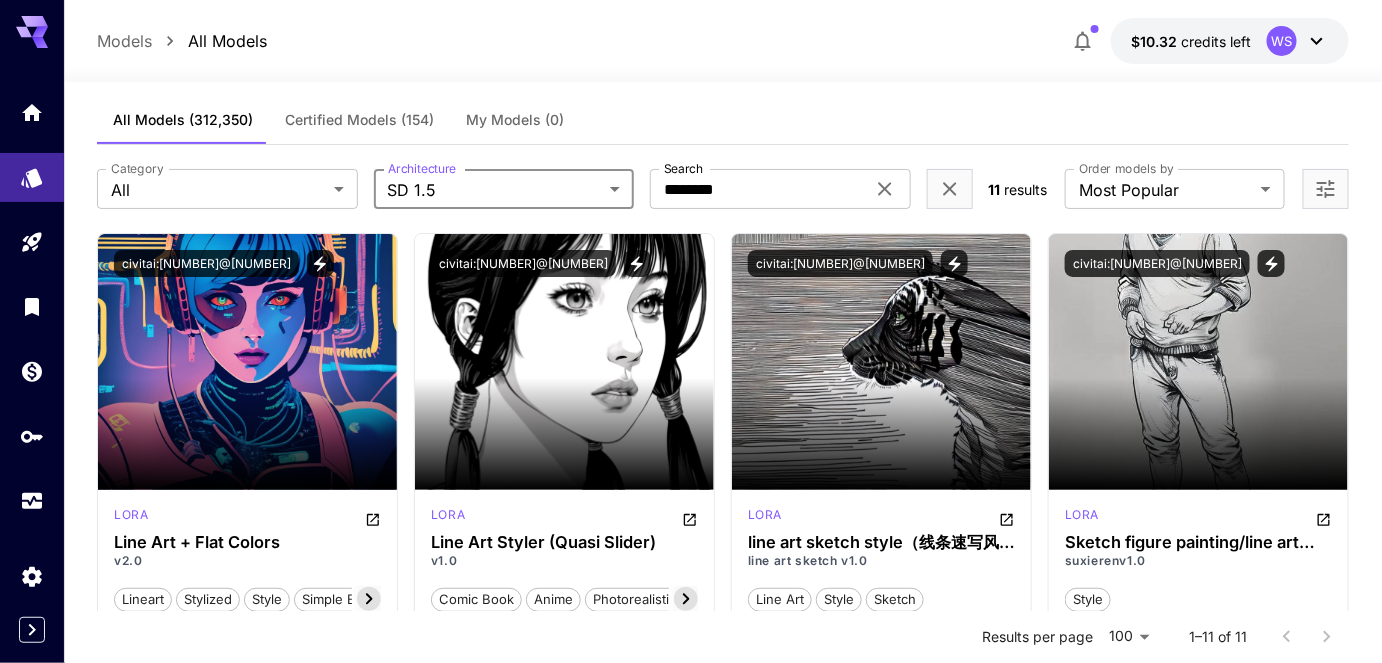 scroll, scrollTop: 0, scrollLeft: 0, axis: both 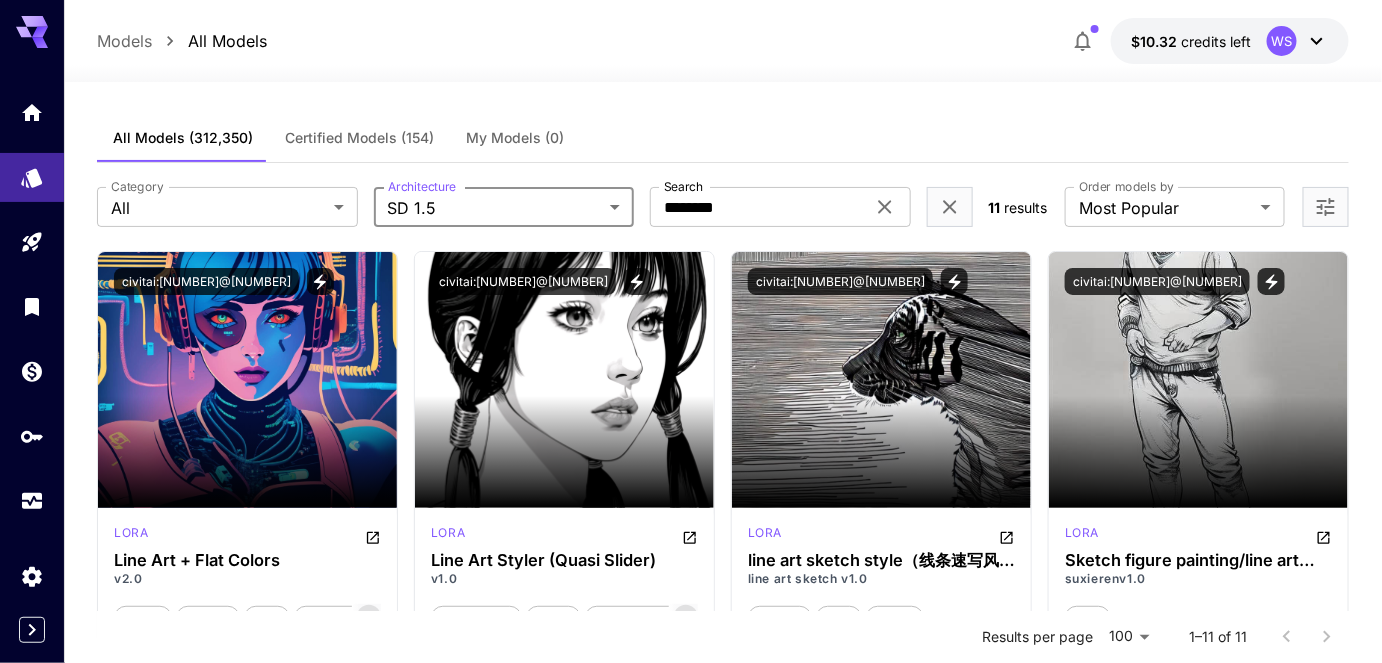 click on "Certified Models (154)" at bounding box center [359, 138] 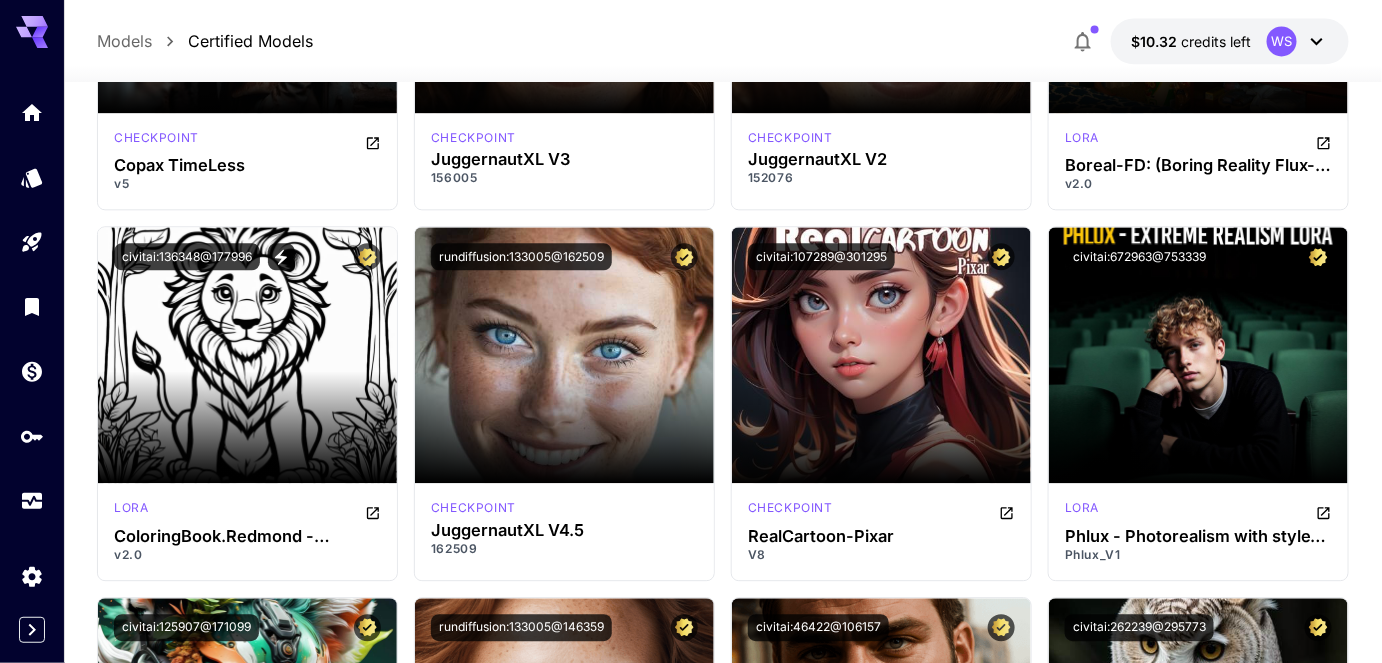 scroll, scrollTop: 6727, scrollLeft: 0, axis: vertical 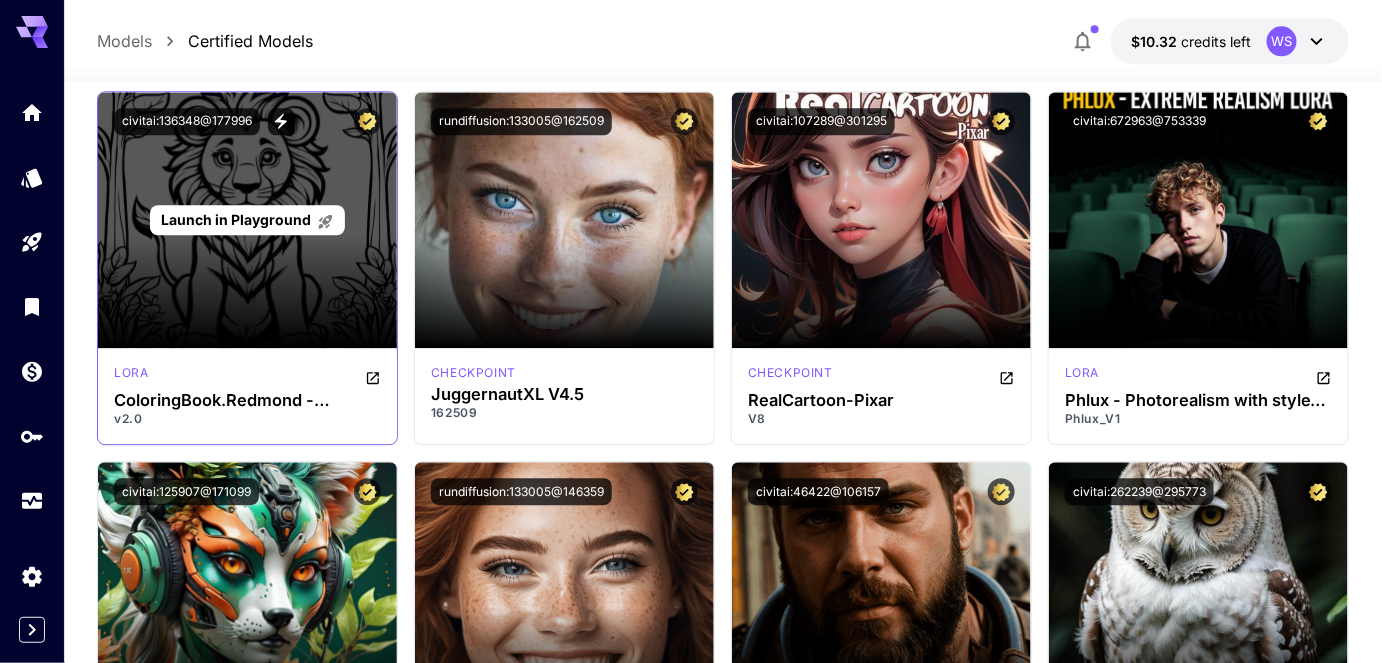 click on "Launch in Playground" at bounding box center [236, 219] 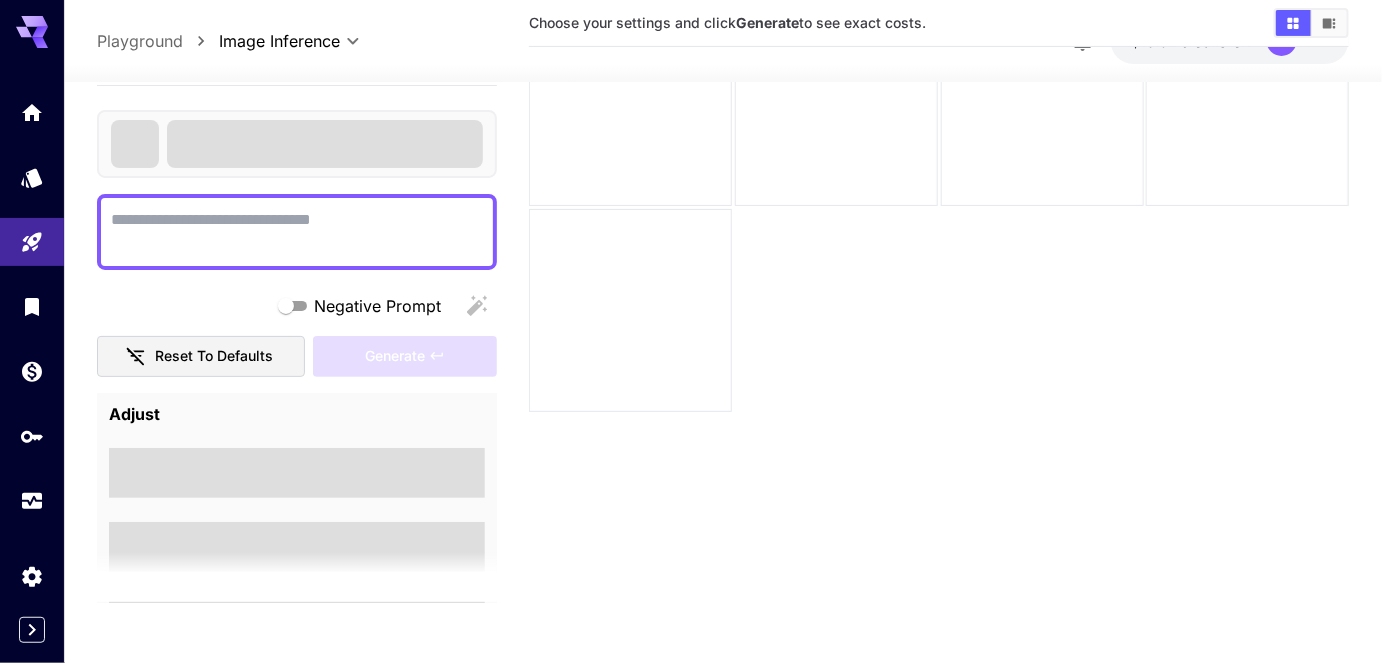 scroll, scrollTop: 157, scrollLeft: 0, axis: vertical 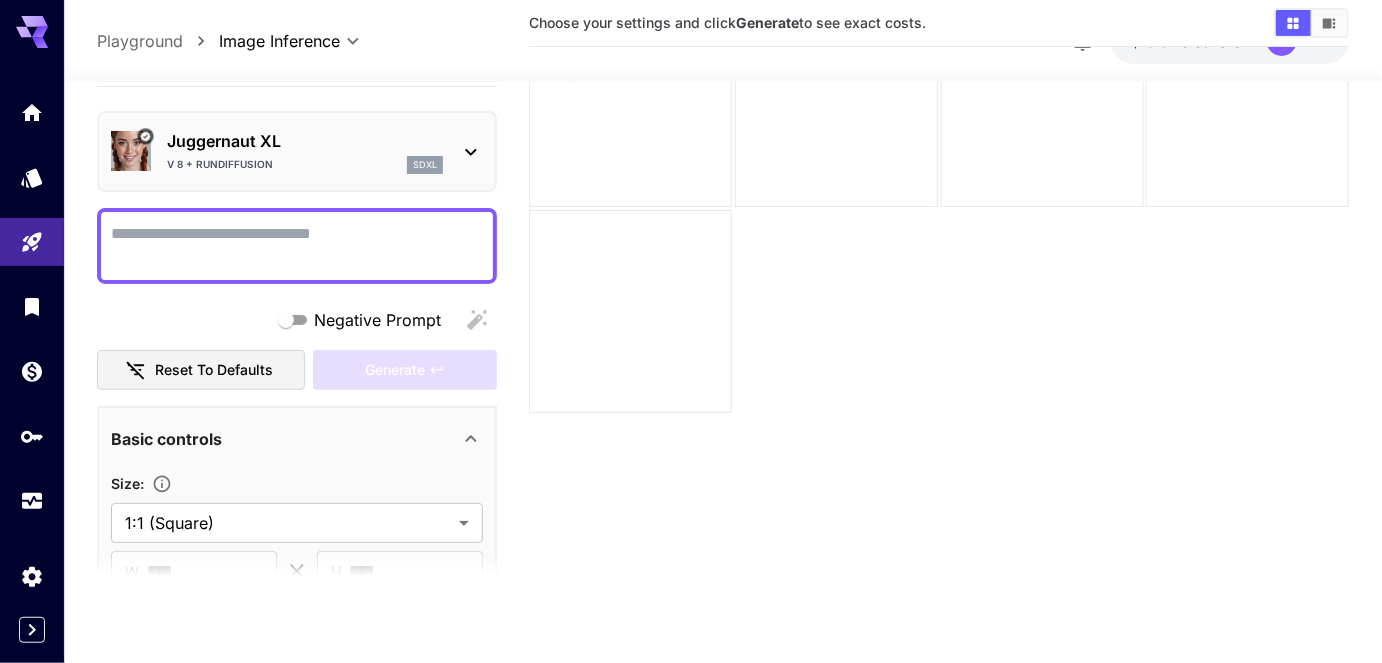 click on "Negative Prompt" at bounding box center [297, 246] 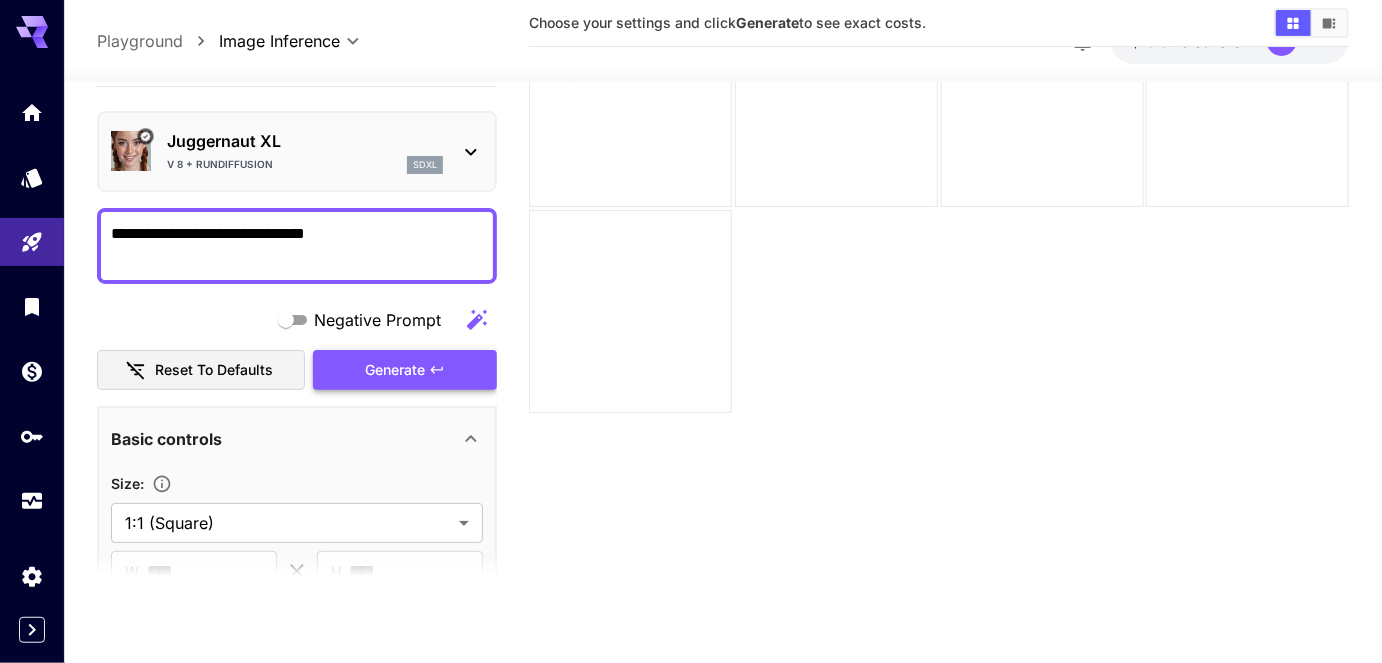 type on "**********" 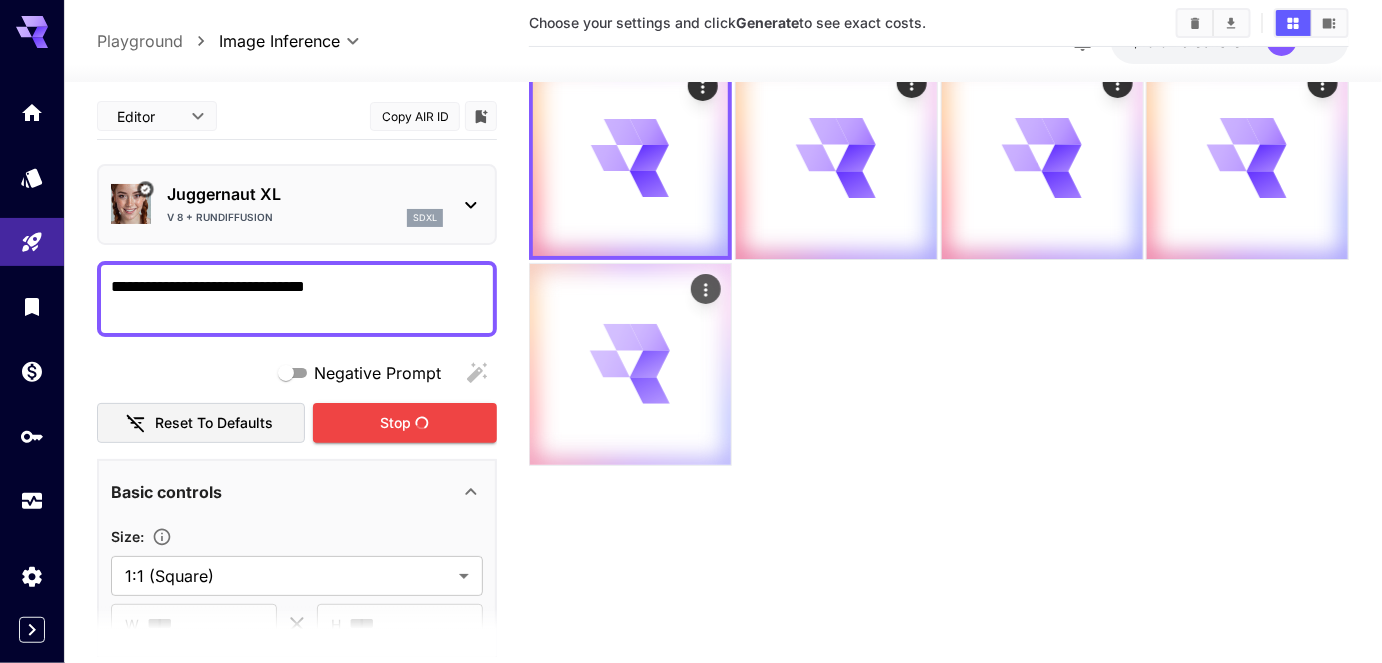 scroll, scrollTop: 0, scrollLeft: 0, axis: both 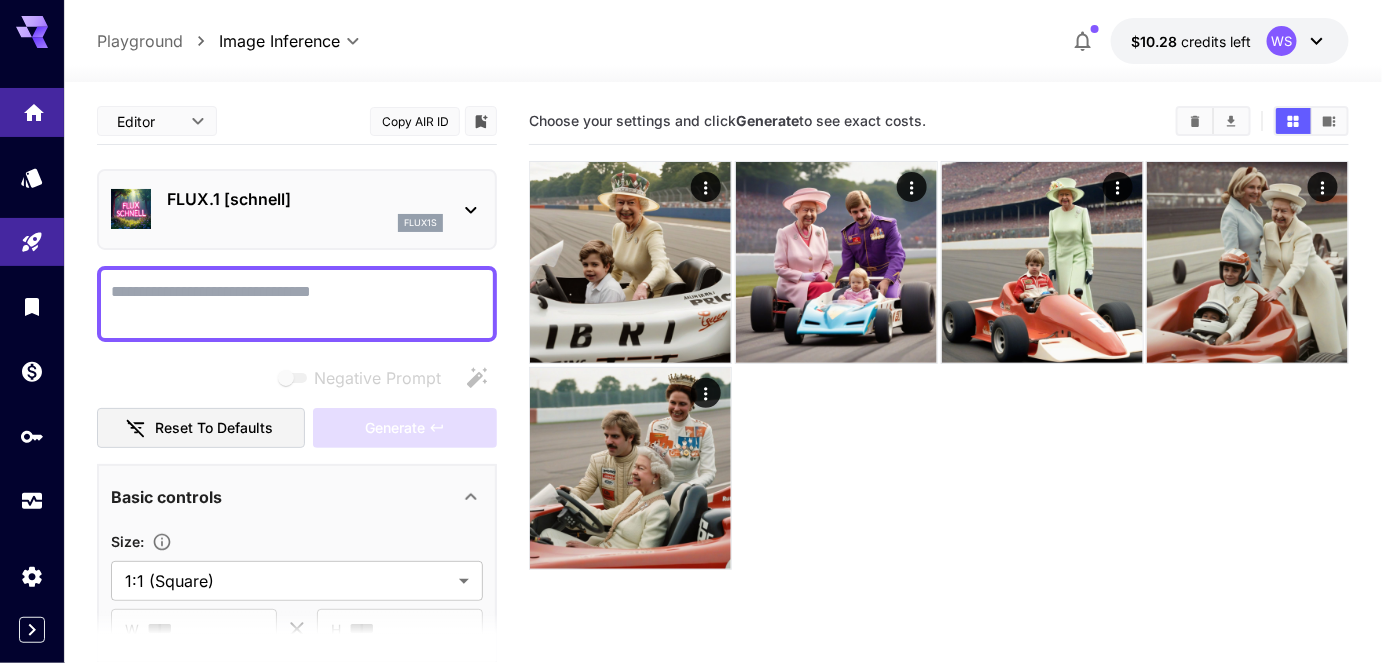 click on "**********" at bounding box center [691, 410] 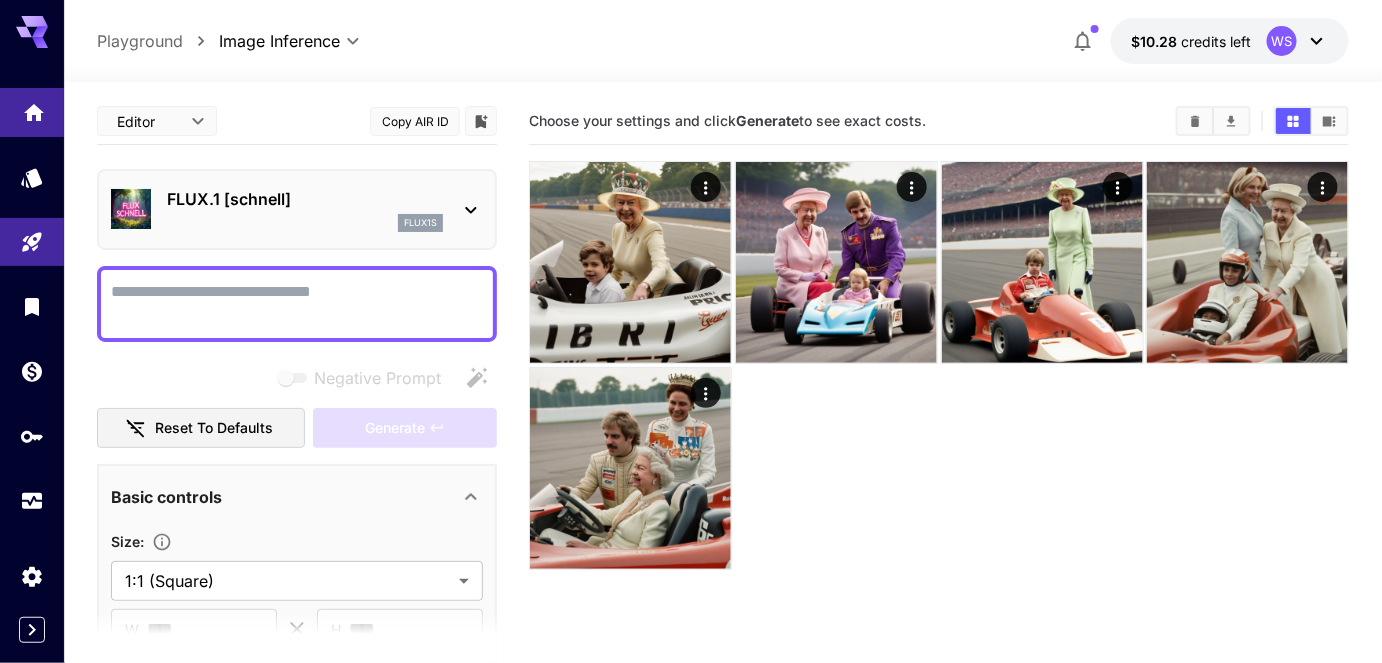 click at bounding box center (32, 112) 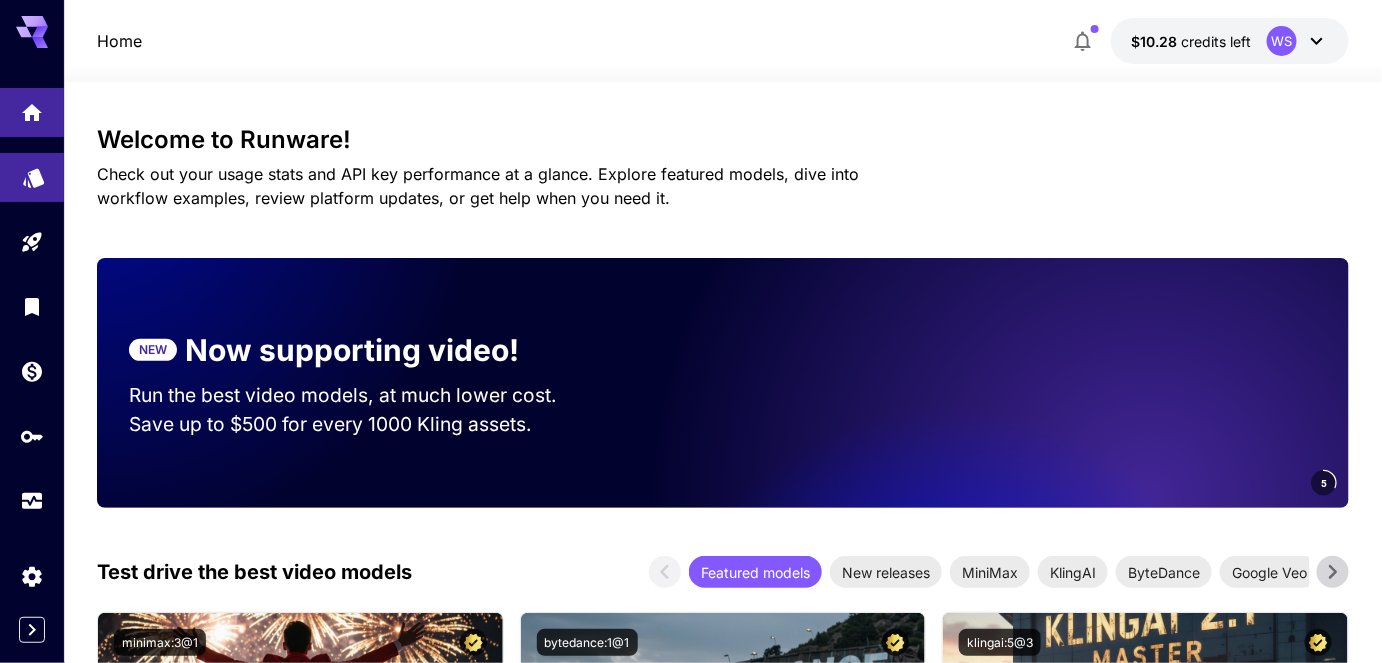 click 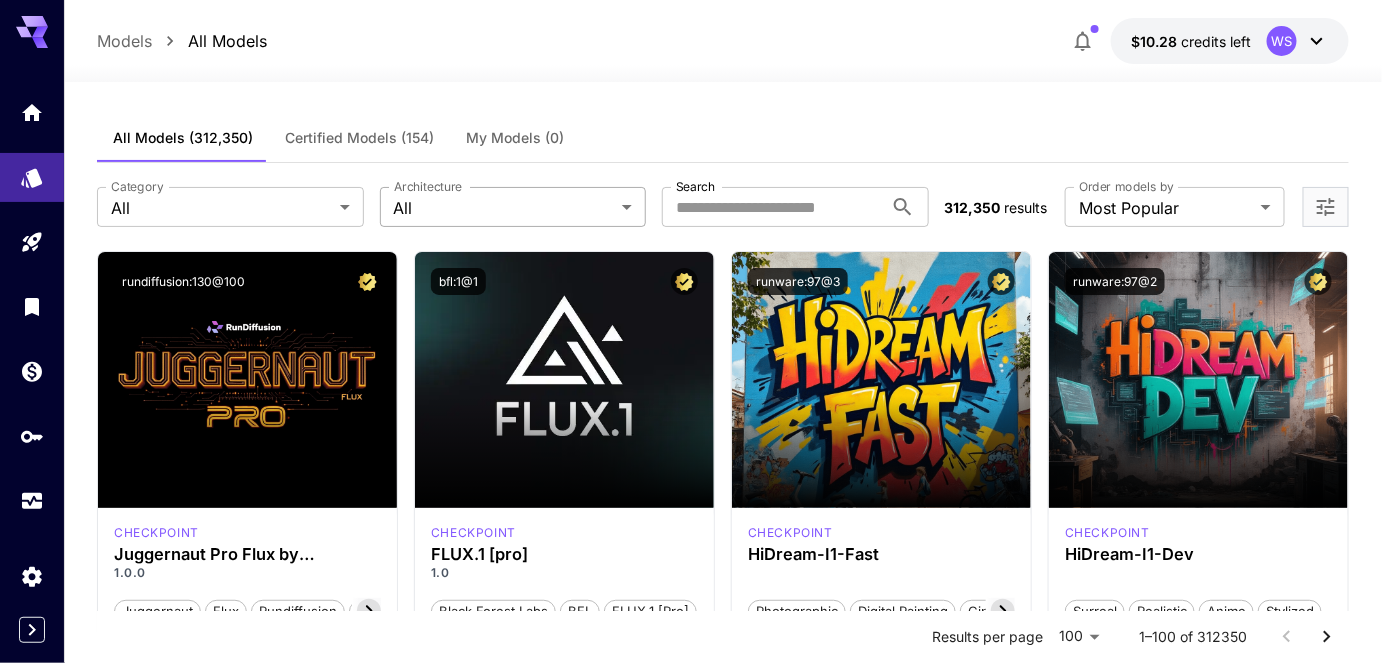 click on "**********" at bounding box center [691, 9553] 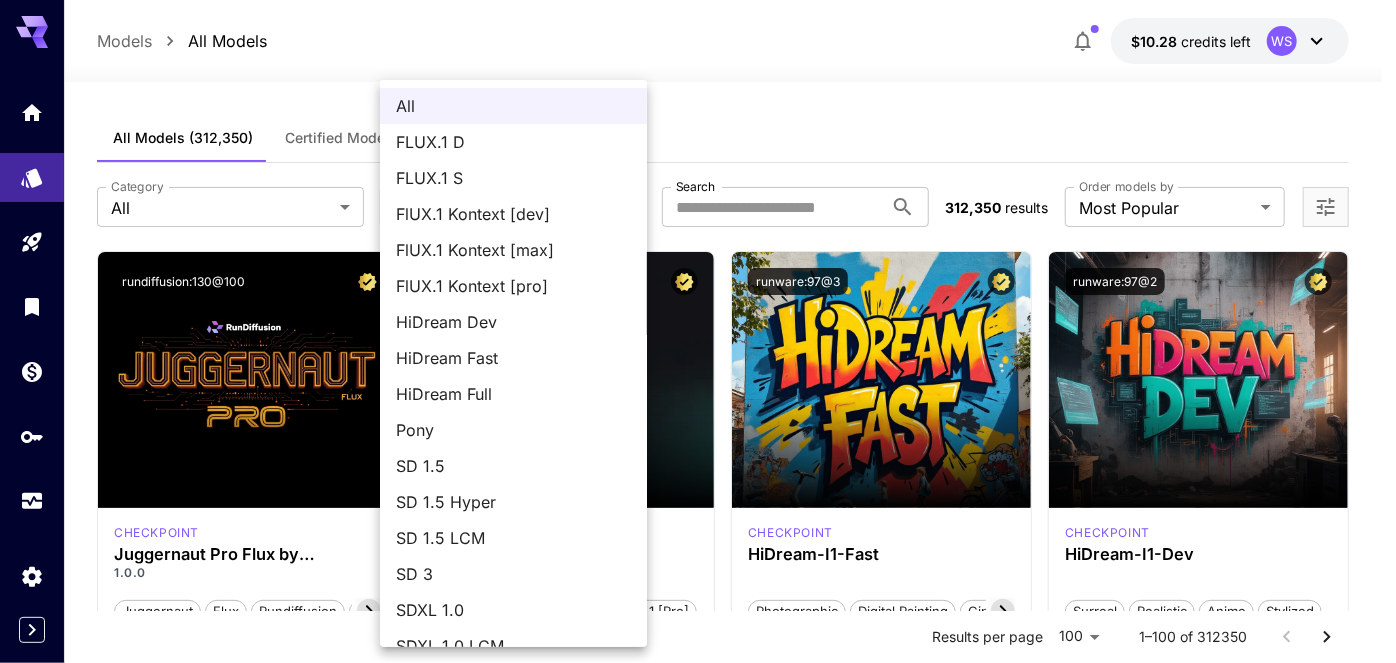 click at bounding box center [698, 331] 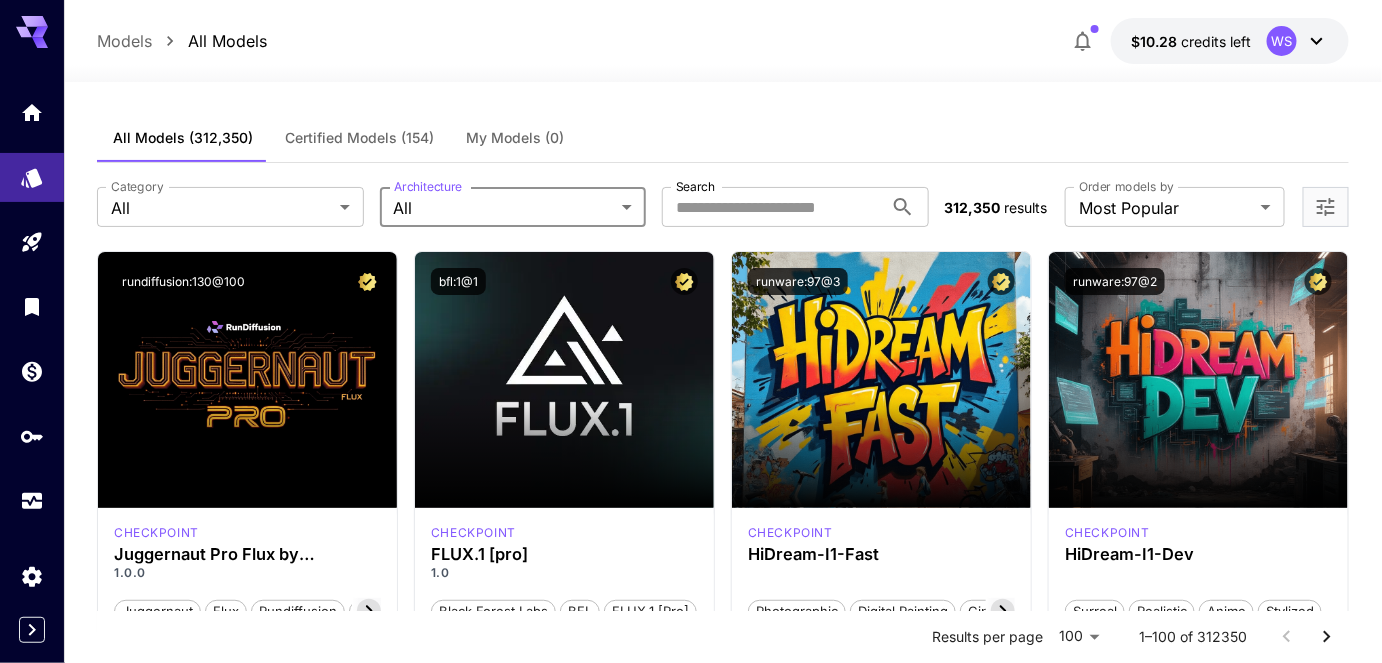 click on "Certified Models (154)" at bounding box center [359, 138] 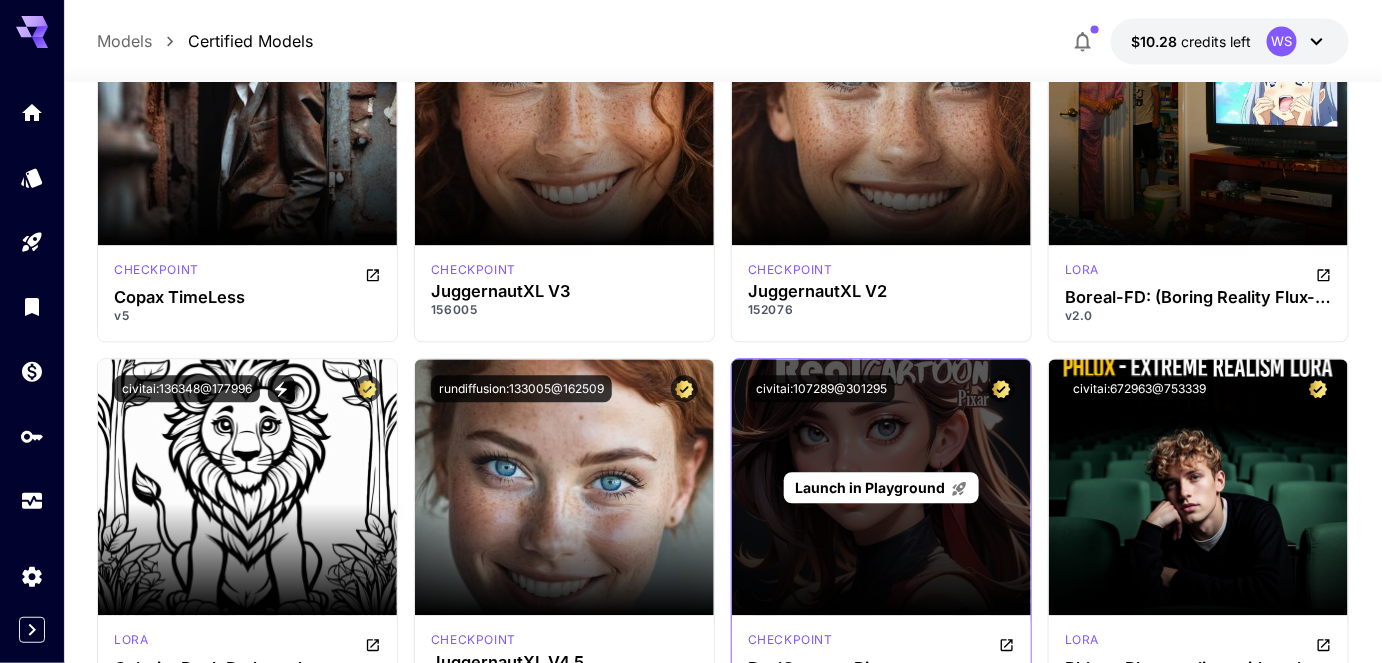 scroll, scrollTop: 6454, scrollLeft: 0, axis: vertical 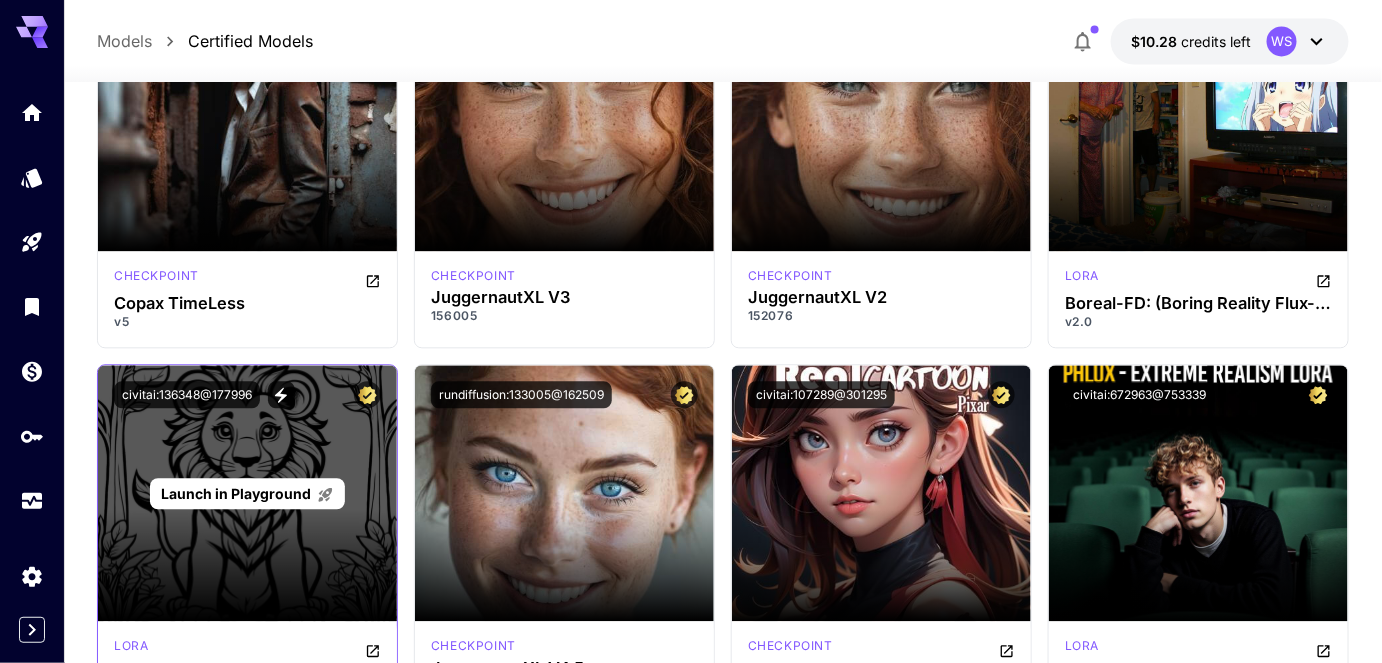 type 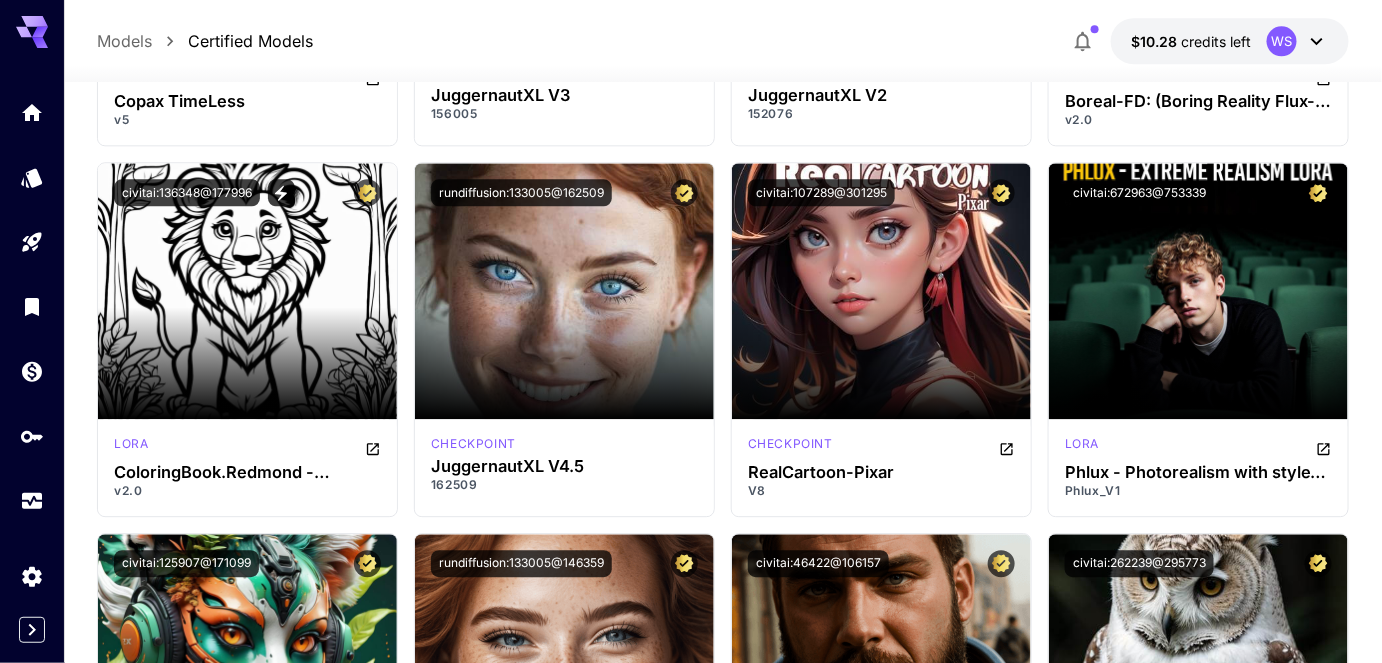 scroll, scrollTop: 6727, scrollLeft: 0, axis: vertical 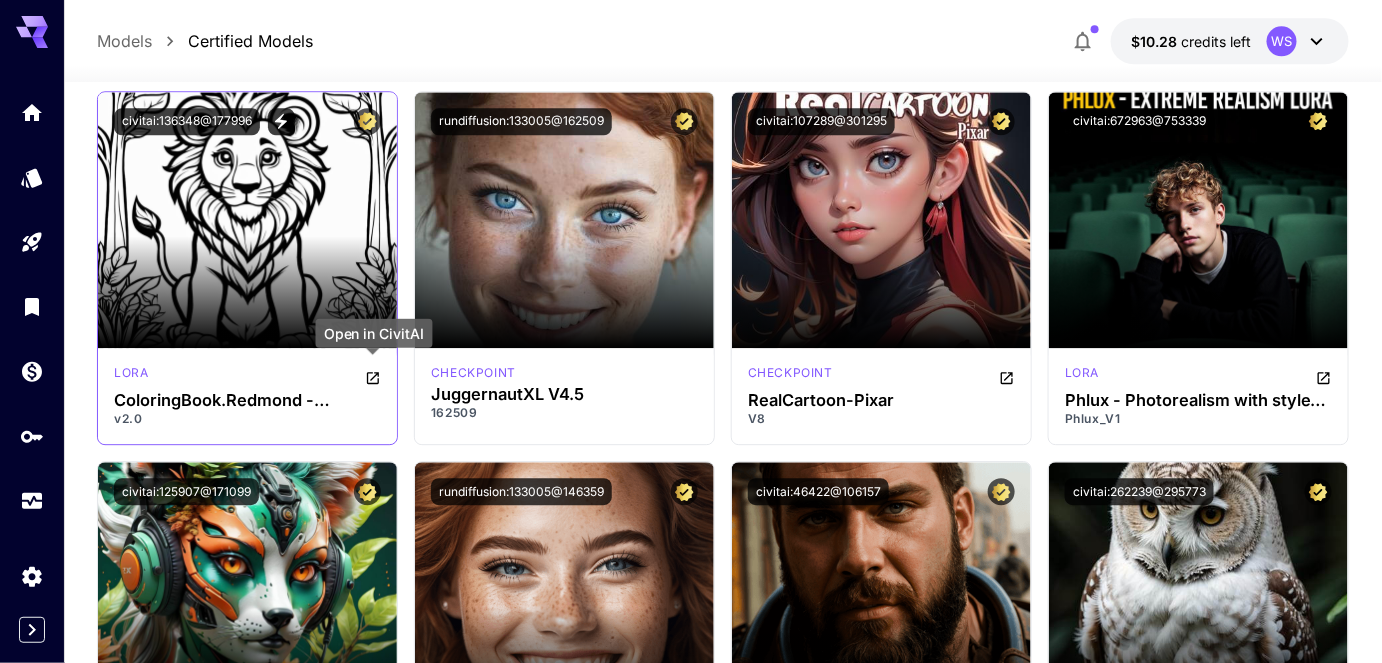 click 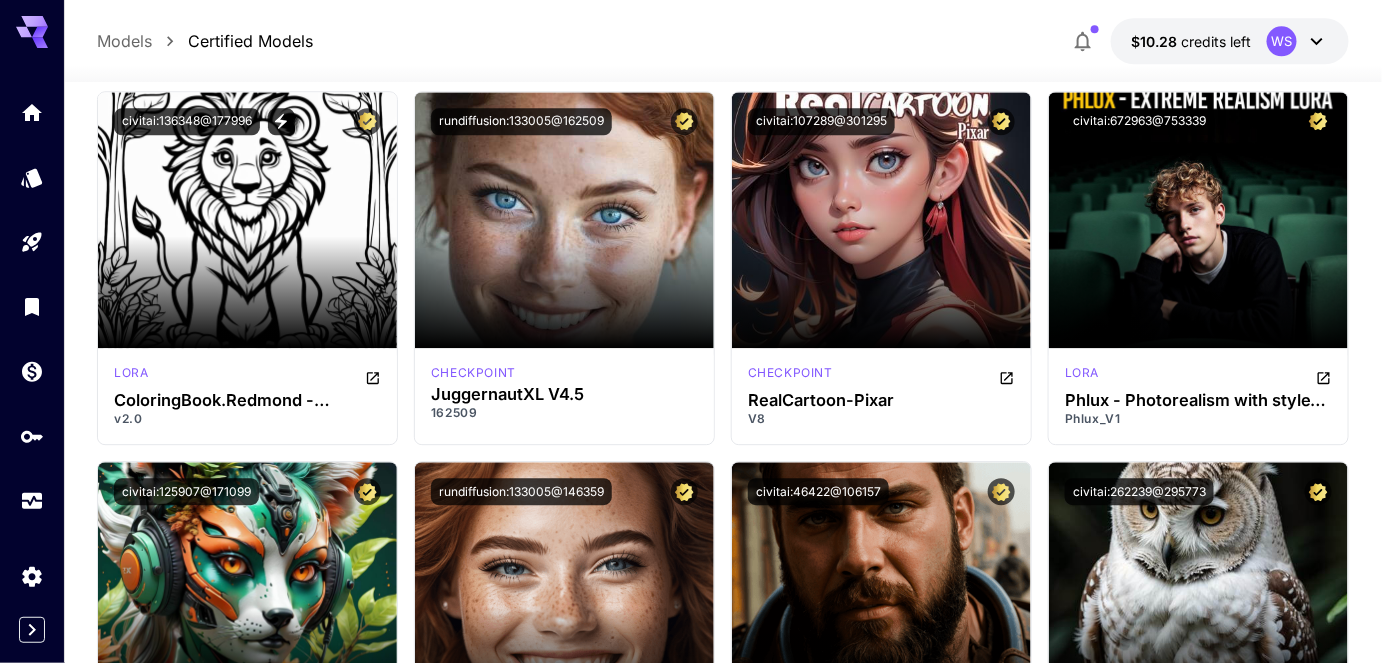 type 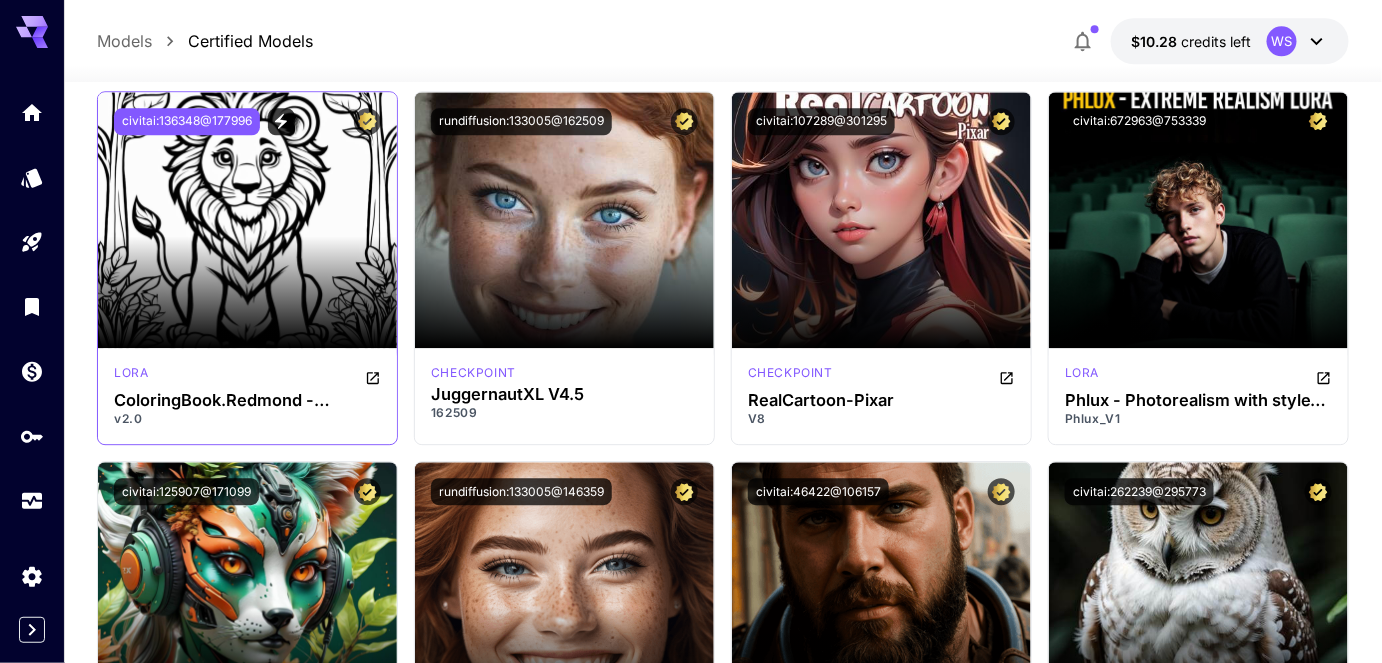 click on "civitai:136348@177996" at bounding box center [187, 121] 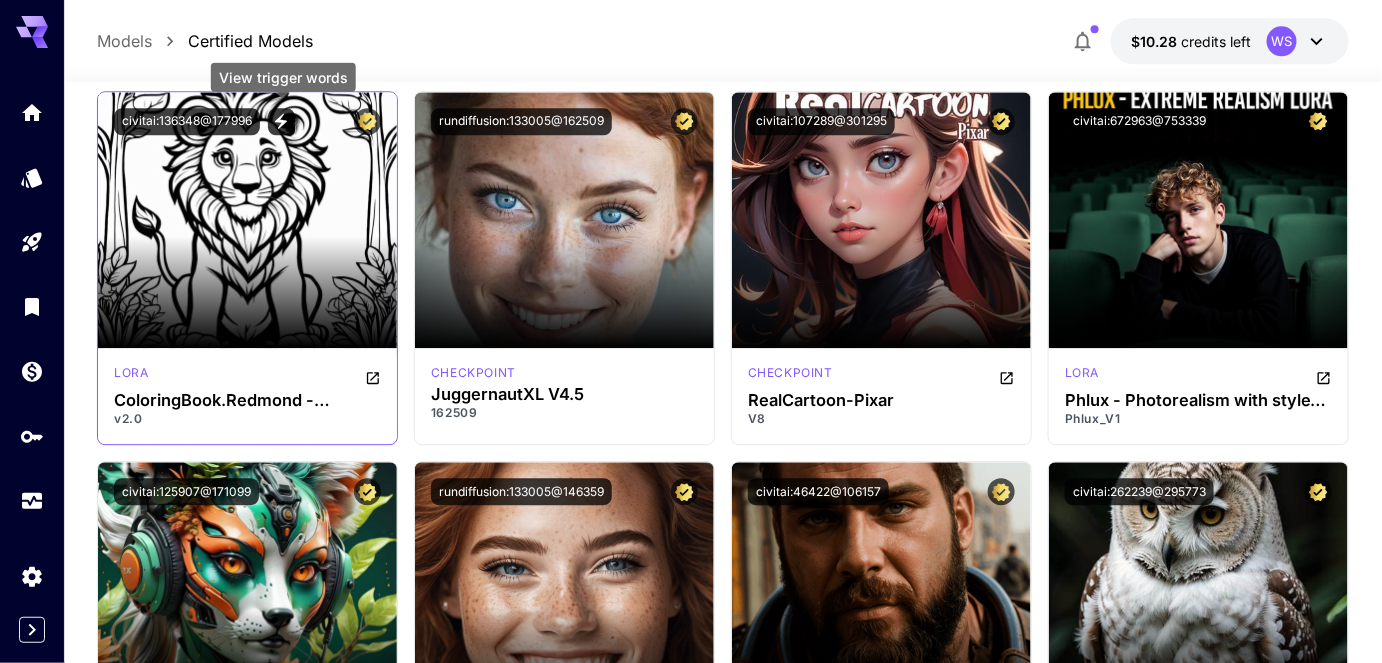 click 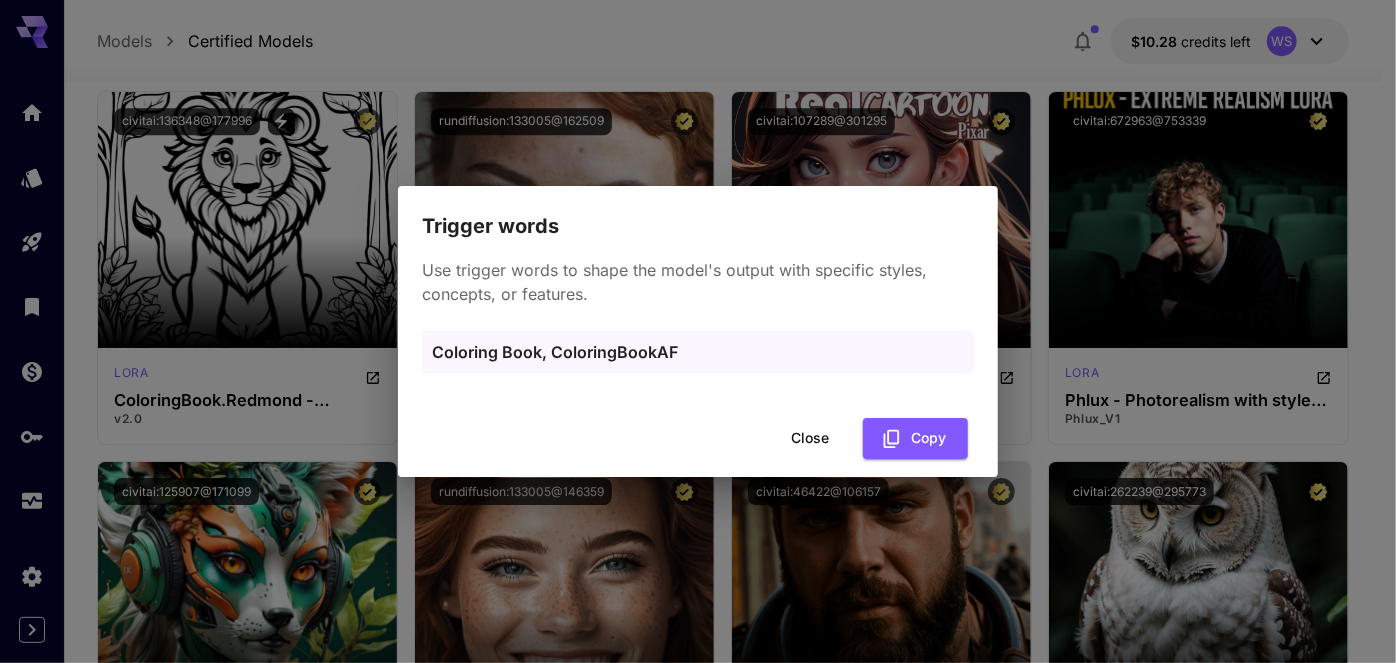 click on "Trigger words Use trigger words to shape the model's output with specific styles, concepts, or features. Coloring Book, ColoringBookAF Close Copy" at bounding box center [698, 331] 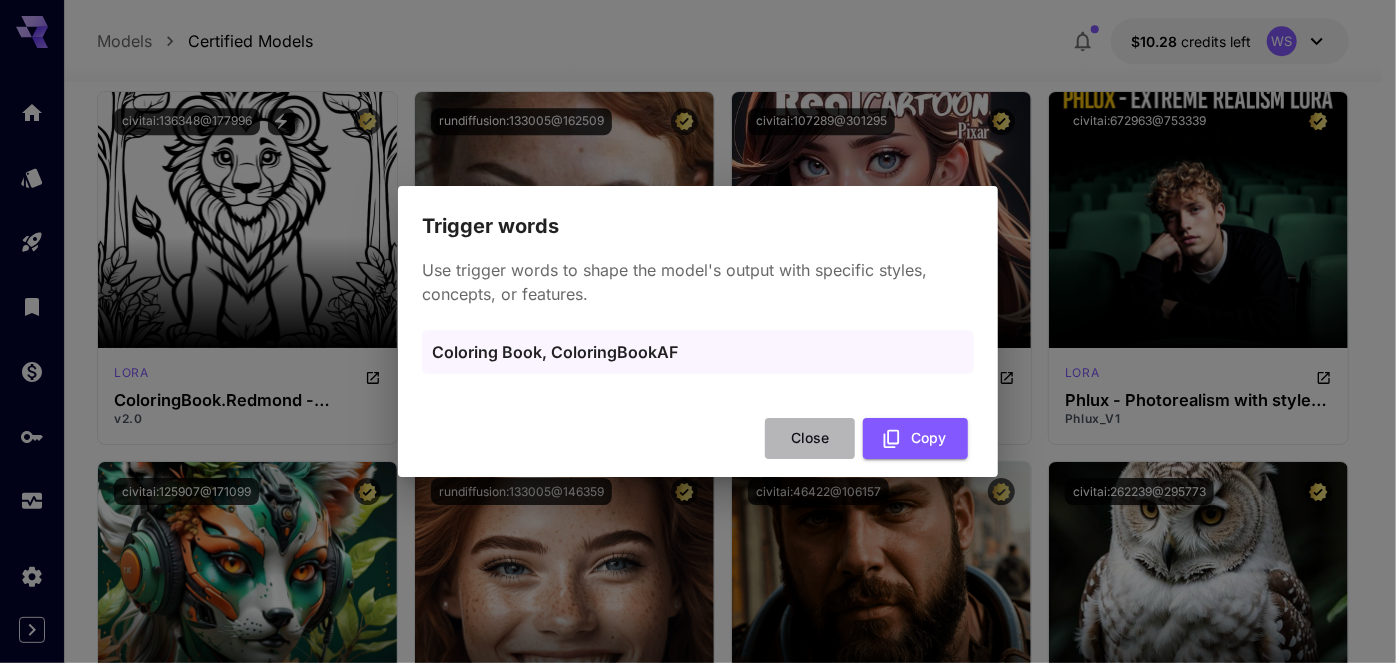 click on "Close" at bounding box center [810, 438] 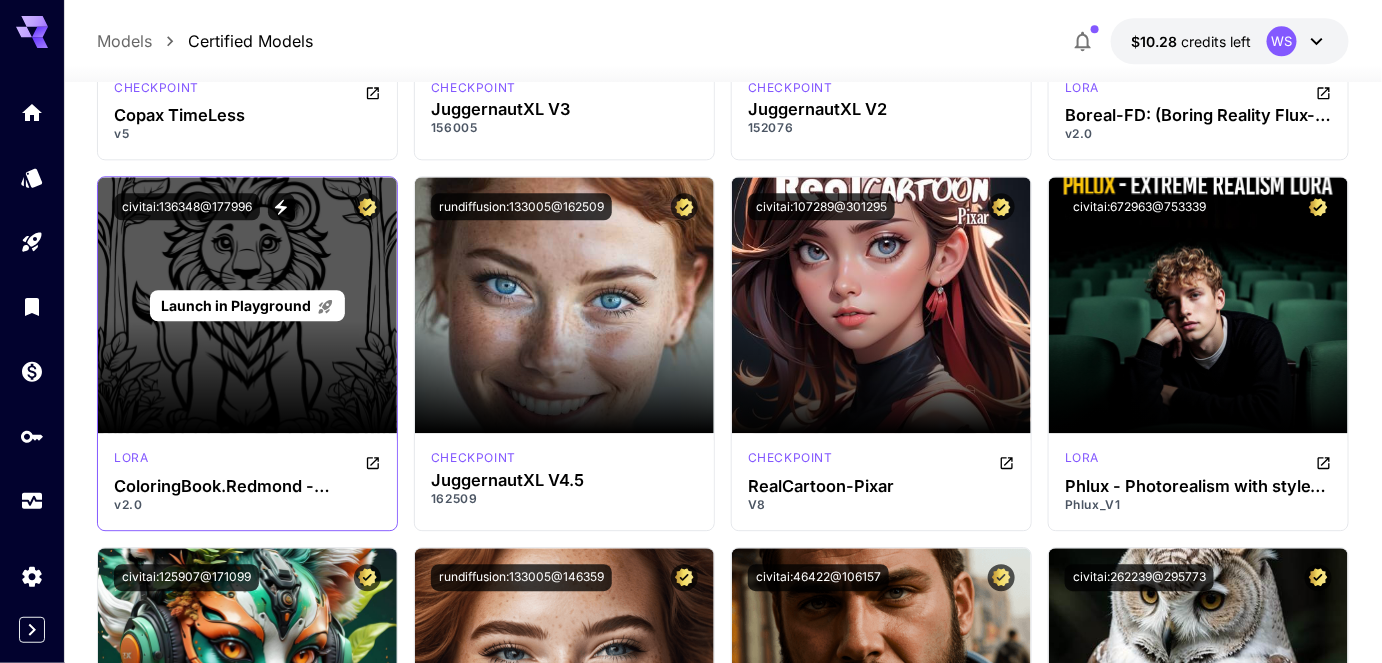 scroll, scrollTop: 6636, scrollLeft: 0, axis: vertical 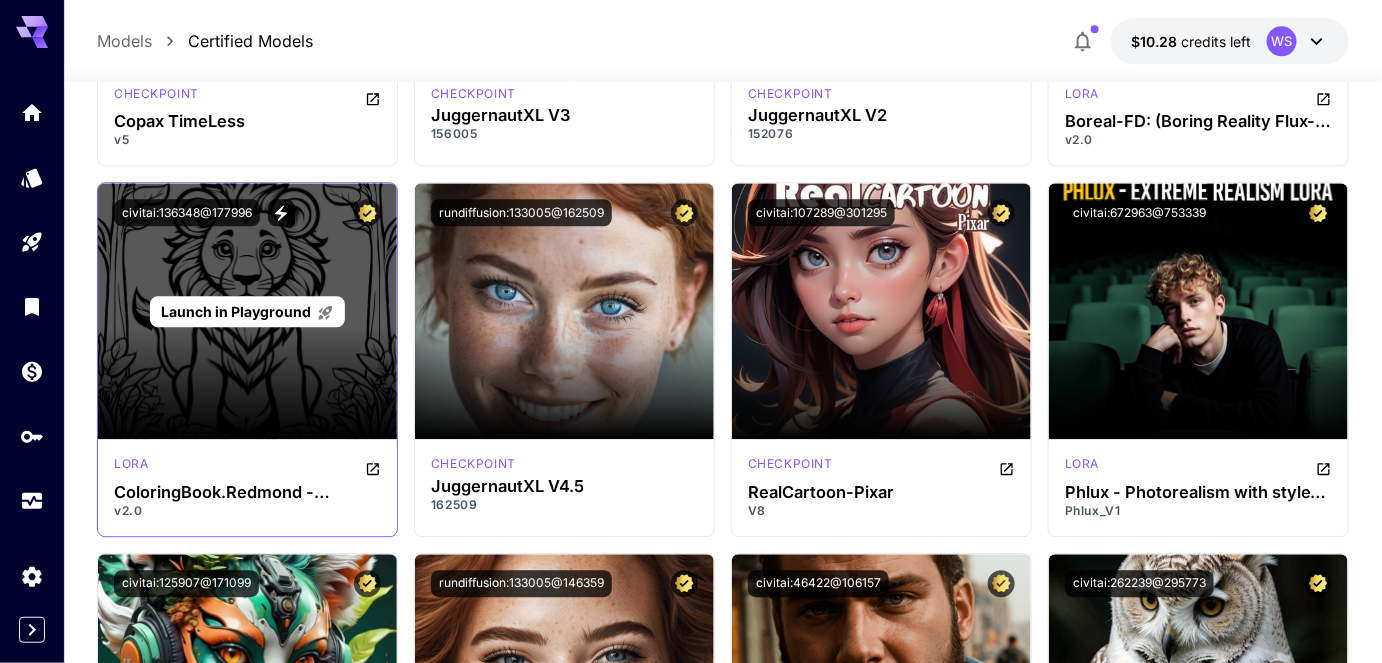 click on "Launch in Playground" at bounding box center (247, 311) 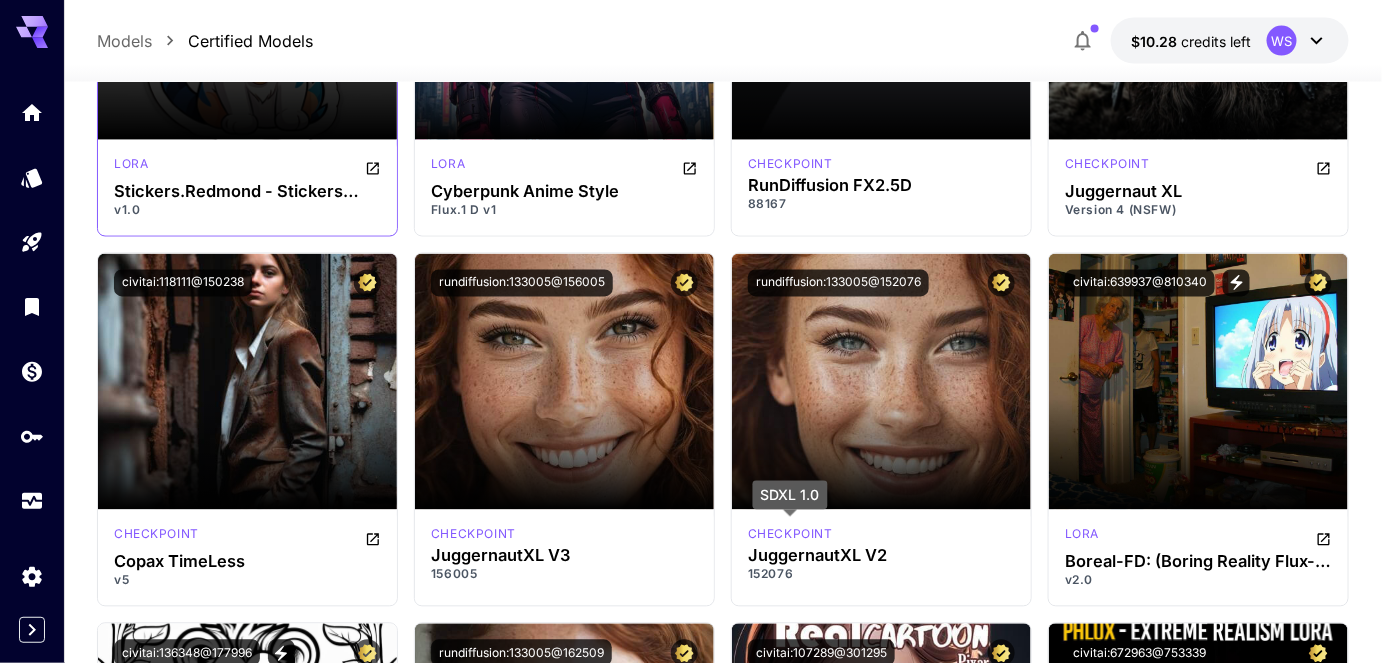 scroll, scrollTop: 6090, scrollLeft: 0, axis: vertical 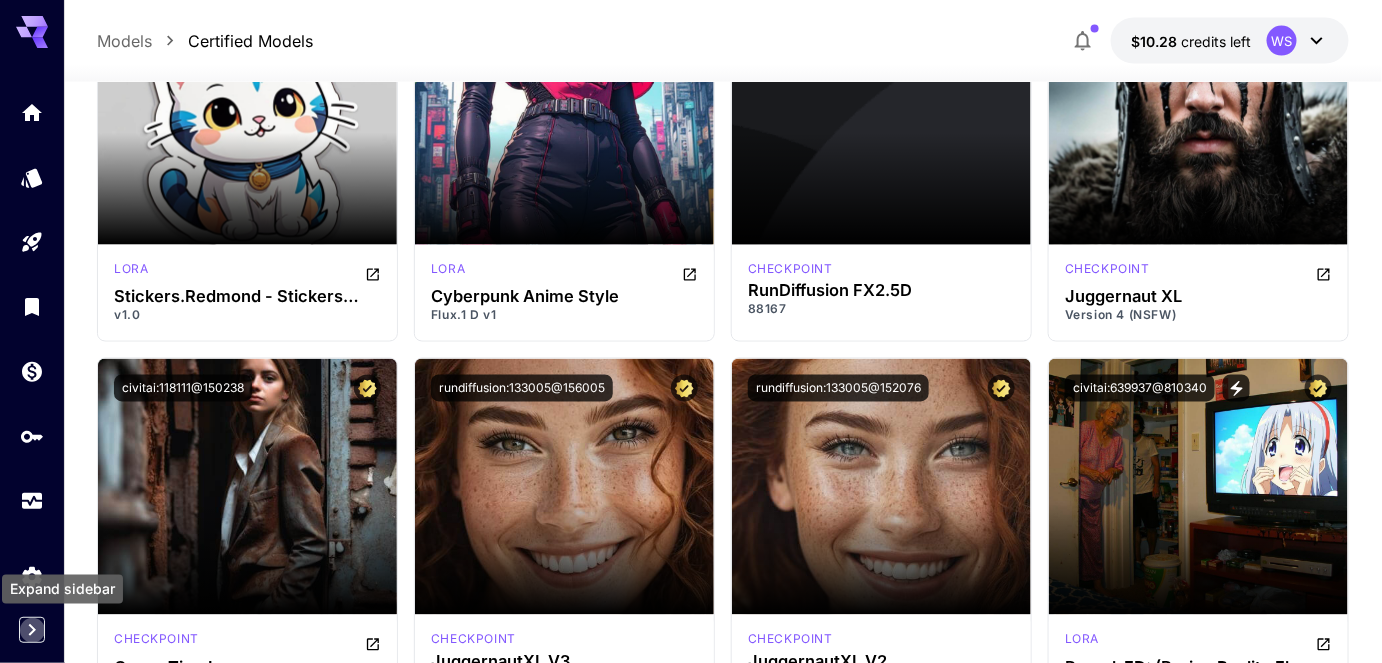 click 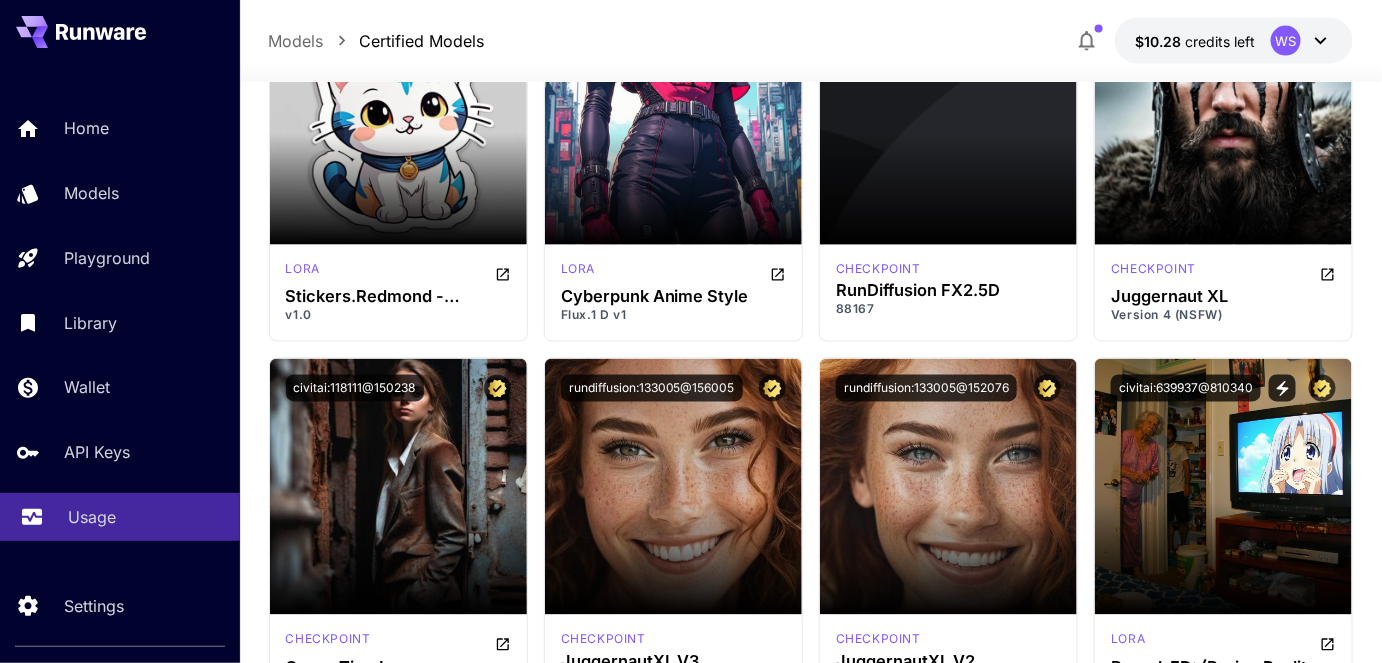 click on "Usage" at bounding box center [92, 517] 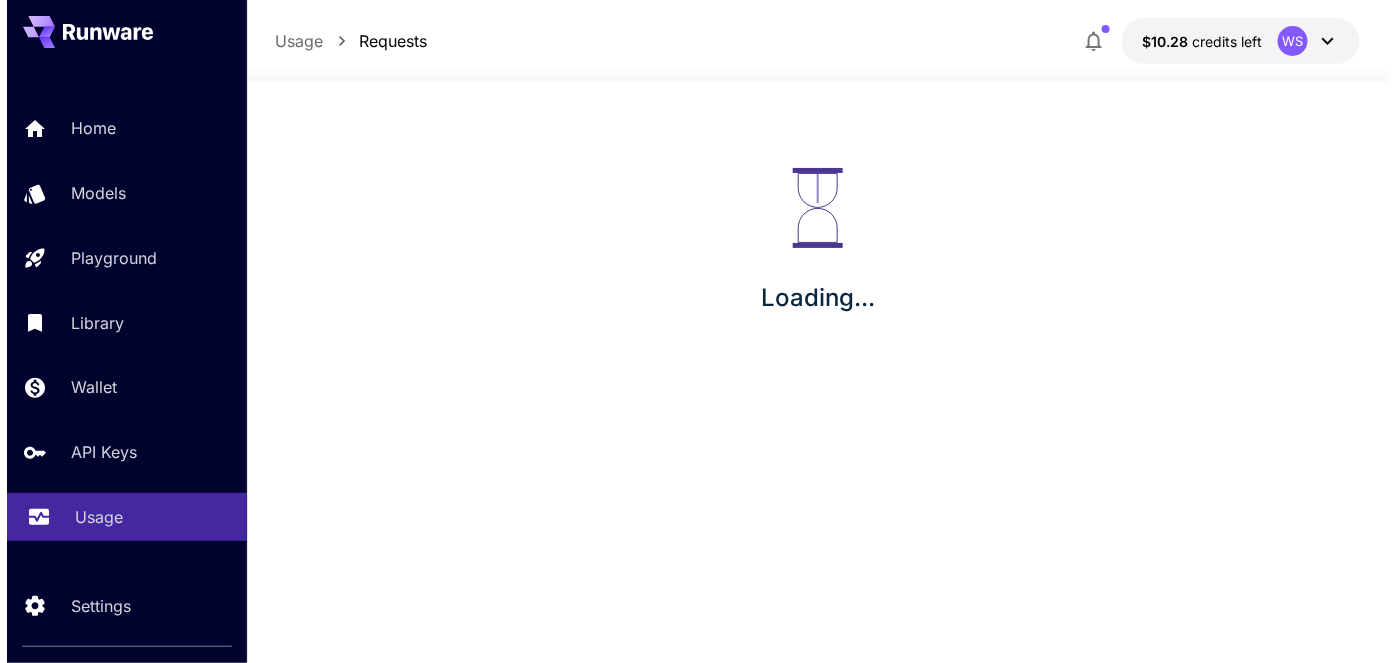scroll, scrollTop: 0, scrollLeft: 0, axis: both 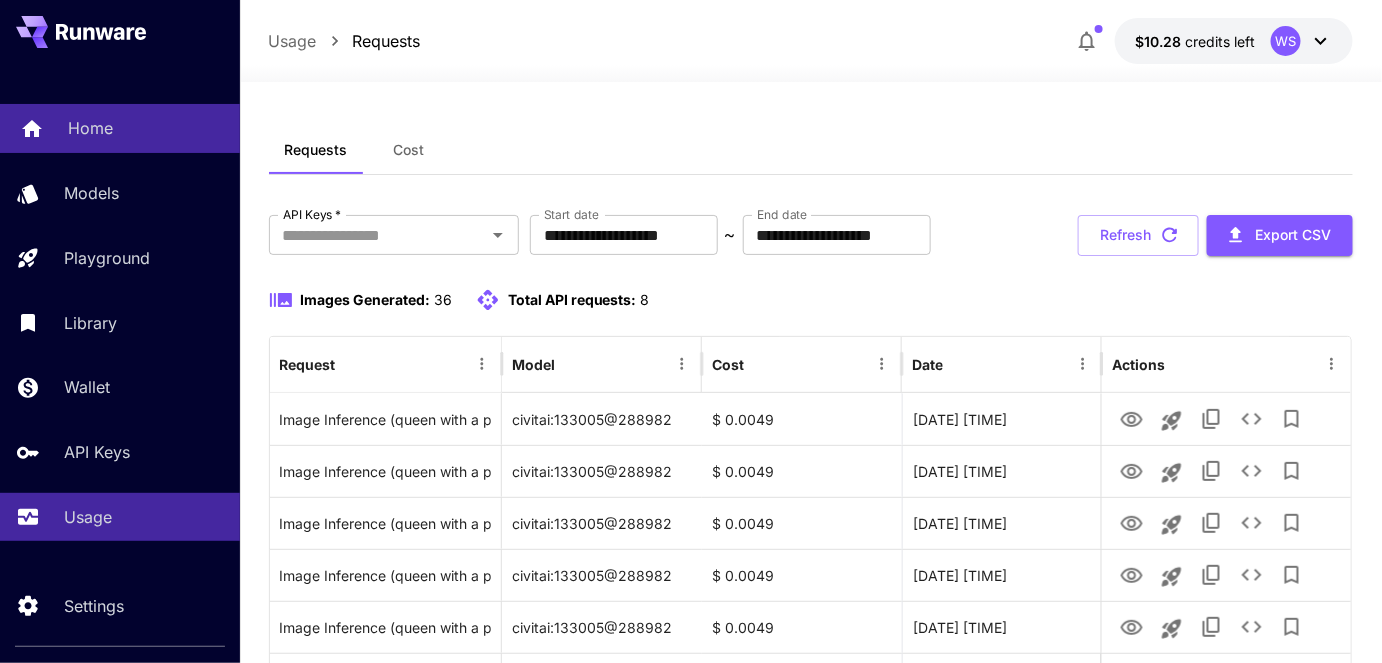 click on "Home" at bounding box center (90, 128) 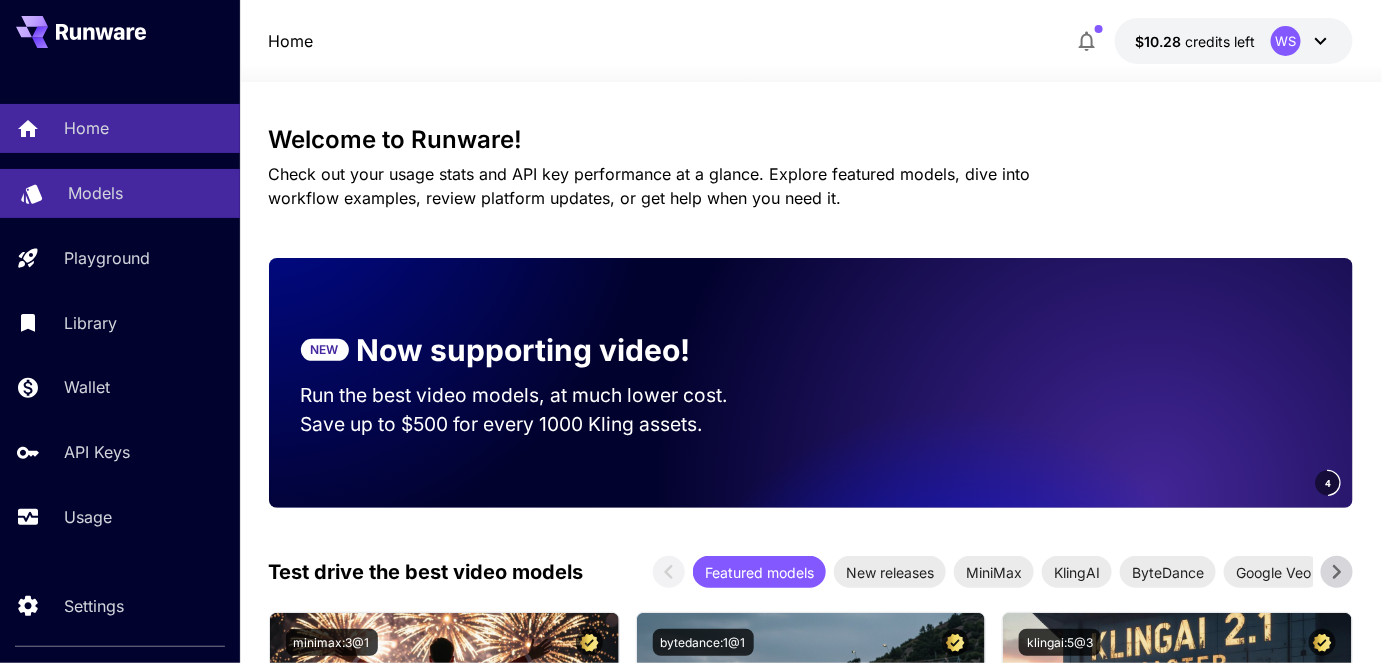 click on "Models" at bounding box center (95, 193) 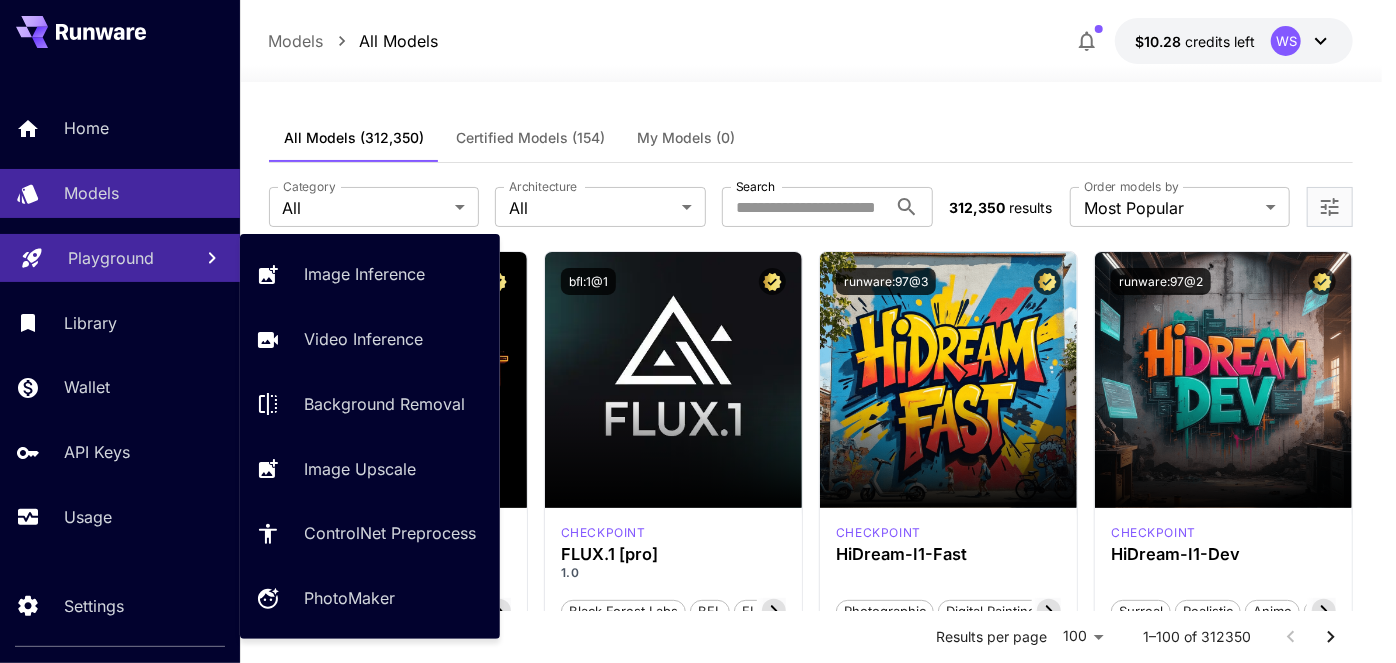 click on "Playground" at bounding box center (111, 258) 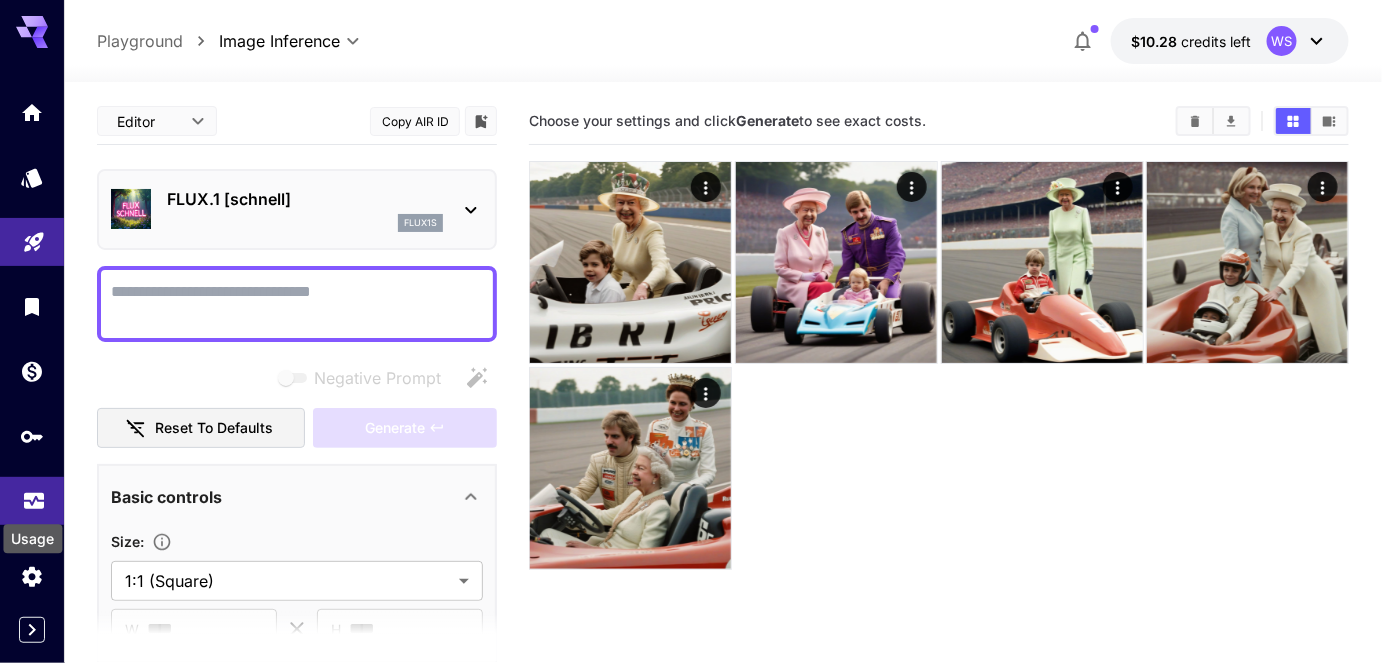 click 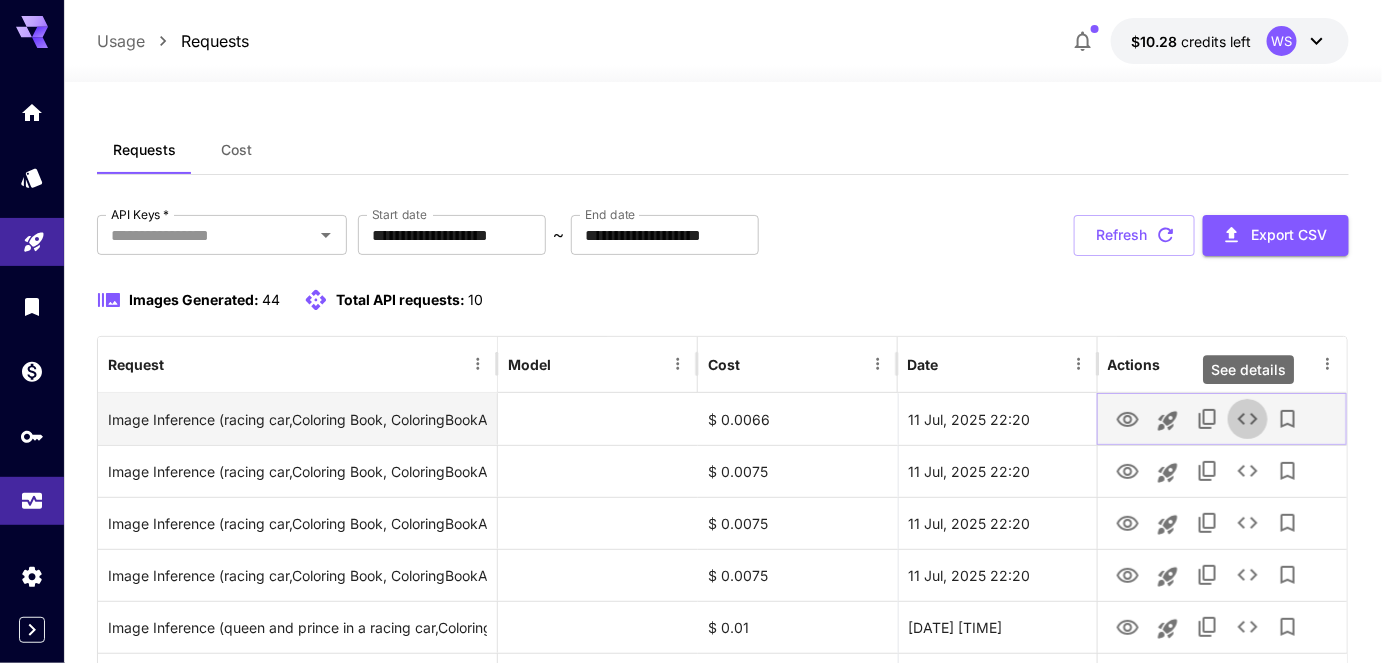 click 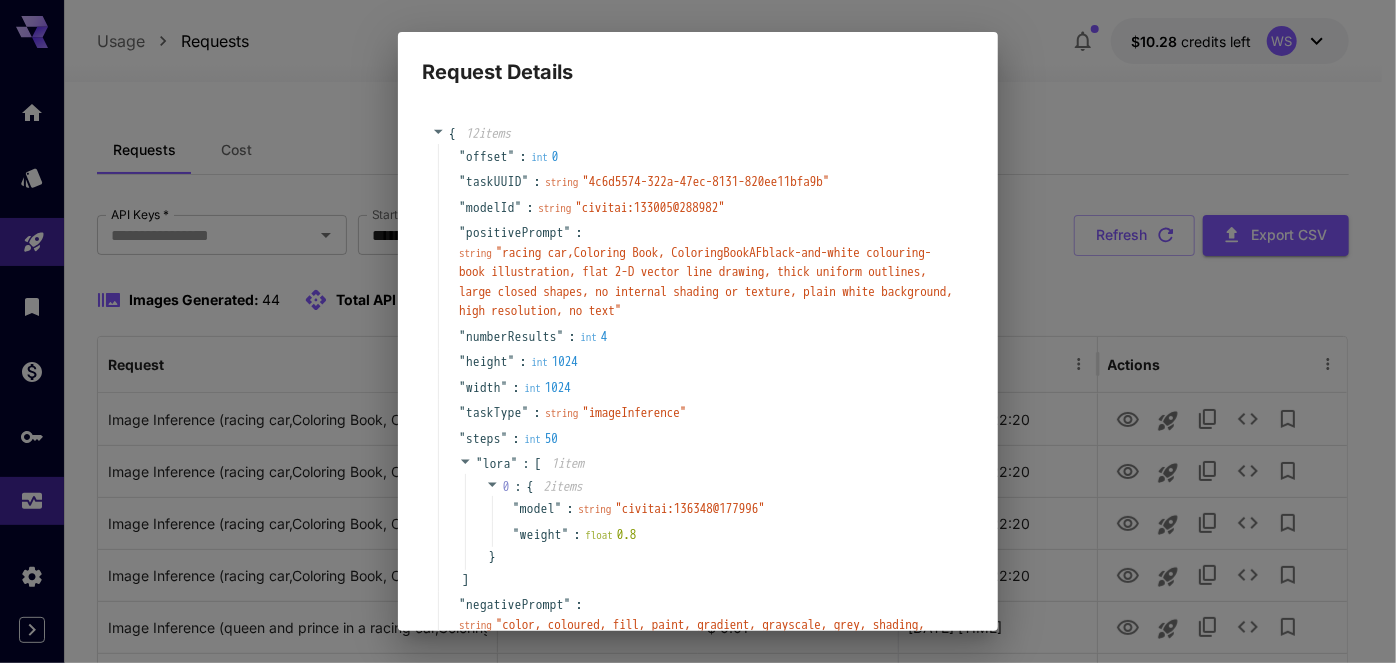 click on "Request Details { 12  item s " offset " : int 0 " taskUUID " : string " 4c6d5574-322a-47ec-8131-820ee11bfa9b " " modelId " : string " civitai:133005@288982 " " positivePrompt " : string " racing car,Coloring Book, ColoringBookAFblack-and-white colouring-book illustration, flat 2-D vector line drawing, thick uniform outlines, large closed shapes, no internal shading or texture, plain white background, high resolution, no text " " numberResults " : int 4 " height " : int 1024 " width " : int 1024 " taskType " : string " imageInference " " steps " : int 50 " lora " : [ 1  item 0 : { 2  item s " model " : string " civitai:136348@177996 " " weight " : float 0.8 } ] " negativePrompt " : string " " " CFGScale " : int 10 } Copy Cancel" at bounding box center [698, 331] 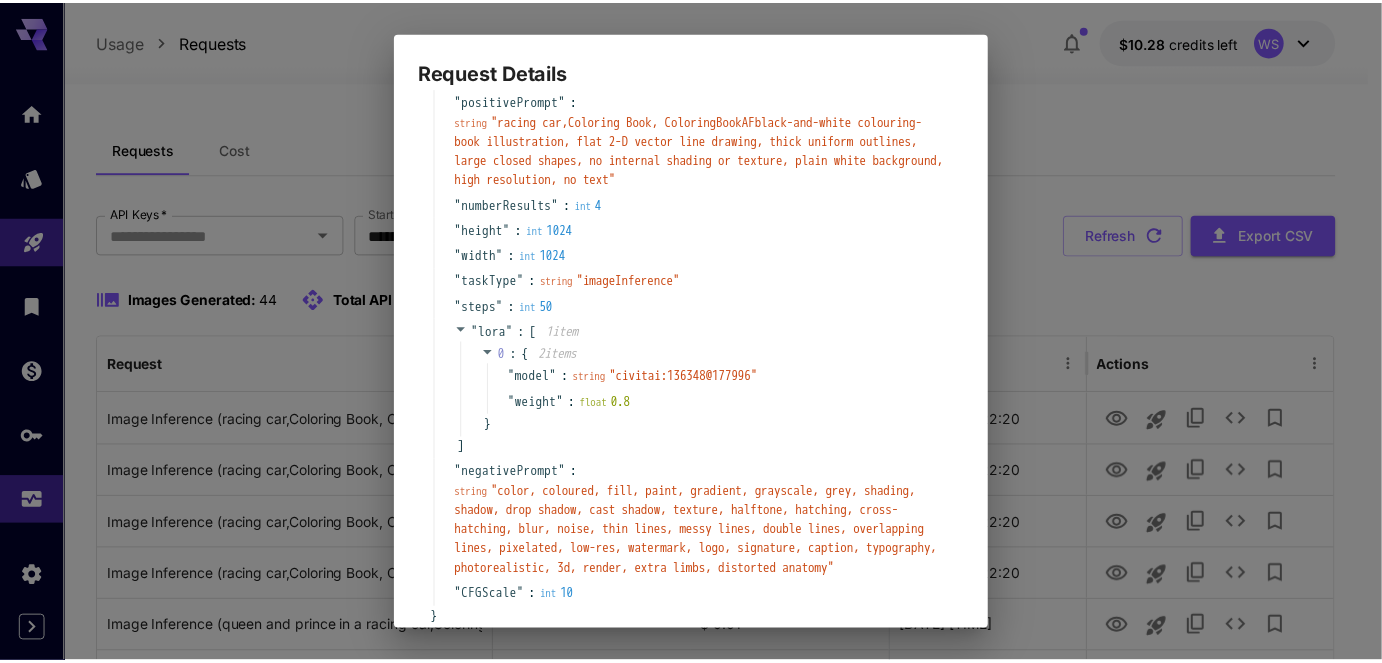 scroll, scrollTop: 269, scrollLeft: 0, axis: vertical 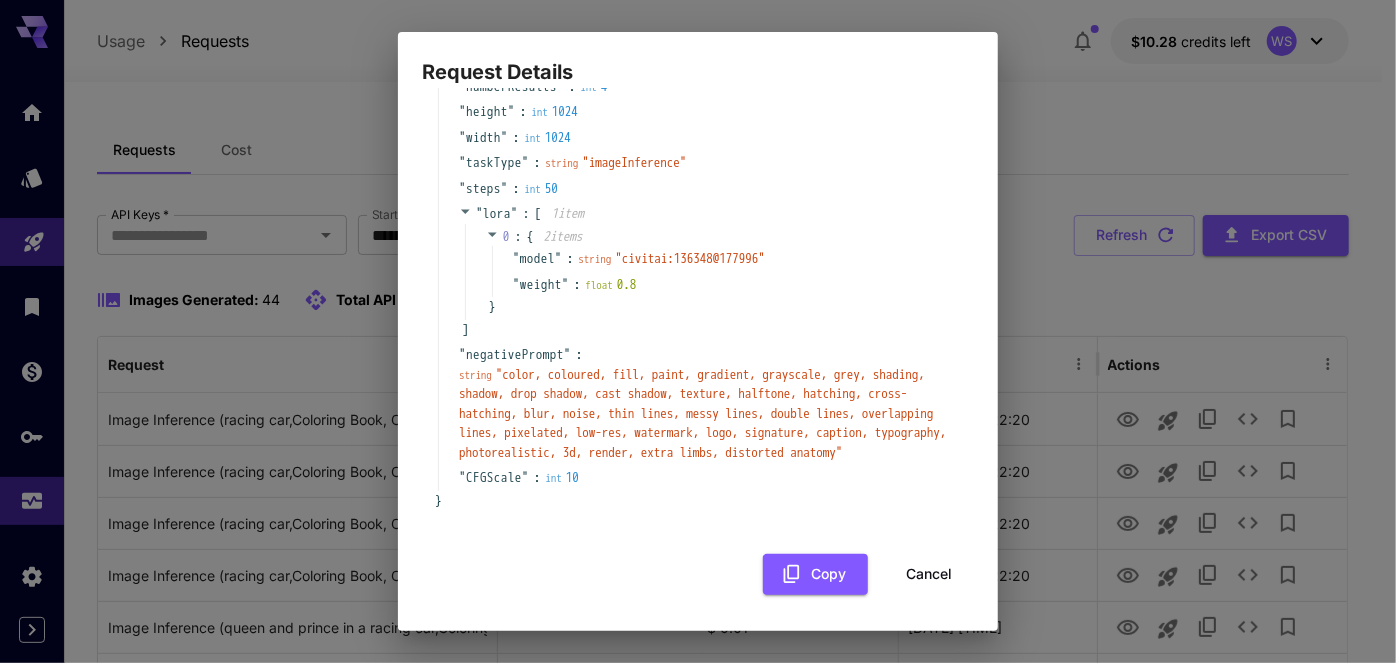 click on "Cancel" at bounding box center [929, 574] 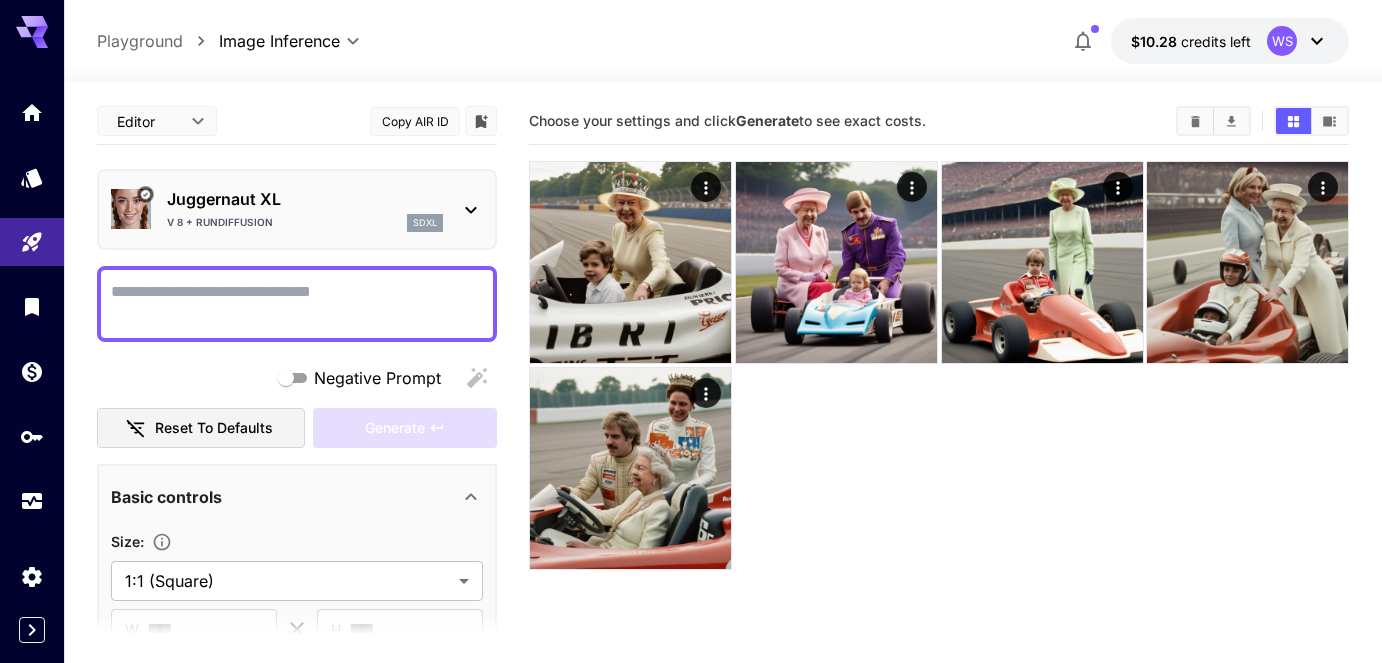 scroll, scrollTop: 0, scrollLeft: 0, axis: both 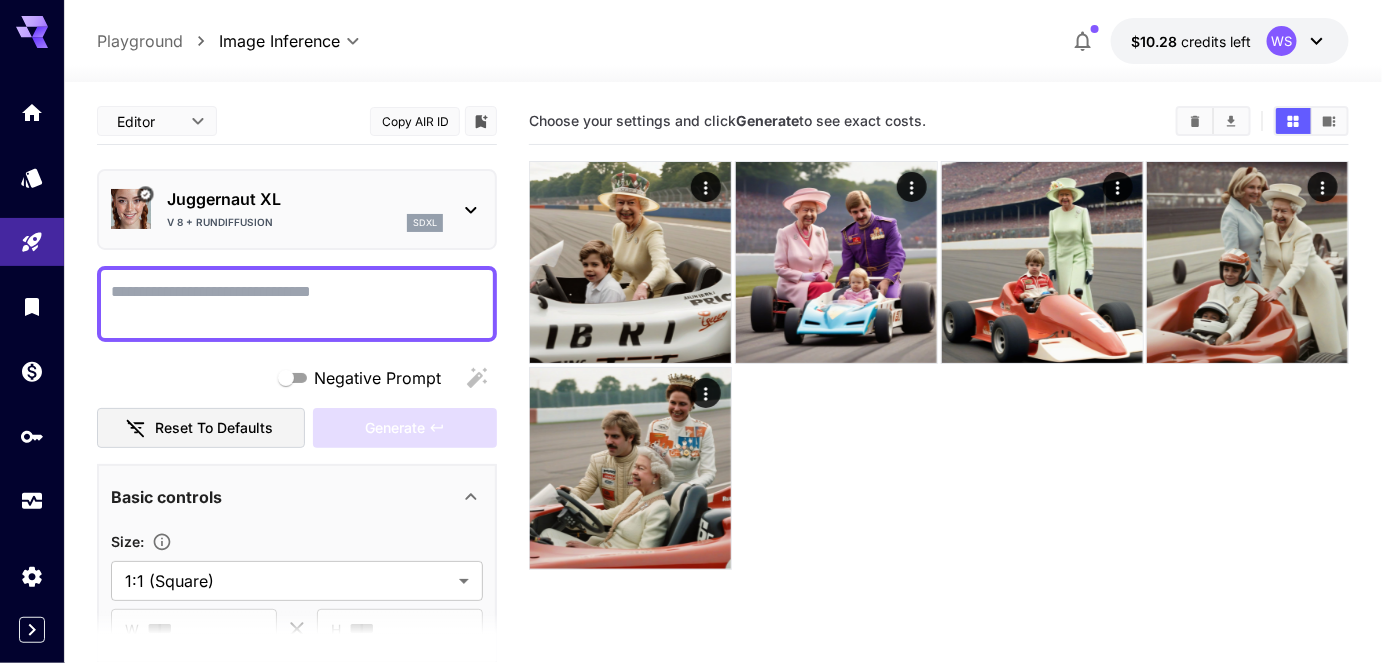 paste on "**********" 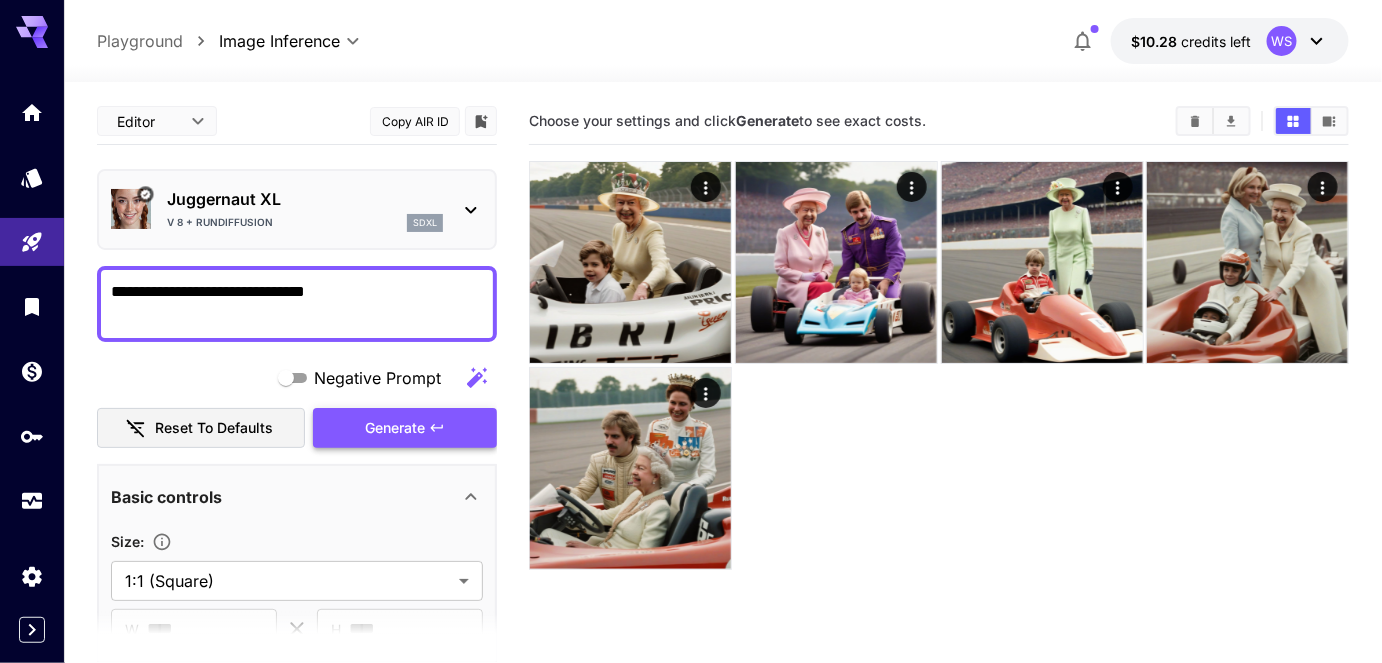 click on "Generate" at bounding box center (405, 428) 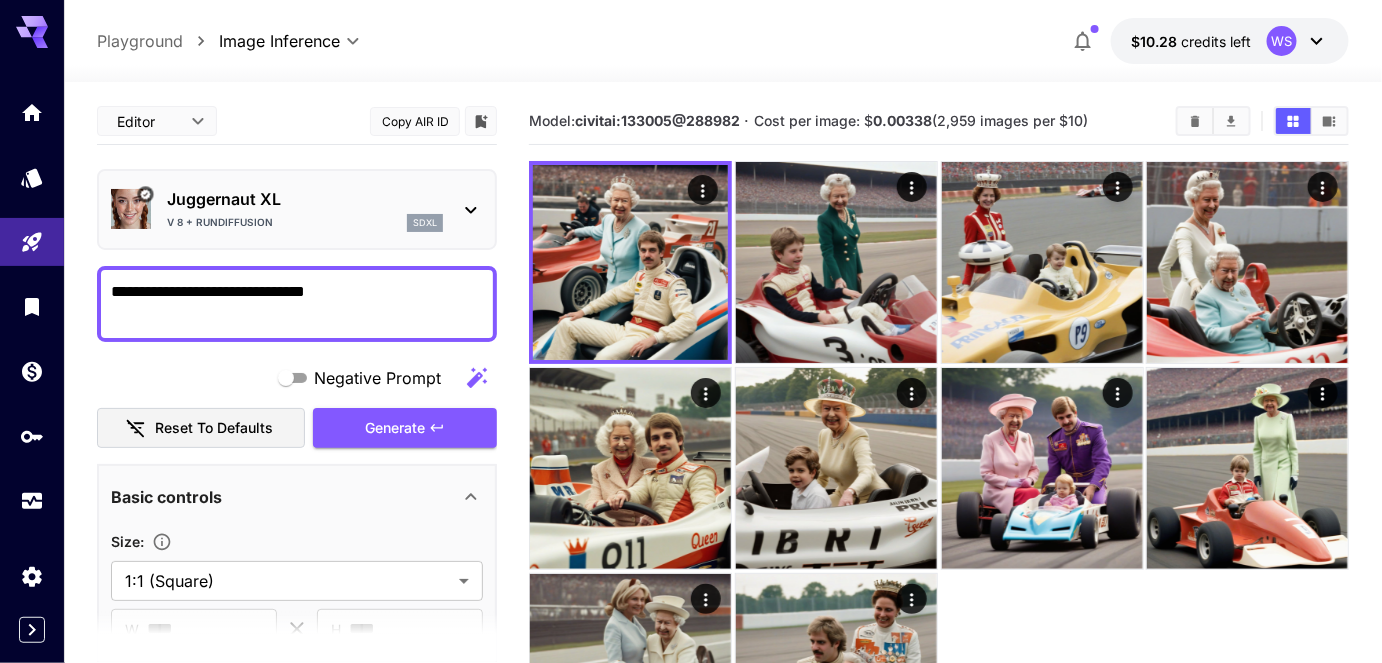 click on "**********" at bounding box center (297, 304) 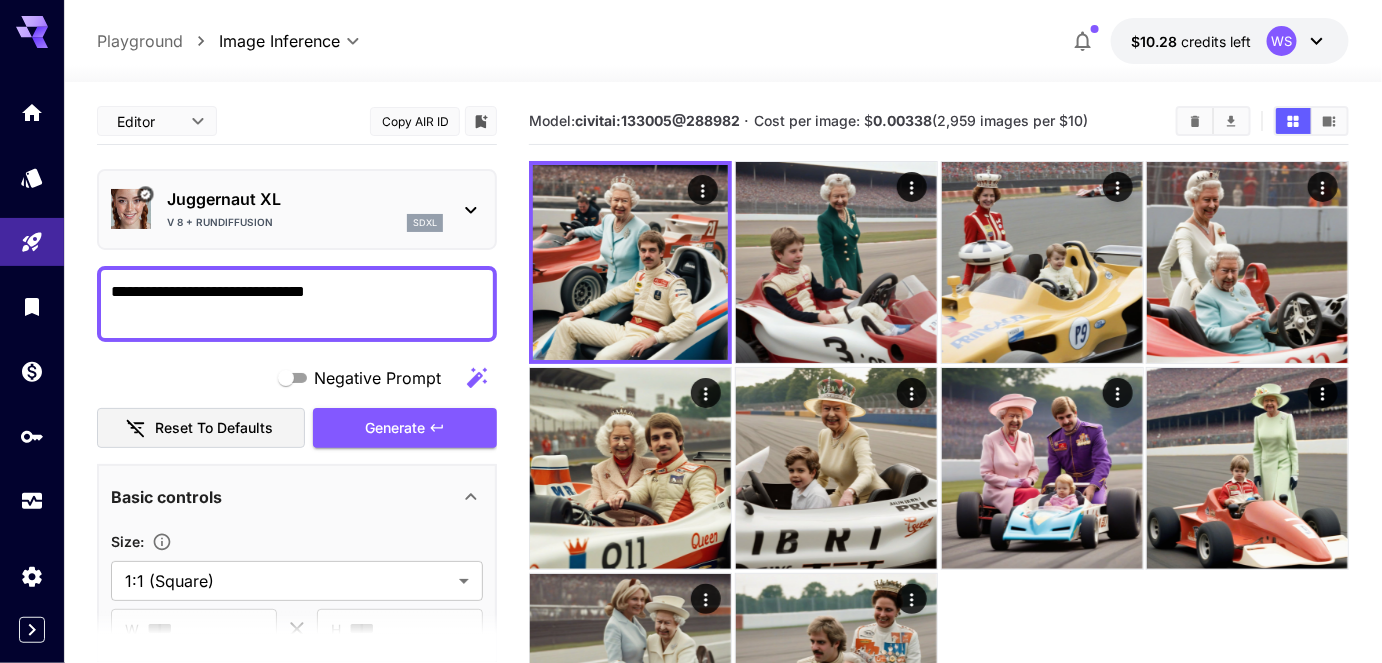 click 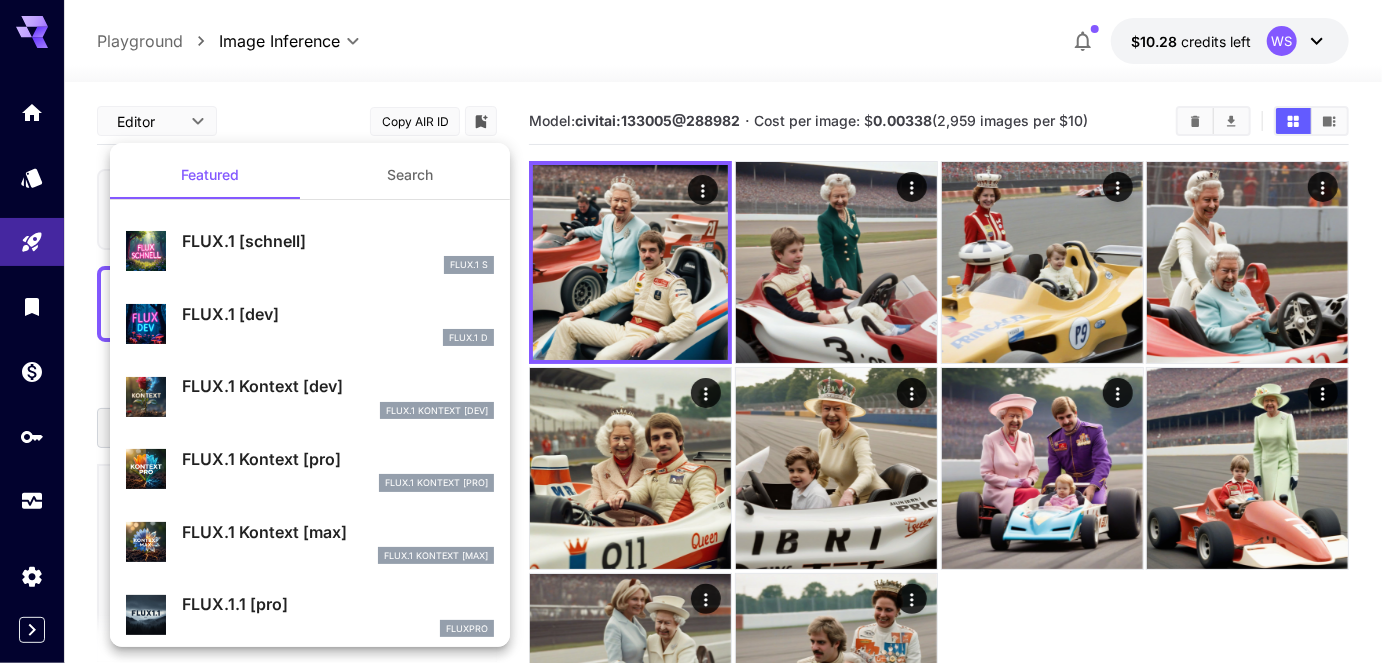 click at bounding box center (698, 331) 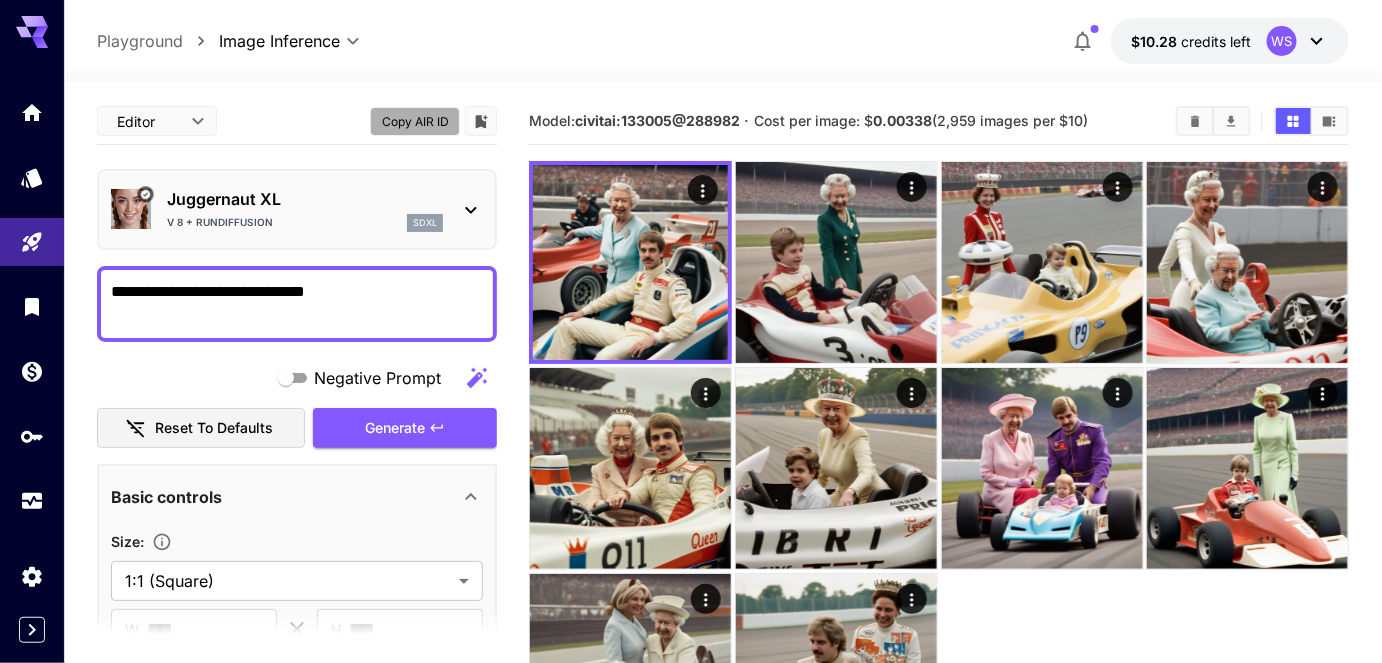 click on "Copy AIR ID" at bounding box center [415, 121] 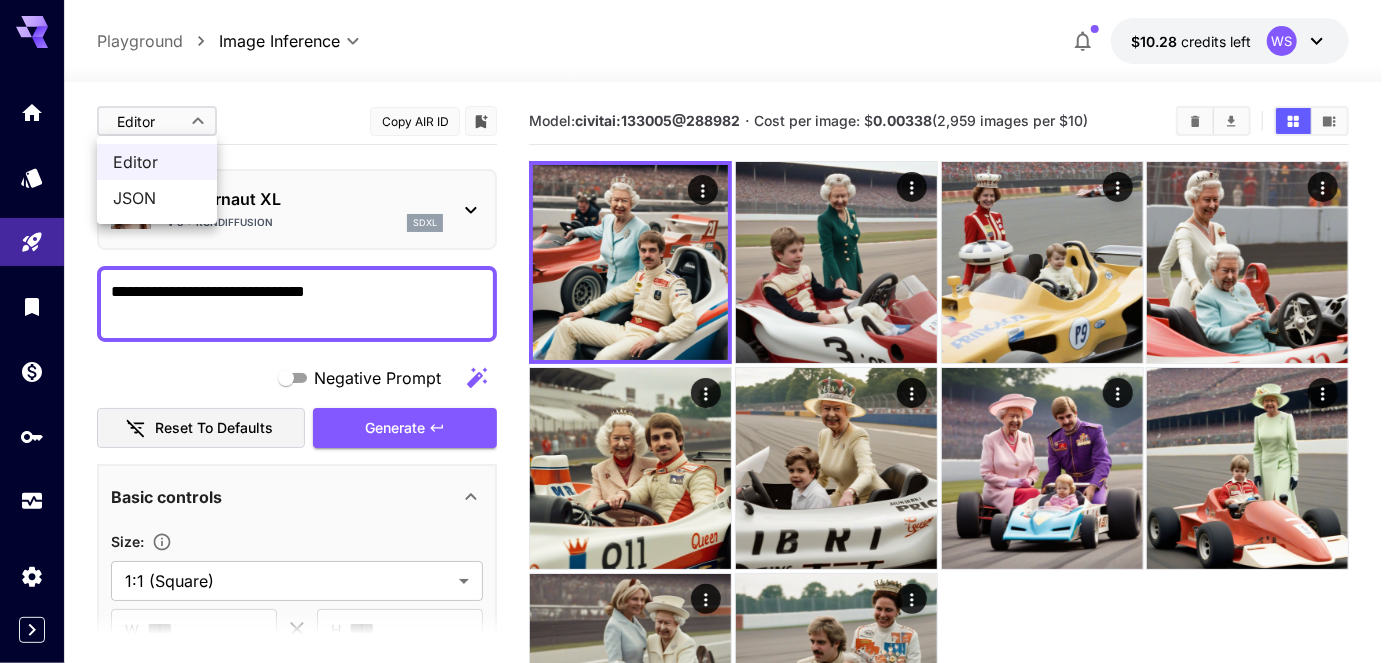 click on "**********" at bounding box center (698, 417) 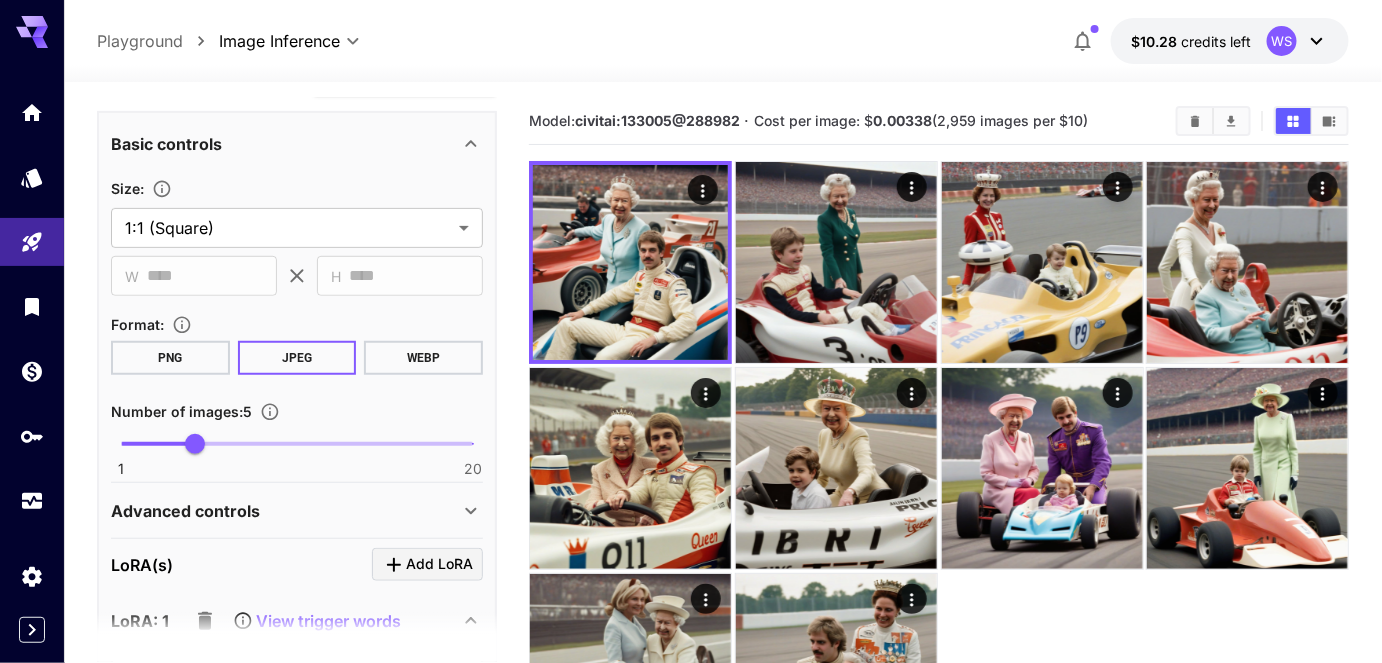 scroll, scrollTop: 363, scrollLeft: 0, axis: vertical 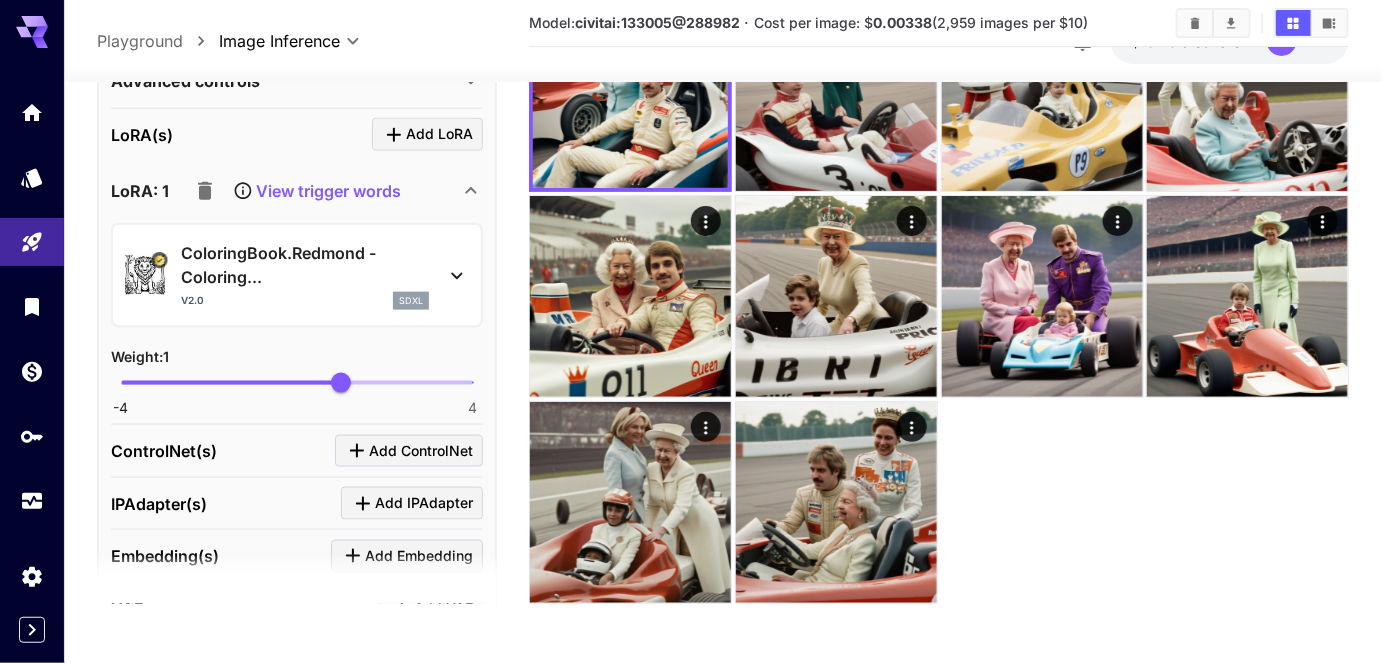 click 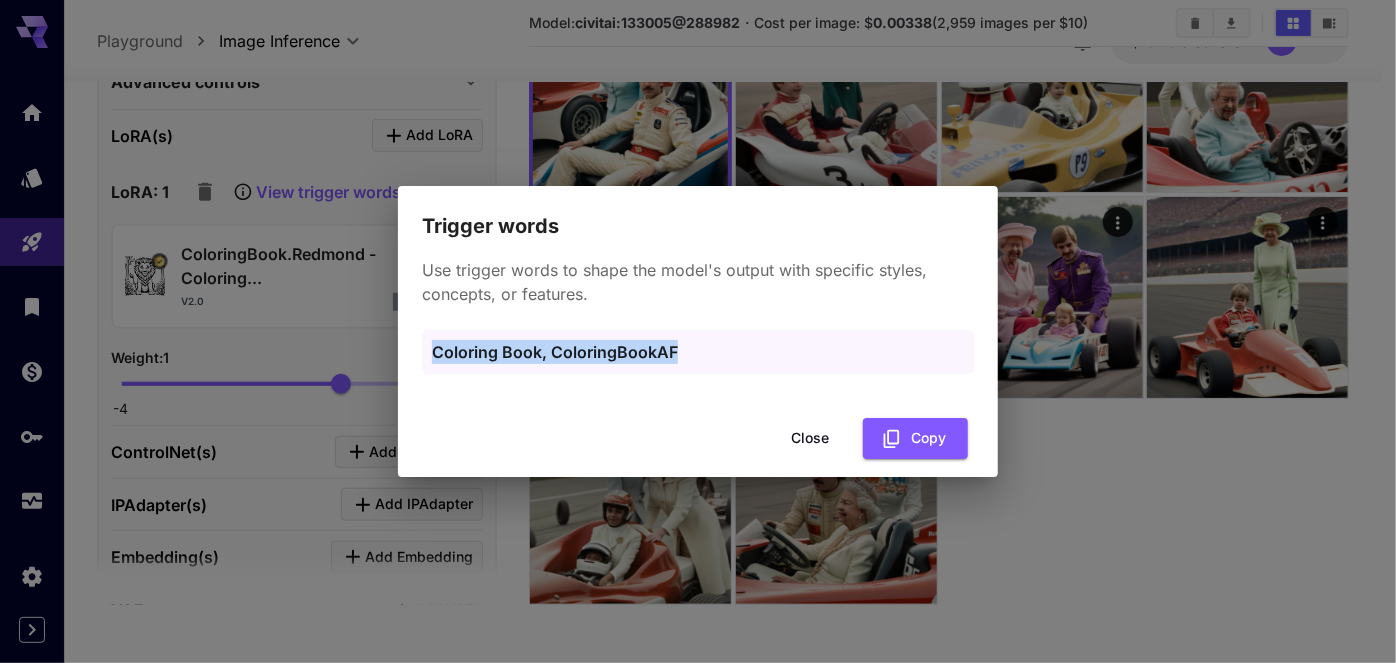 drag, startPoint x: 678, startPoint y: 346, endPoint x: 437, endPoint y: 350, distance: 241.03319 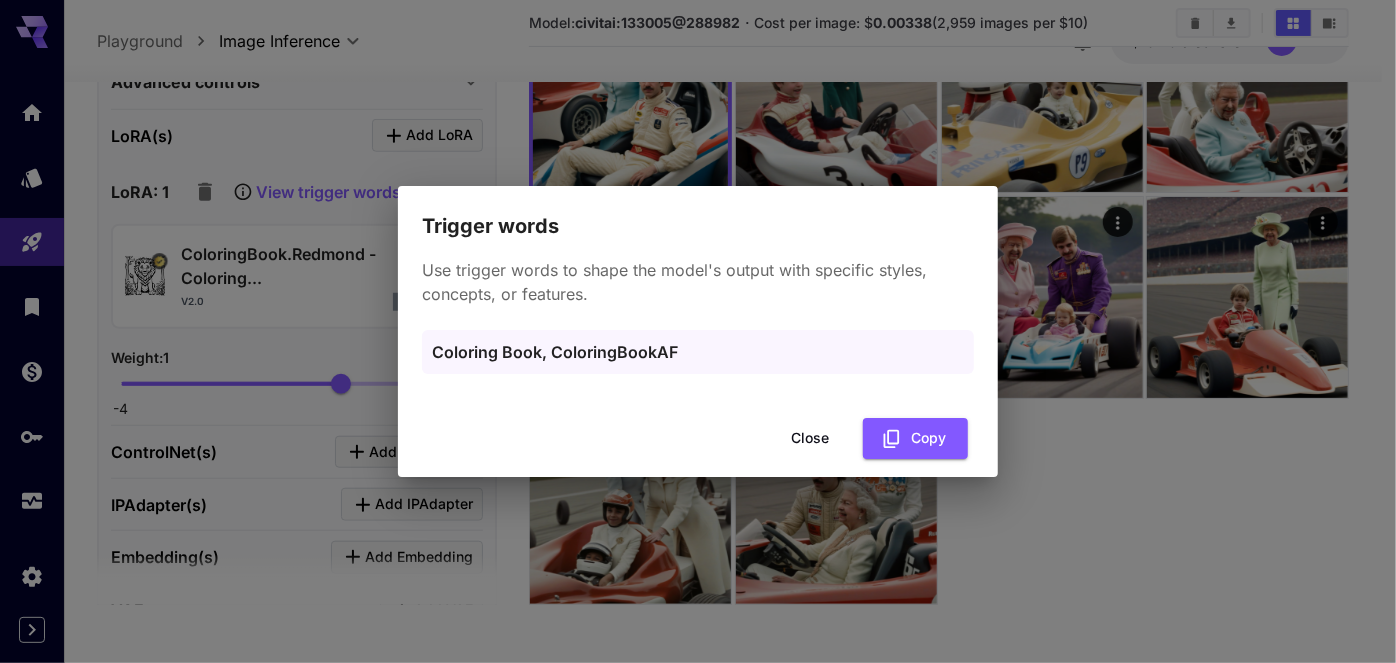 click on "Trigger words Use trigger words to shape the model's output with specific styles, concepts, or features. Coloring Book, ColoringBookAF Close Copy" at bounding box center [698, 331] 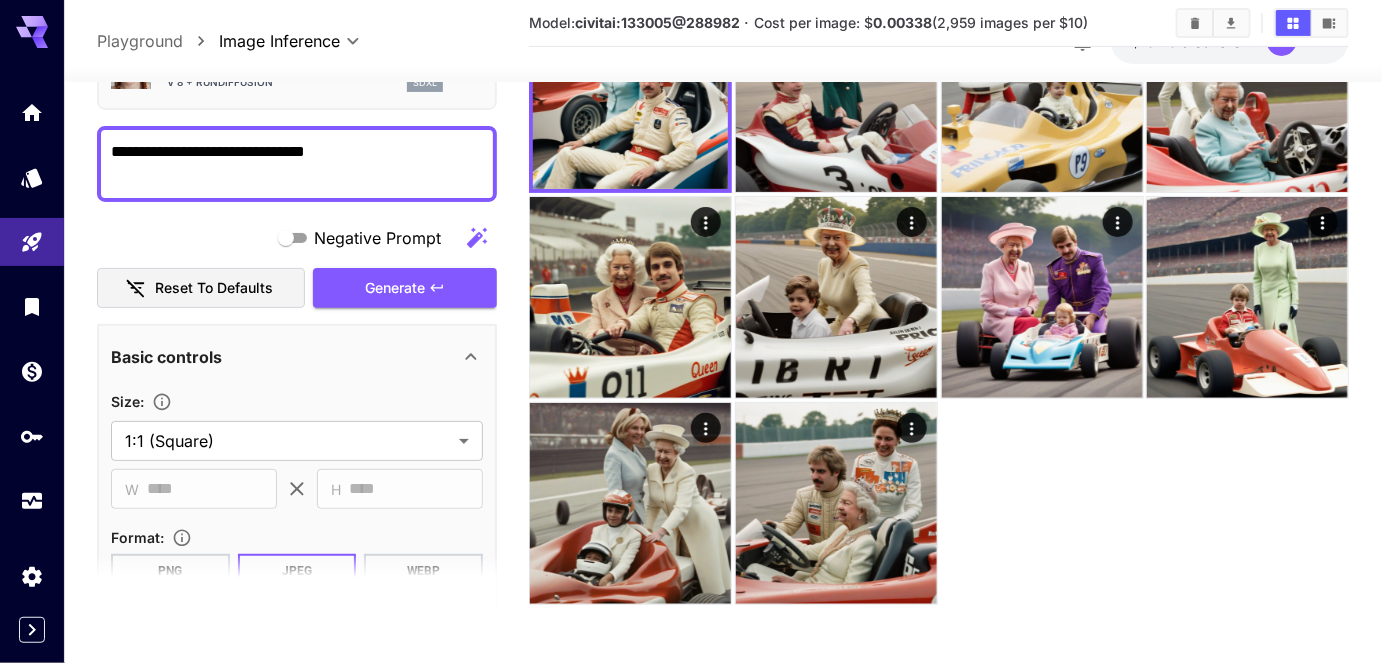 scroll, scrollTop: 0, scrollLeft: 0, axis: both 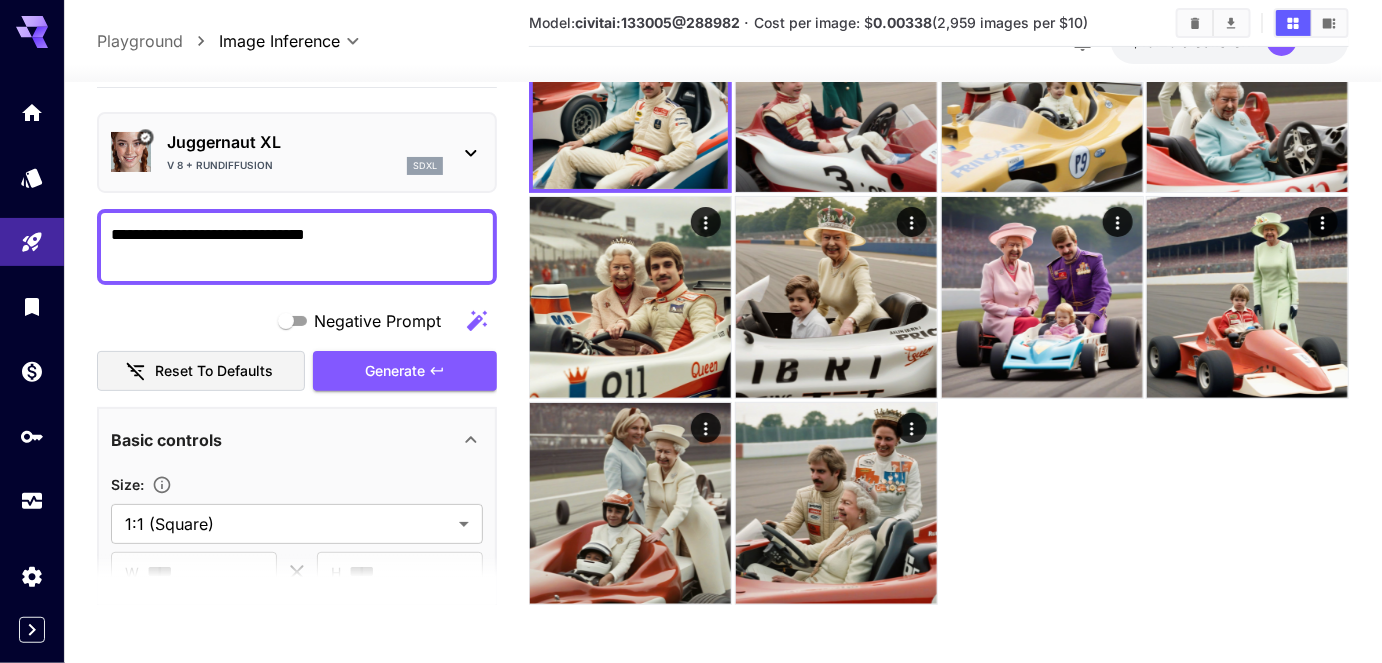 click on "**********" at bounding box center [297, 246] 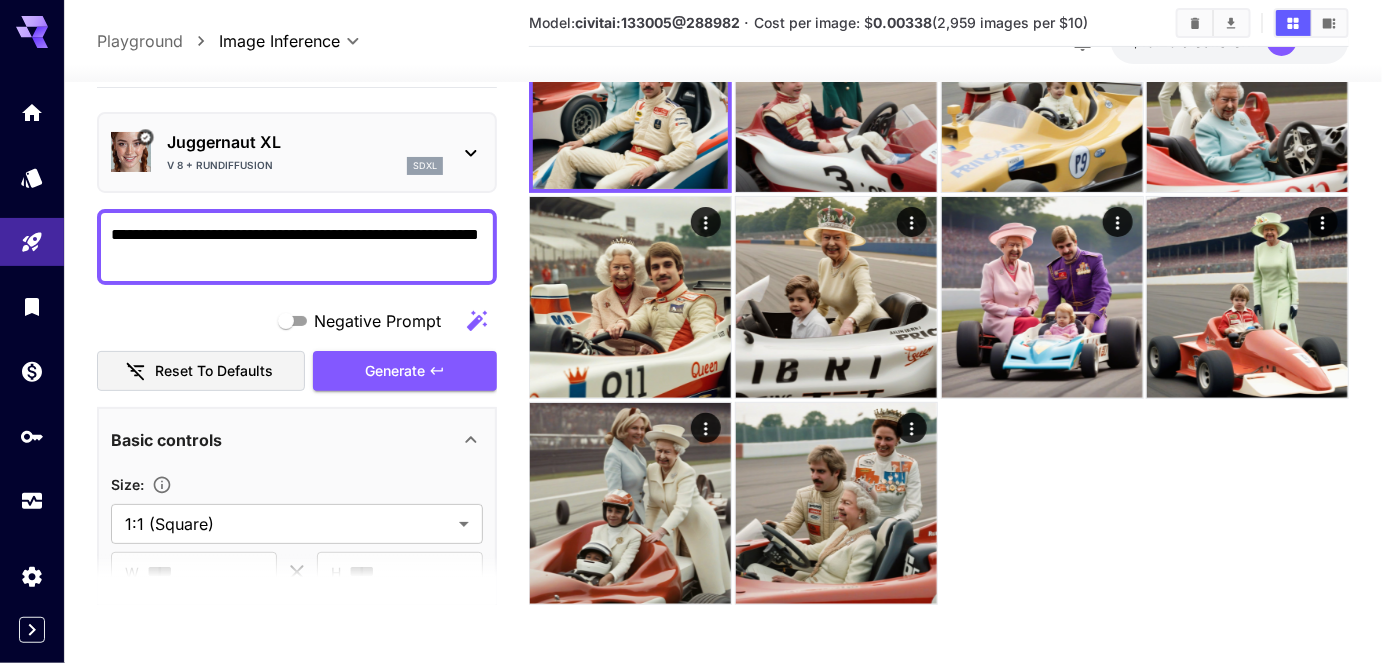 click on "**********" at bounding box center [297, 246] 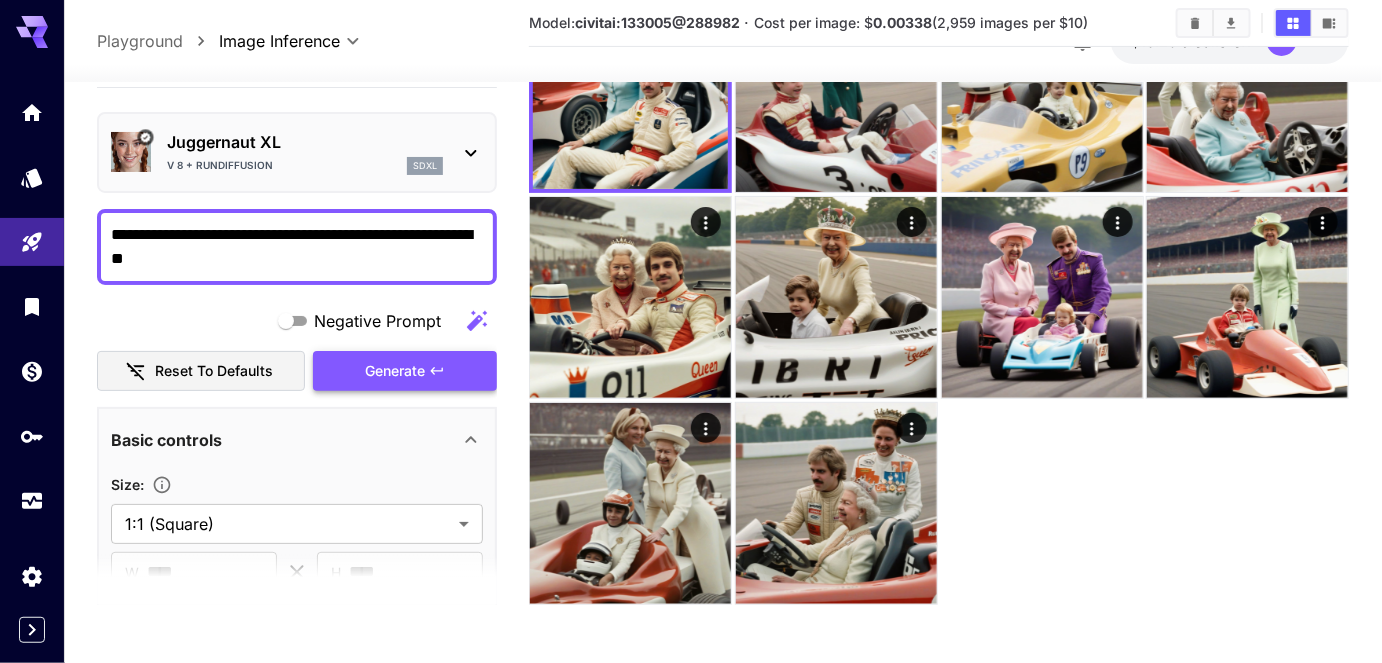 type on "**********" 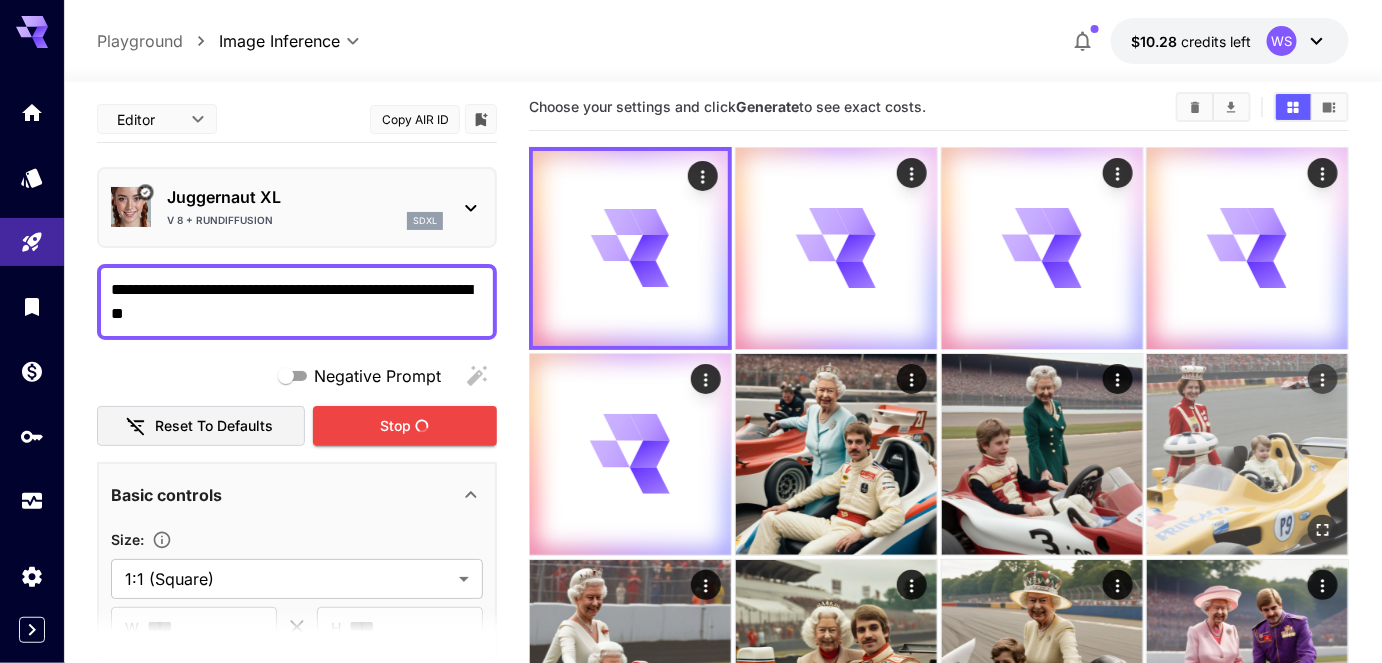scroll, scrollTop: 0, scrollLeft: 0, axis: both 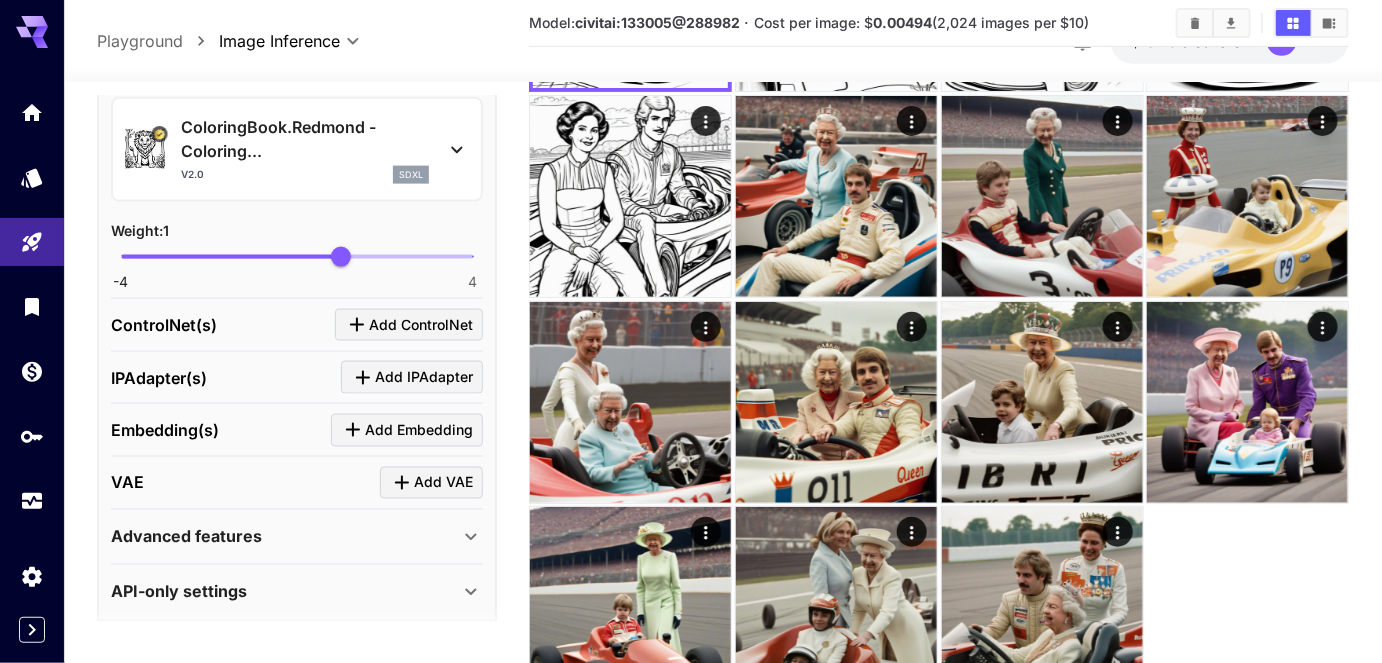 click 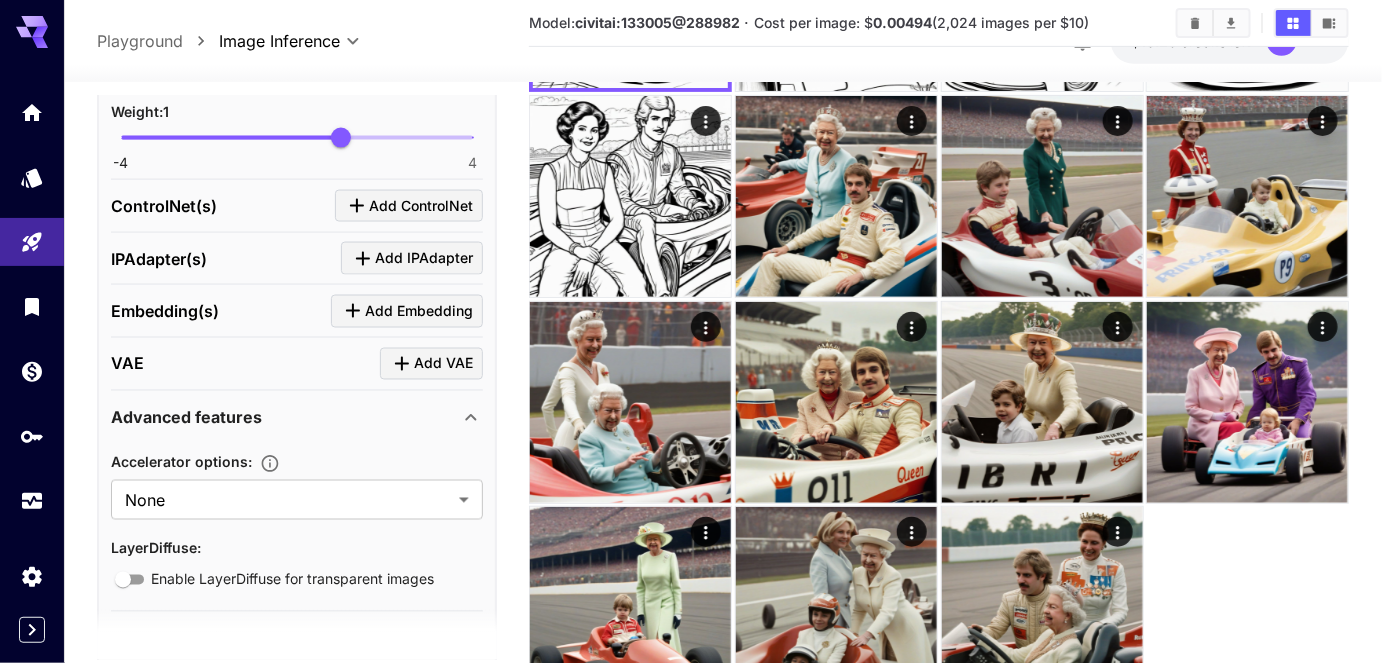 scroll, scrollTop: 1074, scrollLeft: 0, axis: vertical 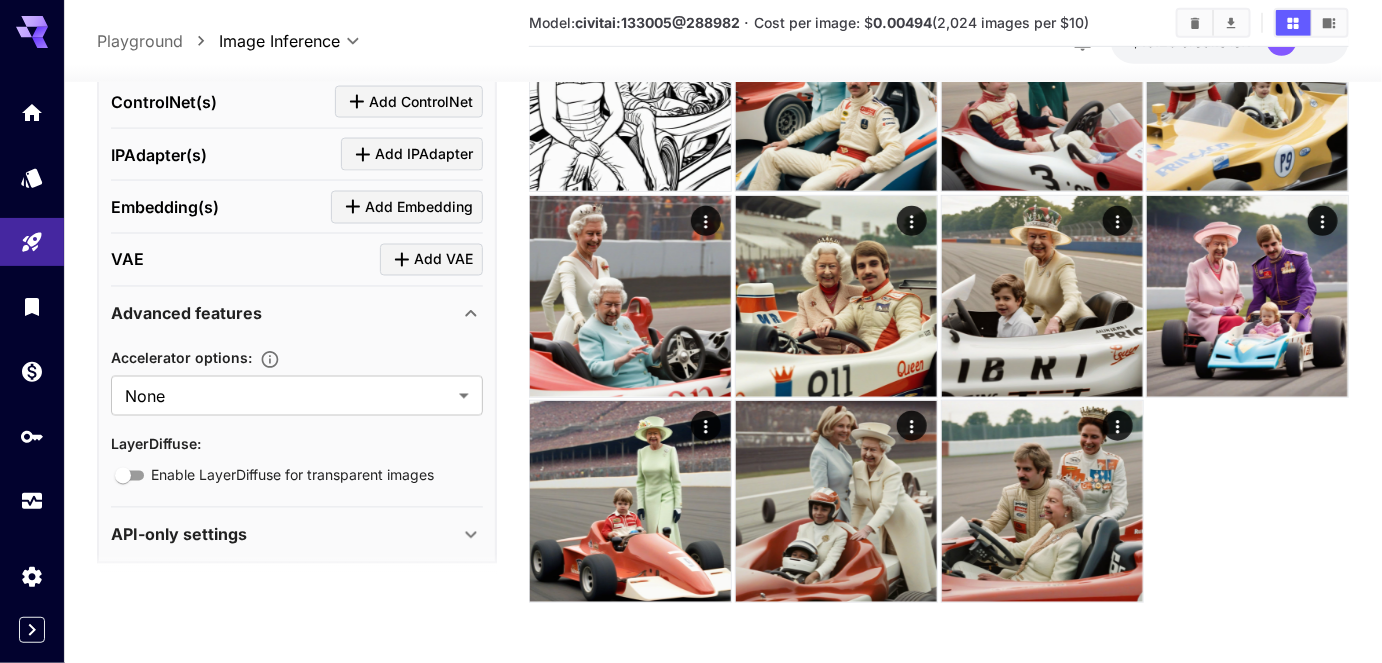 click 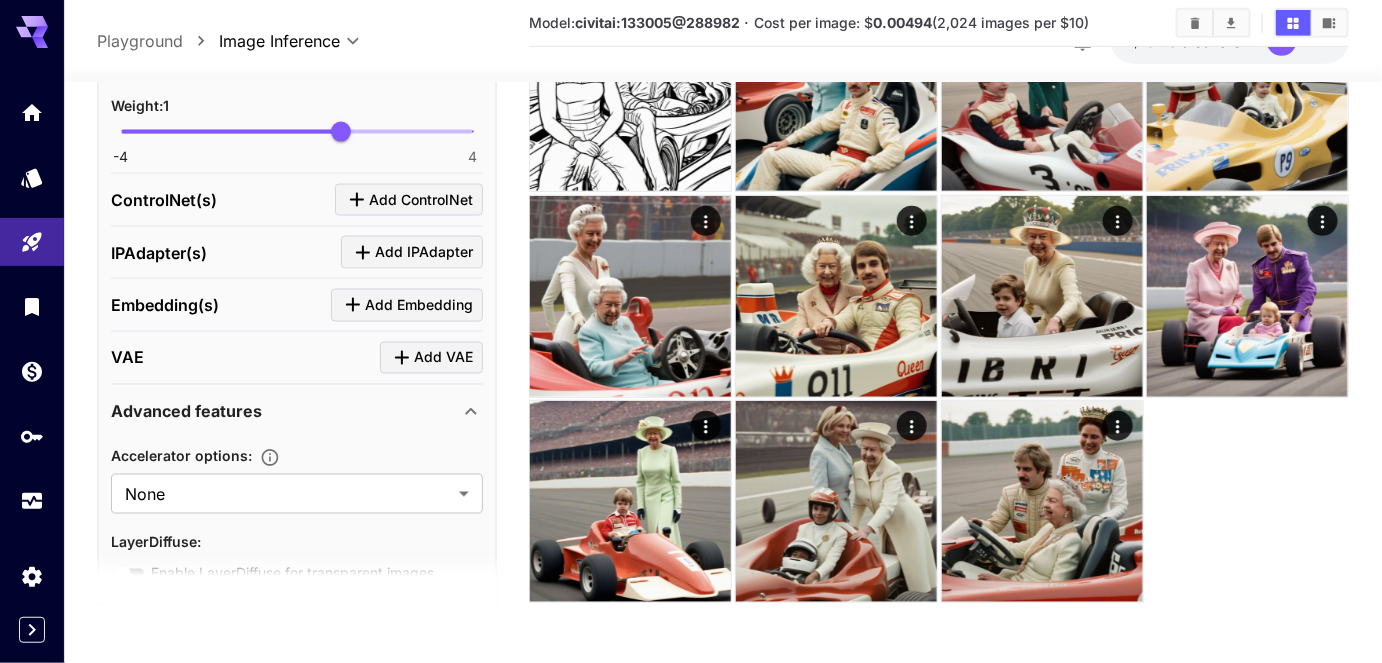 scroll, scrollTop: 868, scrollLeft: 0, axis: vertical 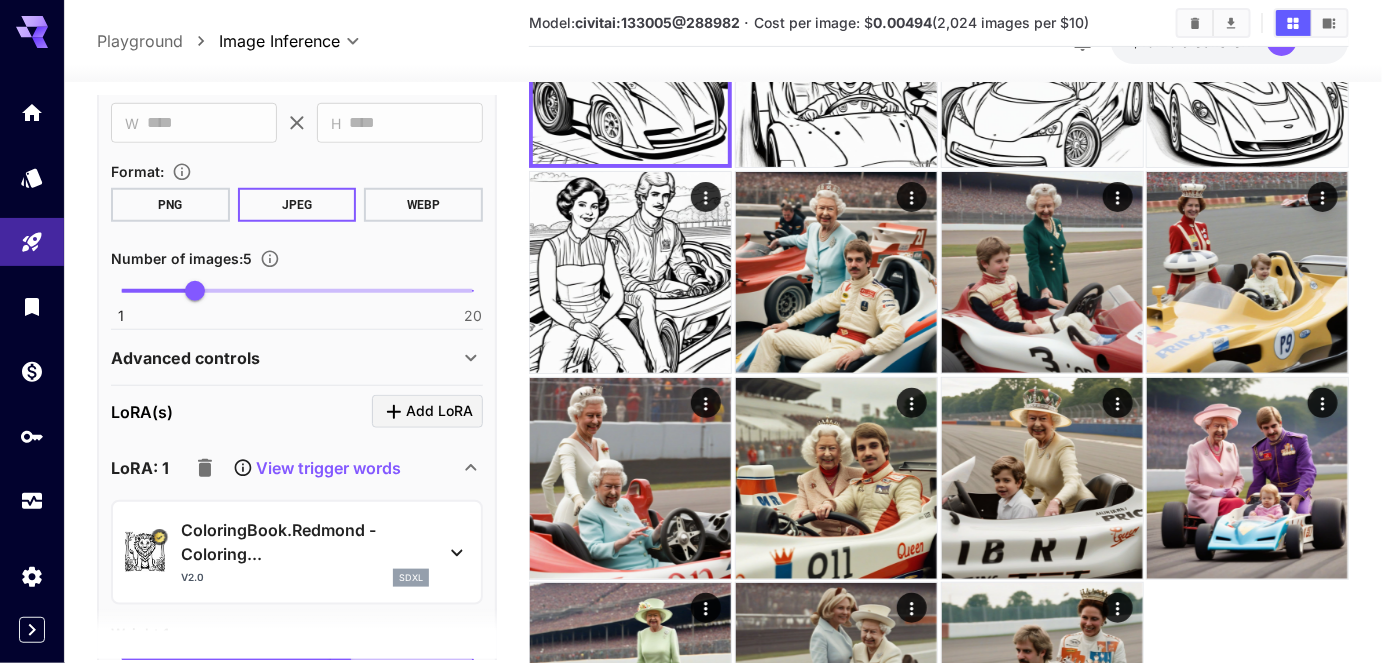 click 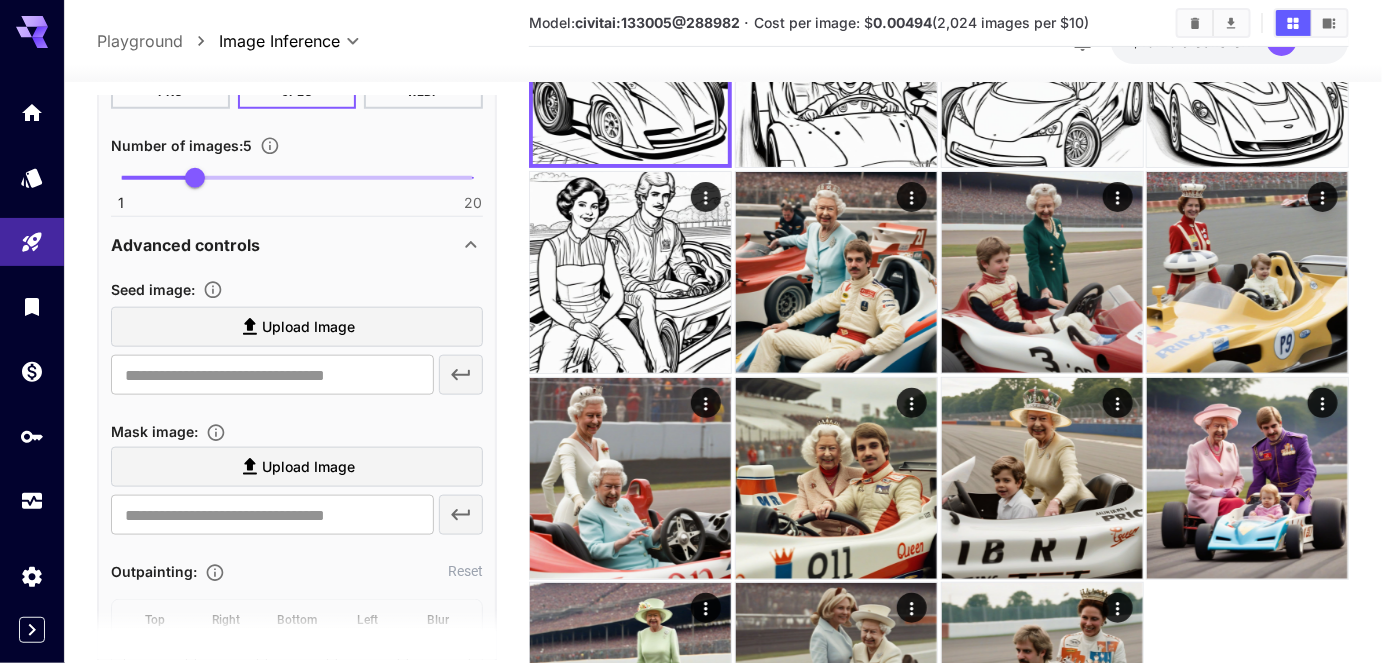 scroll, scrollTop: 686, scrollLeft: 0, axis: vertical 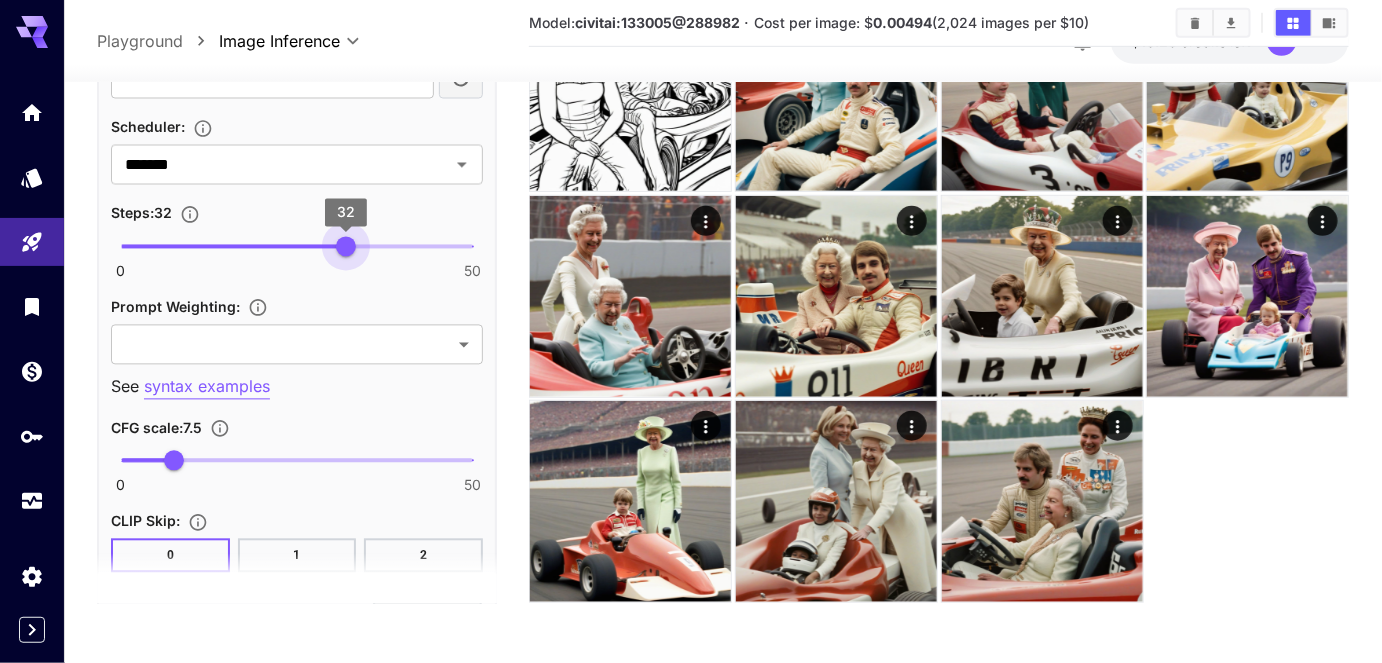 type on "**" 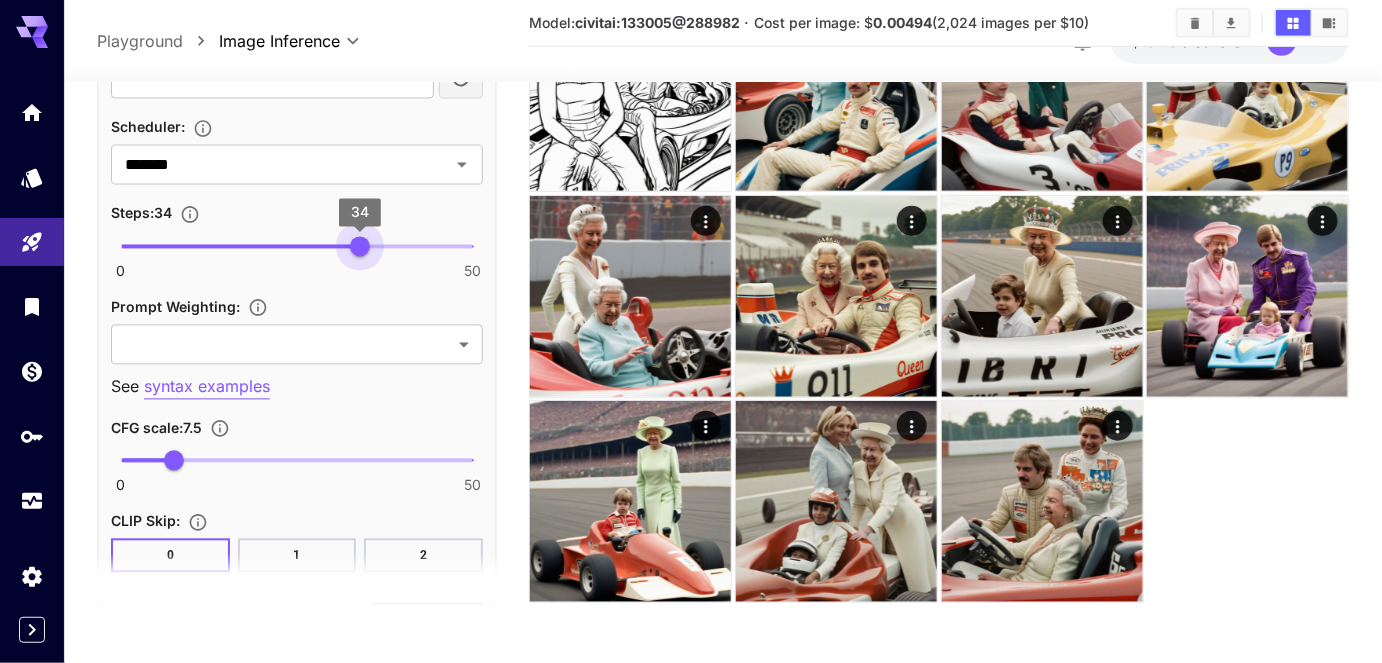 drag, startPoint x: 263, startPoint y: 239, endPoint x: 360, endPoint y: 246, distance: 97.25225 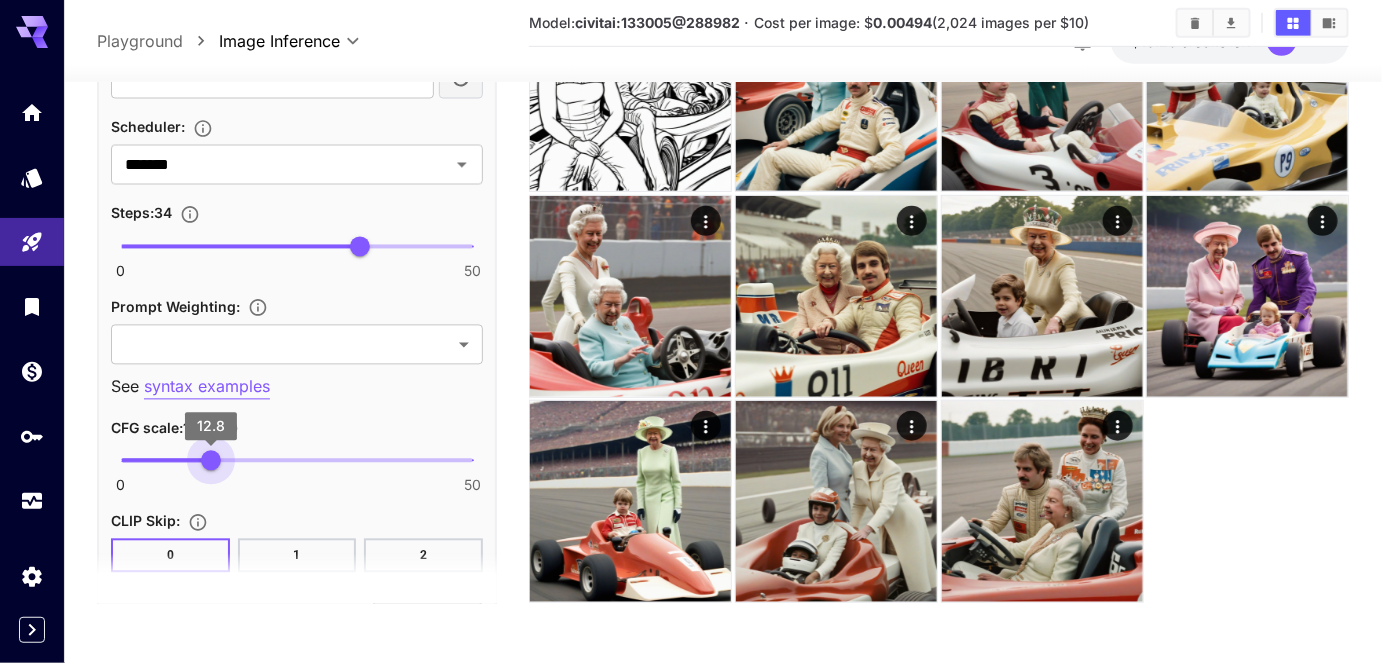 type on "****" 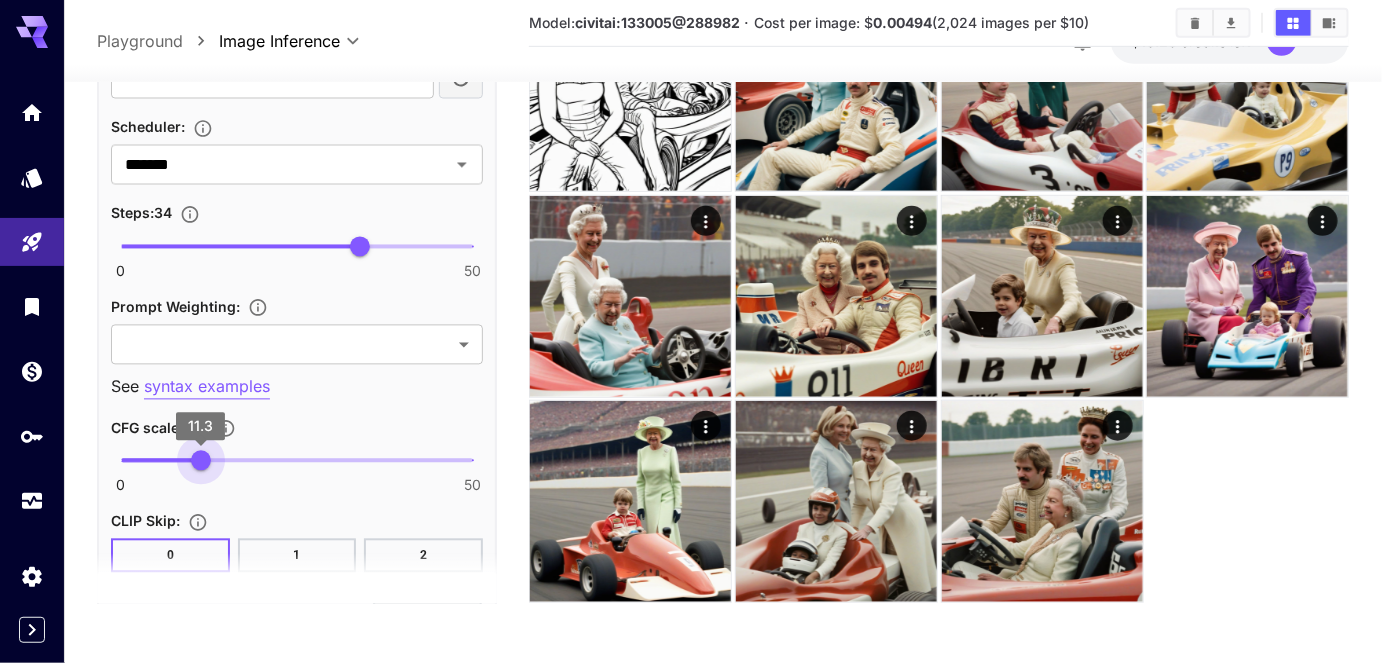 drag, startPoint x: 211, startPoint y: 456, endPoint x: 200, endPoint y: 460, distance: 11.7046995 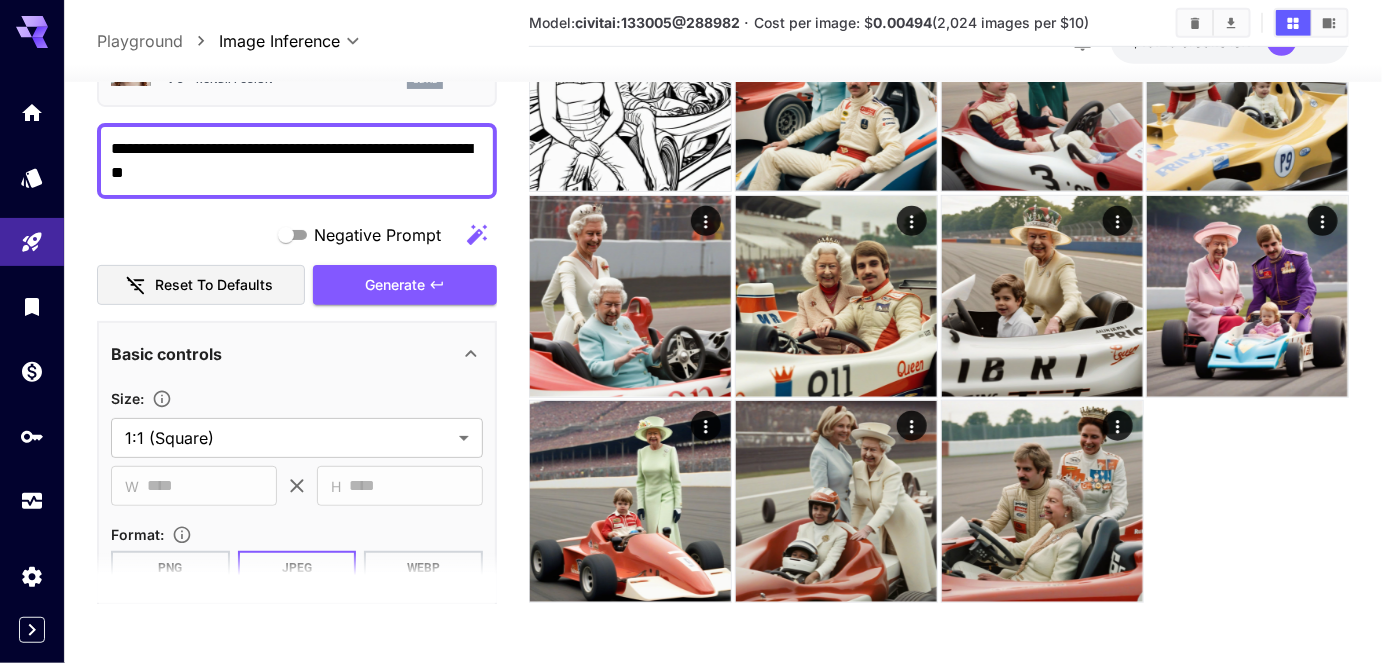 scroll, scrollTop: 0, scrollLeft: 0, axis: both 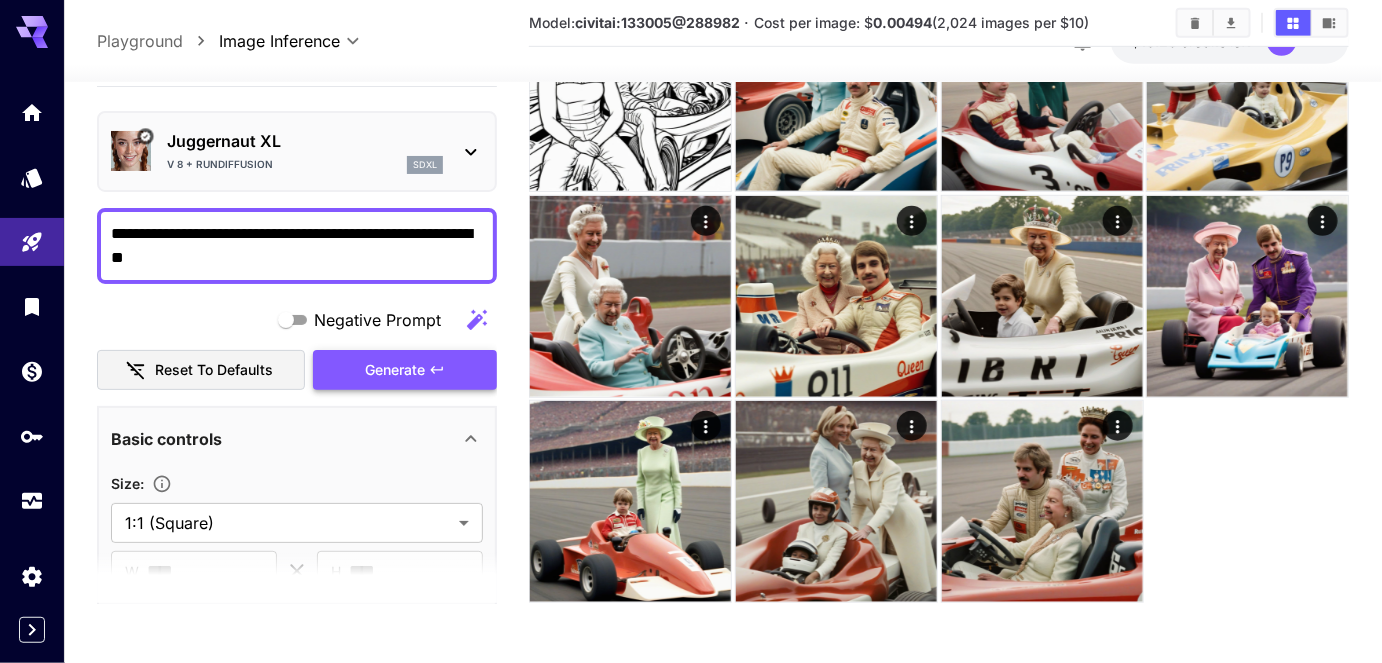 click on "Negative Prompt Reset to defaults Generate" at bounding box center (297, 344) 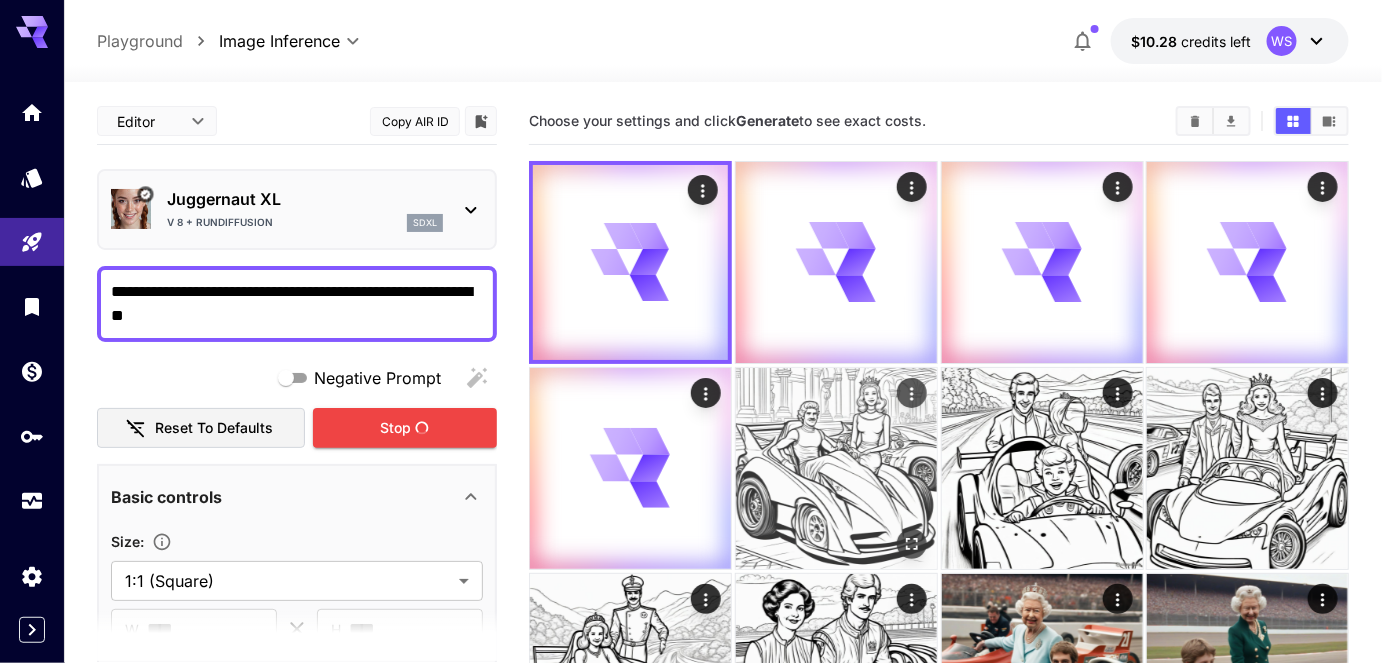 scroll, scrollTop: 0, scrollLeft: 0, axis: both 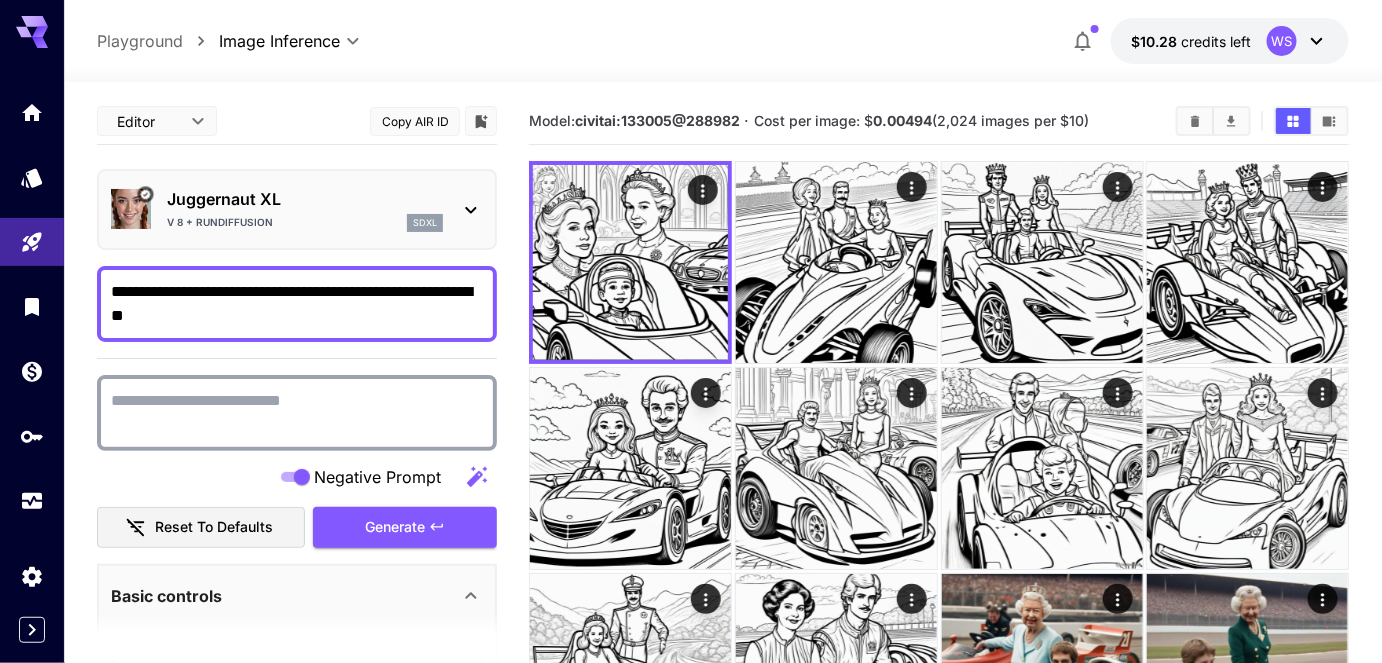 click on "Negative Prompt" at bounding box center [297, 413] 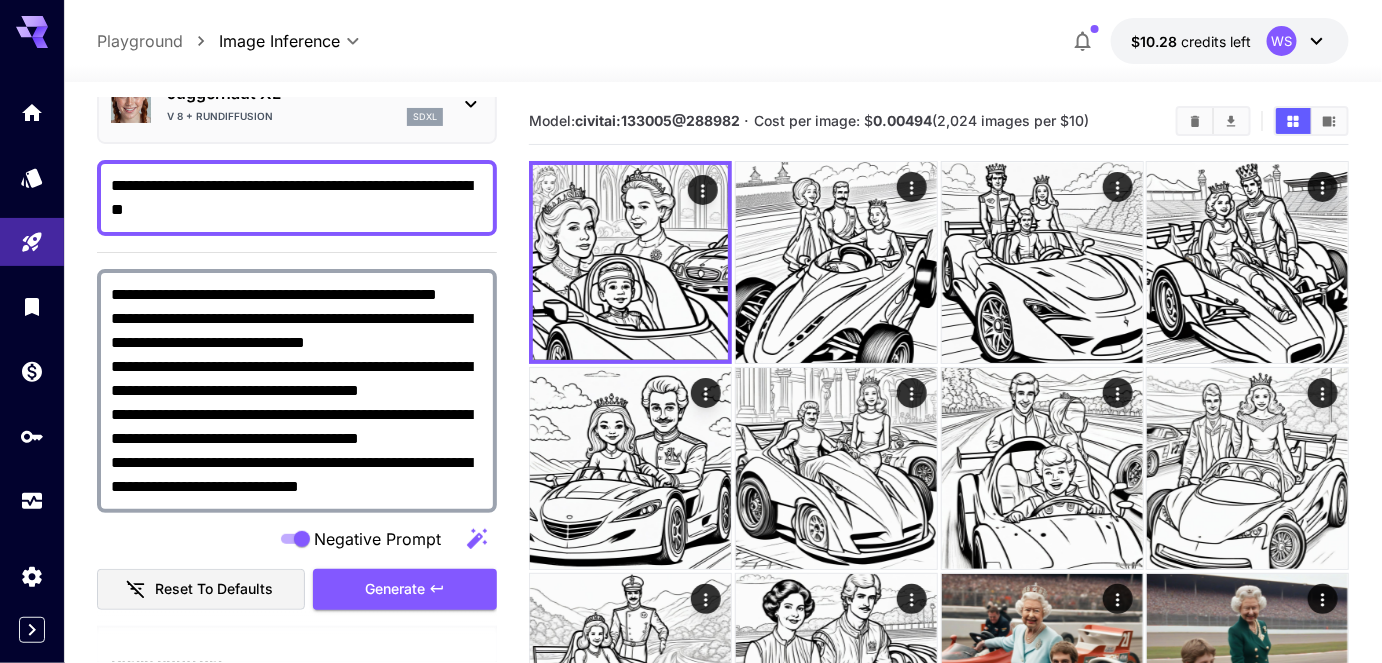 scroll, scrollTop: 90, scrollLeft: 0, axis: vertical 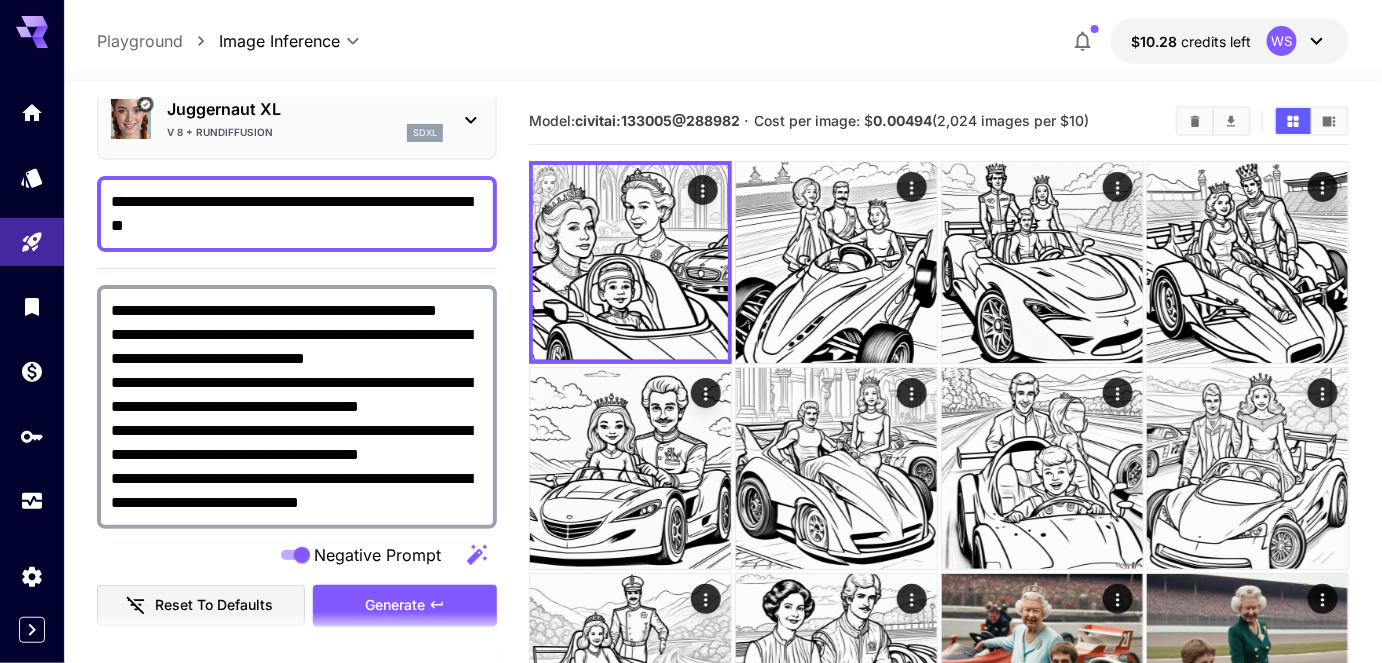type on "**********" 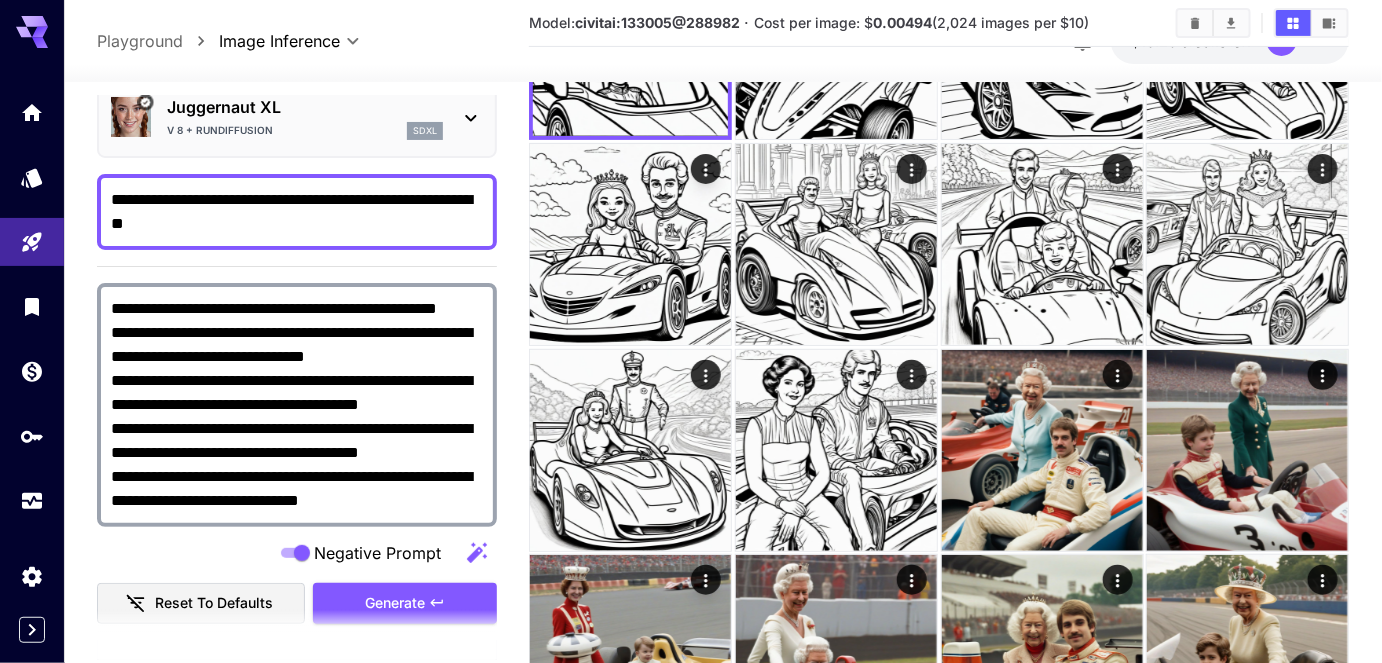 scroll, scrollTop: 272, scrollLeft: 0, axis: vertical 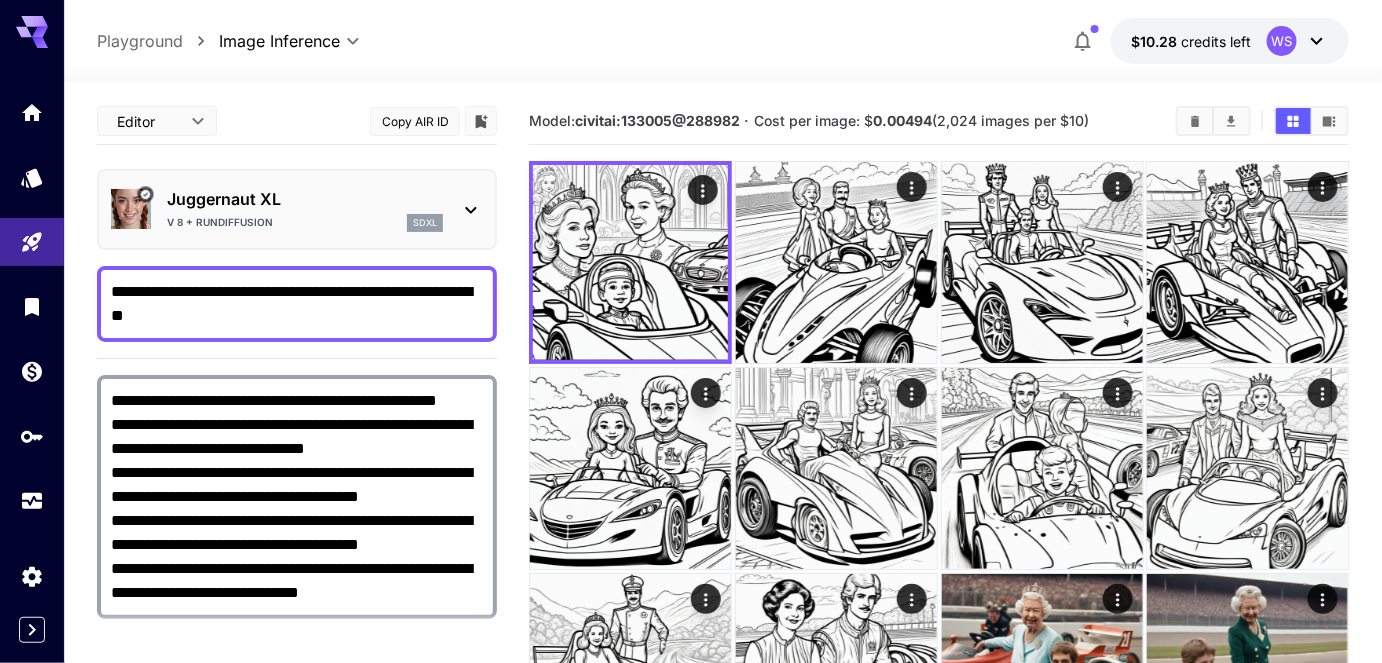 click on "**********" at bounding box center [691, 623] 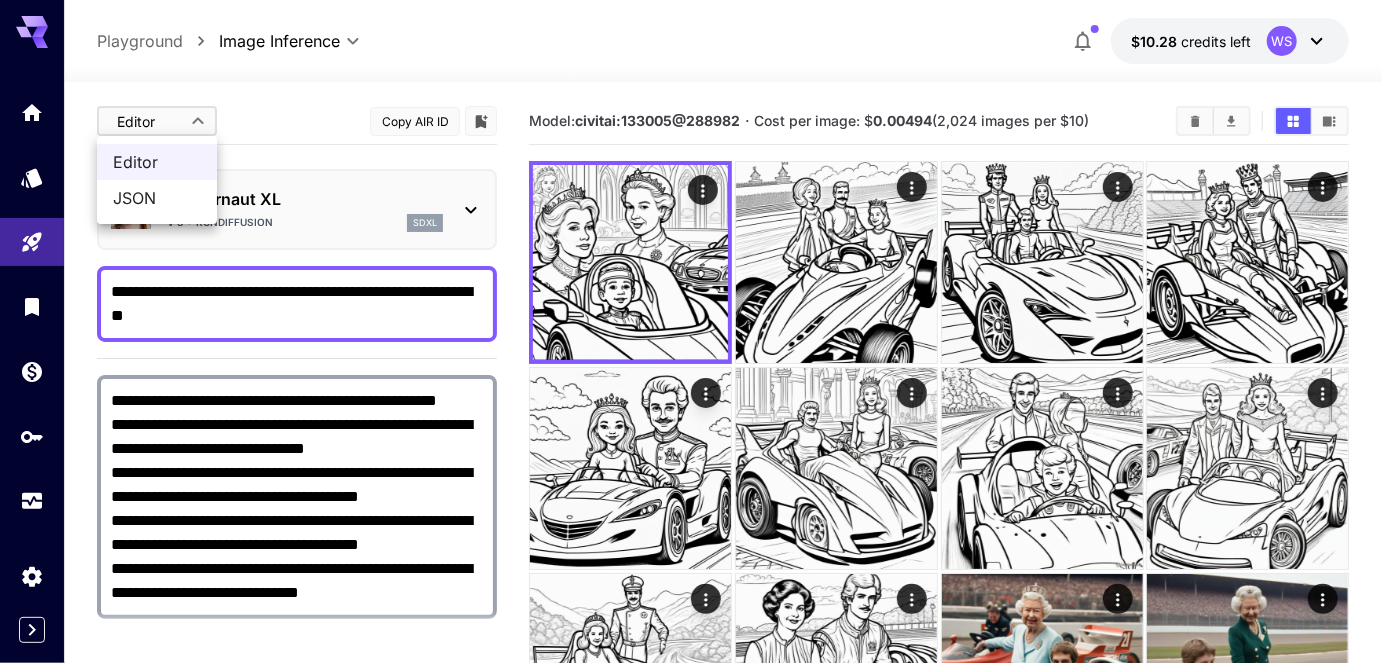 click on "JSON" at bounding box center (157, 198) 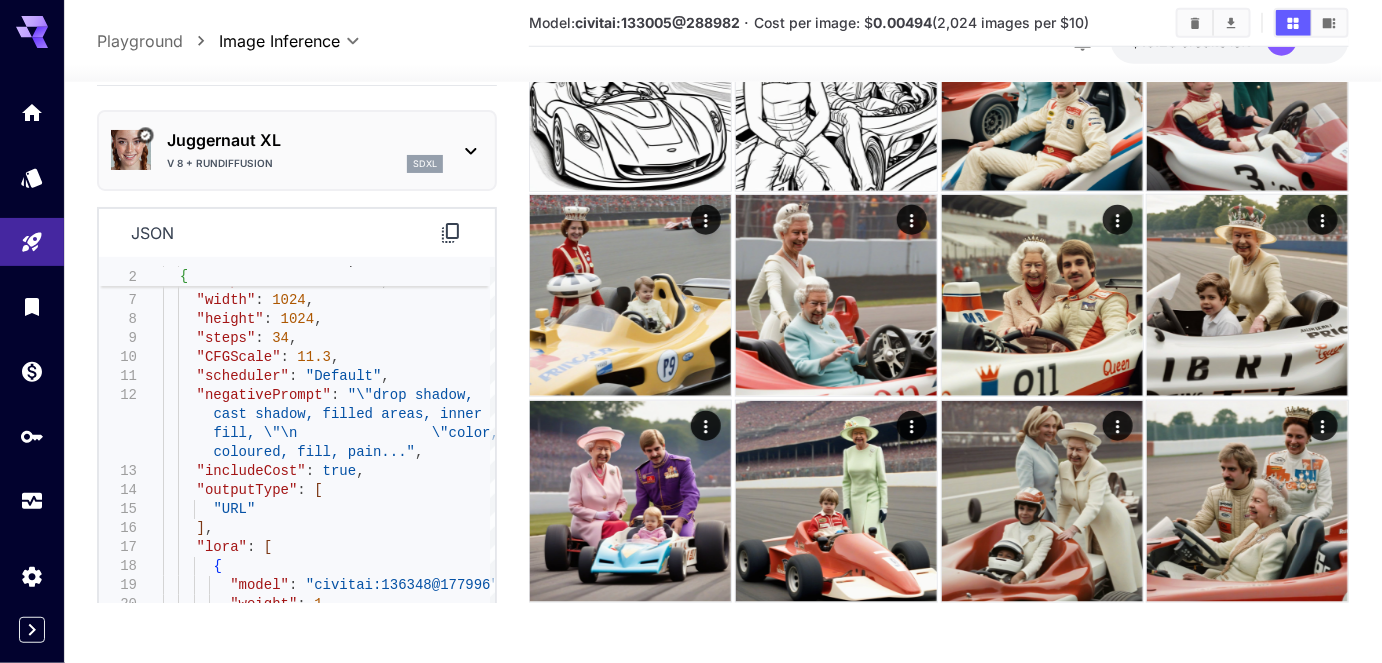 scroll, scrollTop: 584, scrollLeft: 0, axis: vertical 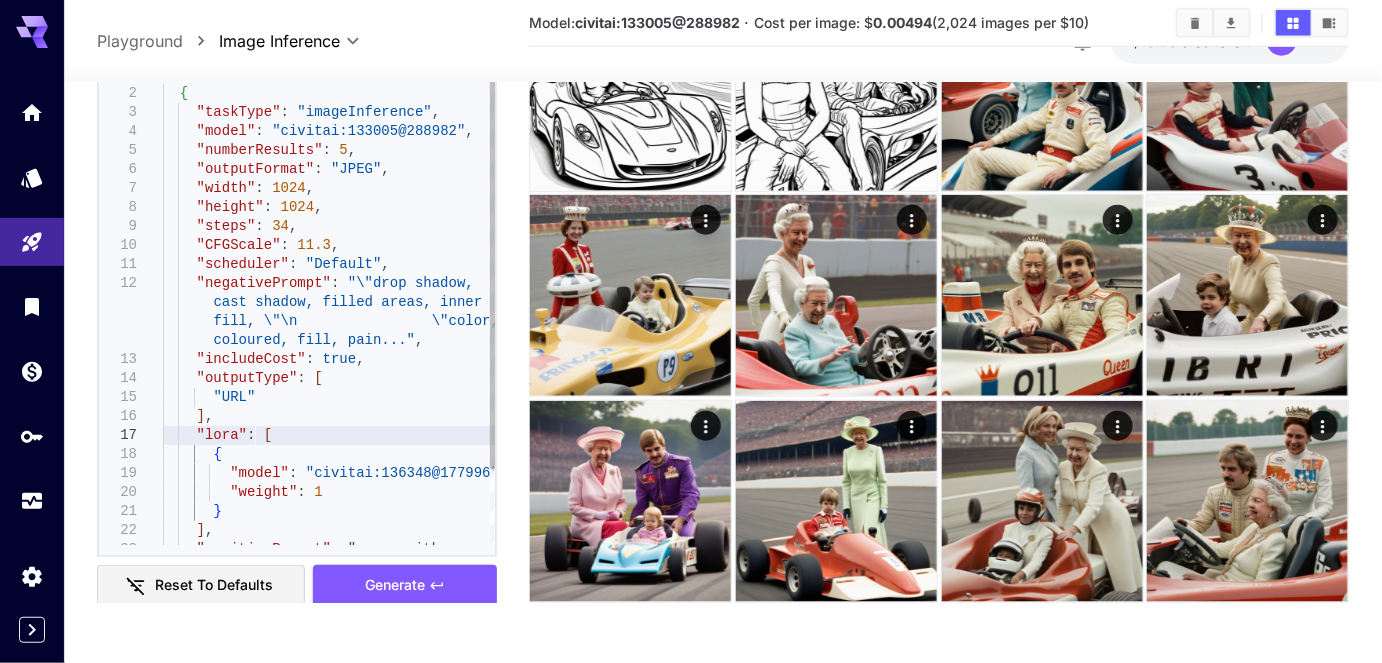 type on "**********" 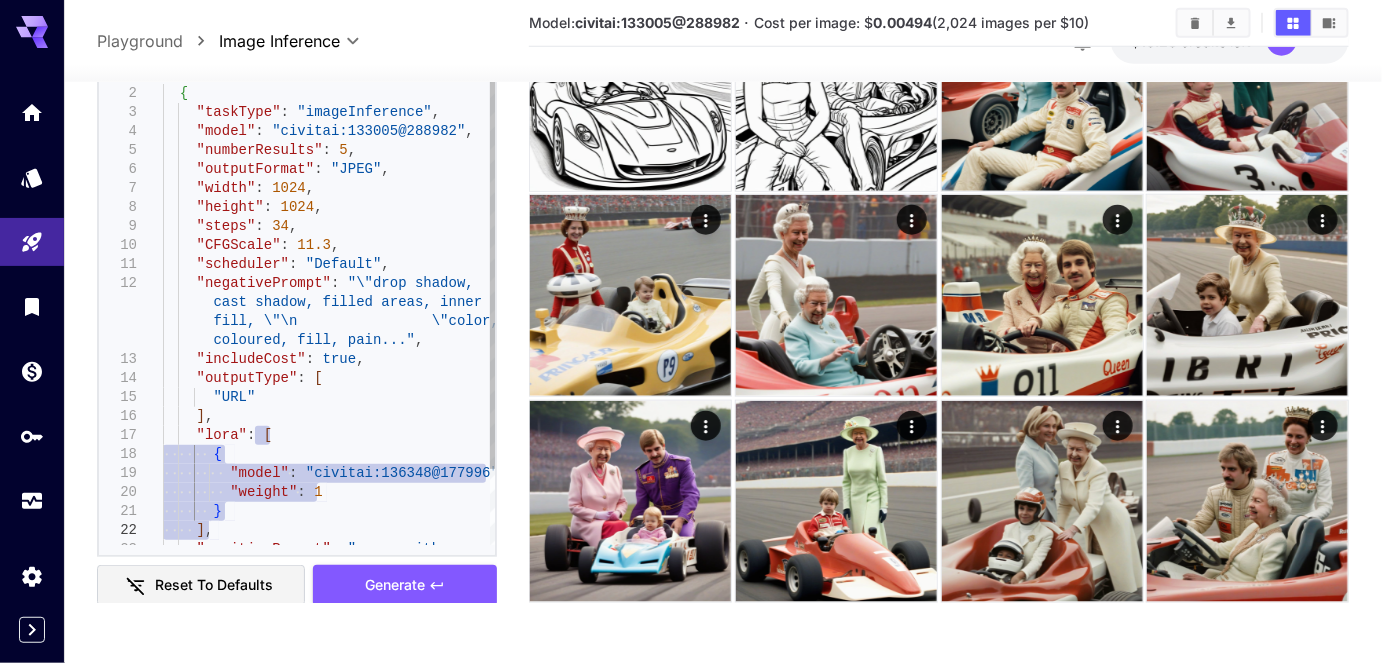 drag, startPoint x: 253, startPoint y: 433, endPoint x: 322, endPoint y: 526, distance: 115.80155 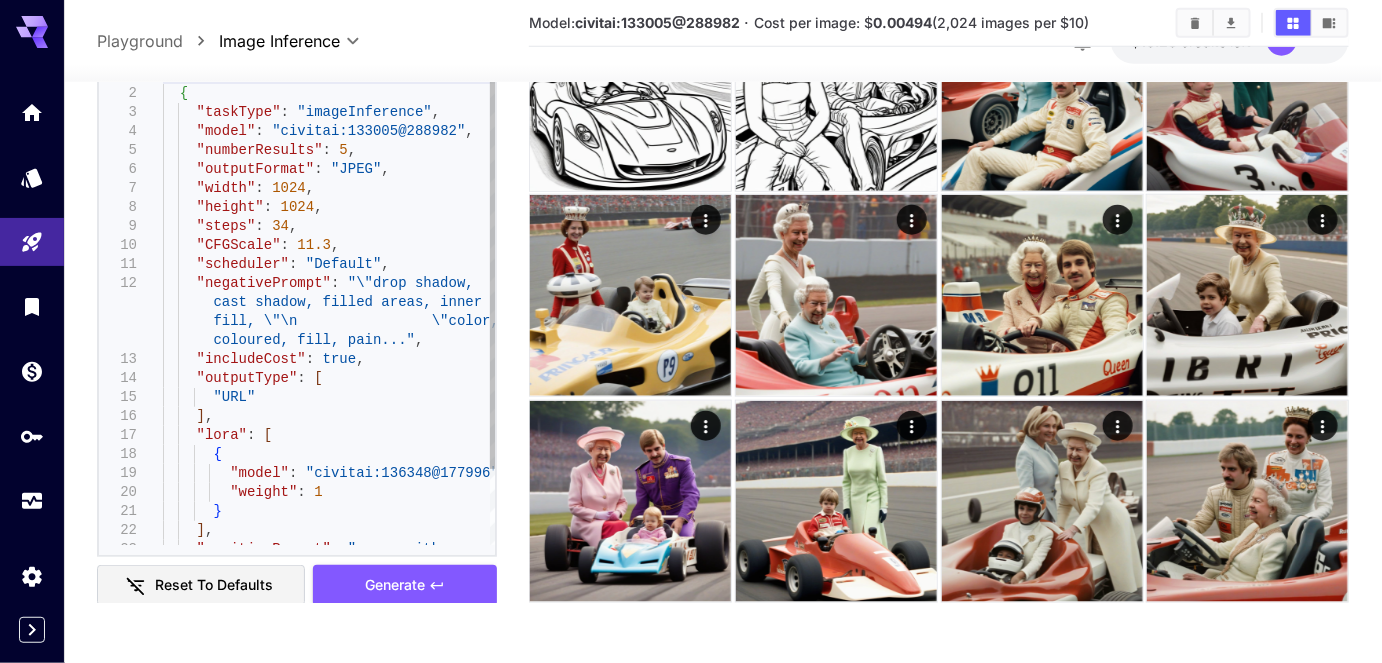scroll, scrollTop: 0, scrollLeft: 0, axis: both 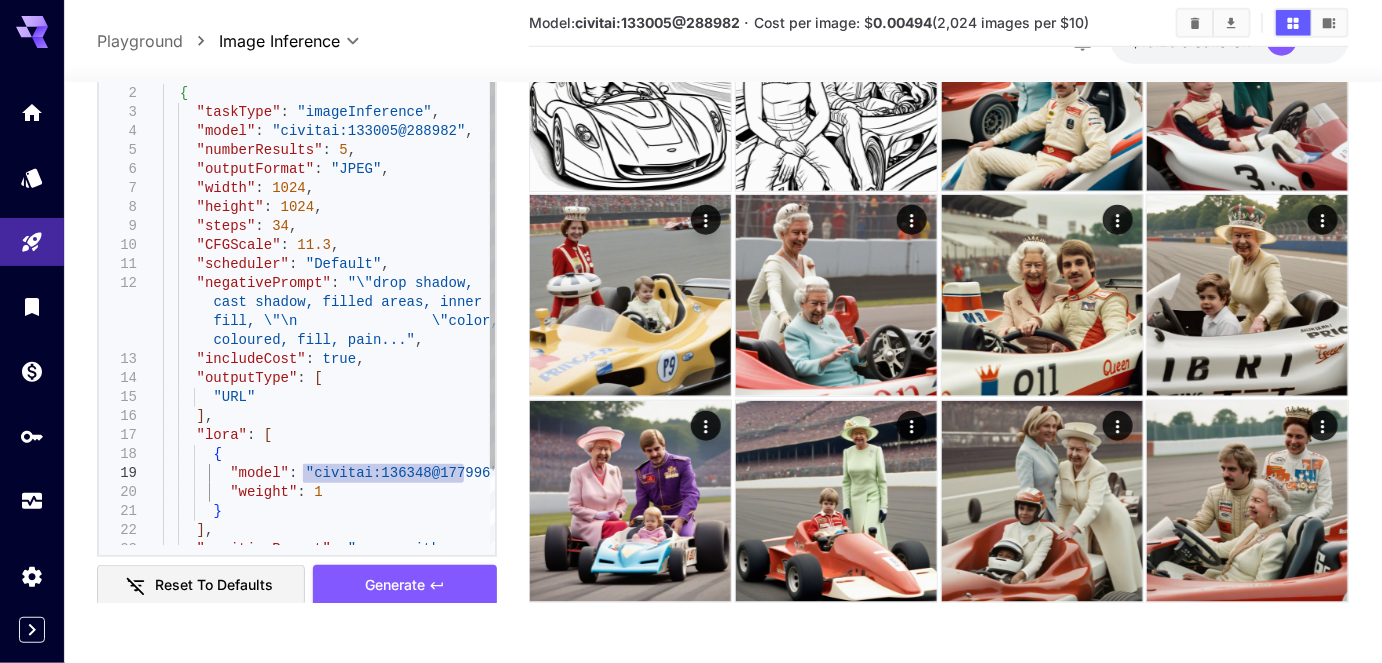 drag, startPoint x: 447, startPoint y: 473, endPoint x: 301, endPoint y: 475, distance: 146.0137 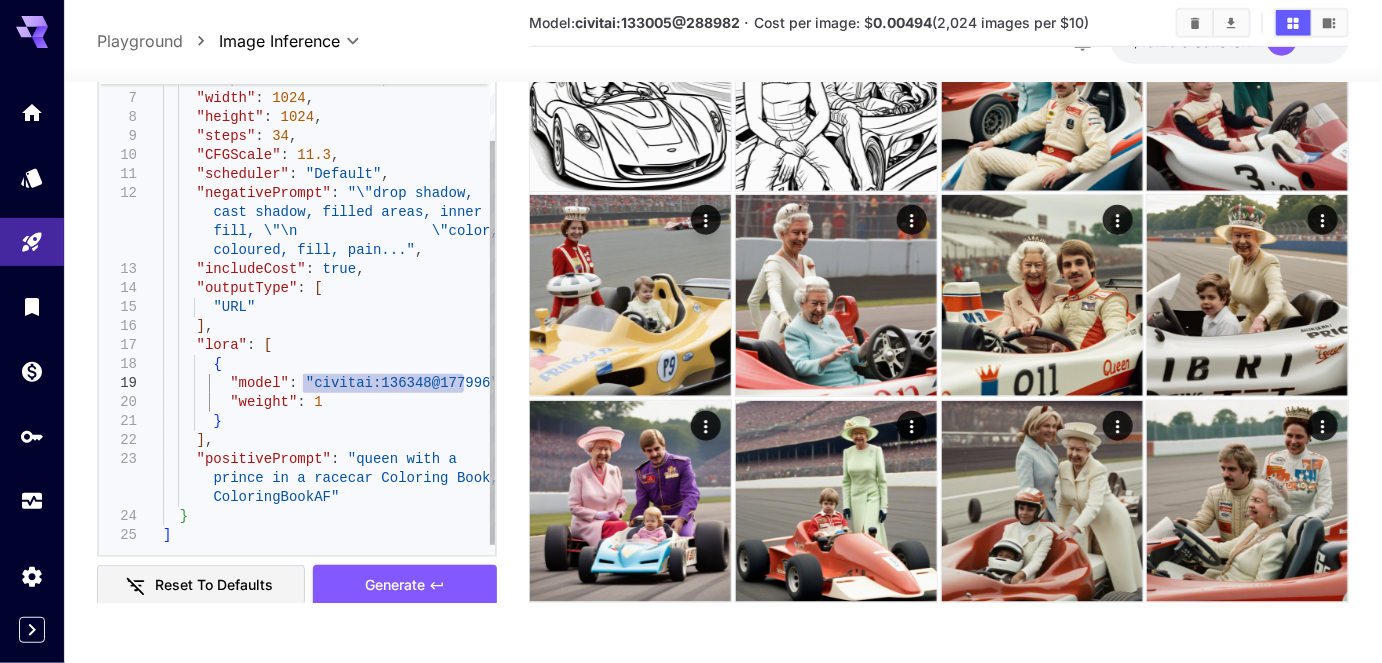 click on ""numberResults" :   5 ,      "outputFormat" :   "JPEG" ,      "width" :   1024 ,      "height" :   1024 ,      "steps" :   34 ,      "CFGScale" :   11.3 ,      "scheduler" :   "Default" ,      "negativePrompt" :   "\"drop shadow,         cast shadow, filled areas, inner         fill, \"\n                \"color,         coloured, fill, pain..." ,      "includeCost" :   true ,      "outputType" :   [        "URL"      ] ,      "lora" :   [        {          "model" :   "civitai:136348@177996" ,          "weight" :   1        }      ] ,      "positivePrompt" :   "queen with a         prince in a racecar Coloring Book,         ColoringBookAF"    } ]" at bounding box center (329, 261) 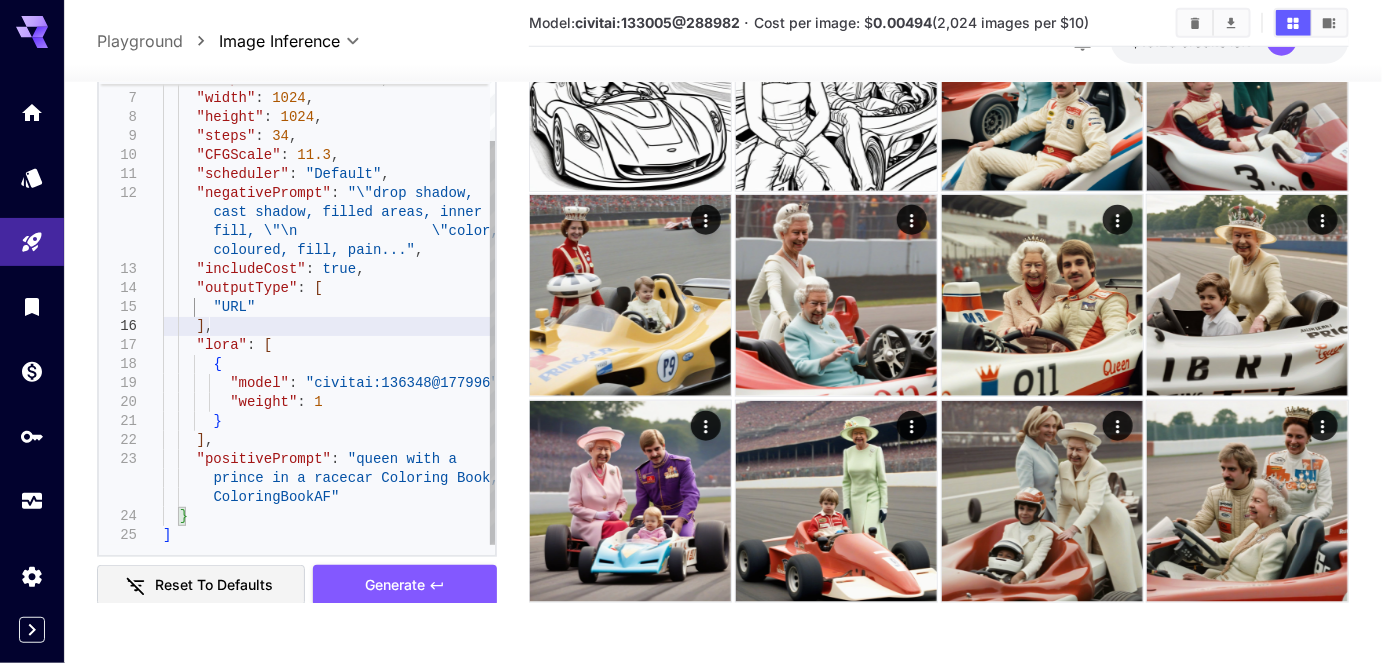 click on ""numberResults" :   5 ,      "outputFormat" :   "JPEG" ,      "width" :   1024 ,      "height" :   1024 ,      "steps" :   34 ,      "CFGScale" :   11.3 ,      "scheduler" :   "Default" ,      "negativePrompt" :   "\"drop shadow,         cast shadow, filled areas, inner         fill, \"\n                \"color,         coloured, fill, pain..." ,      "includeCost" :   true ,      "outputType" :   [        "URL"      ] ,      "lora" :   [        {          "model" :   "civitai:136348@177996" ,          "weight" :   1        }      ] ,      "positivePrompt" :   "queen with a         prince in a racecar Coloring Book,         ColoringBookAF"    } ]" at bounding box center [329, 261] 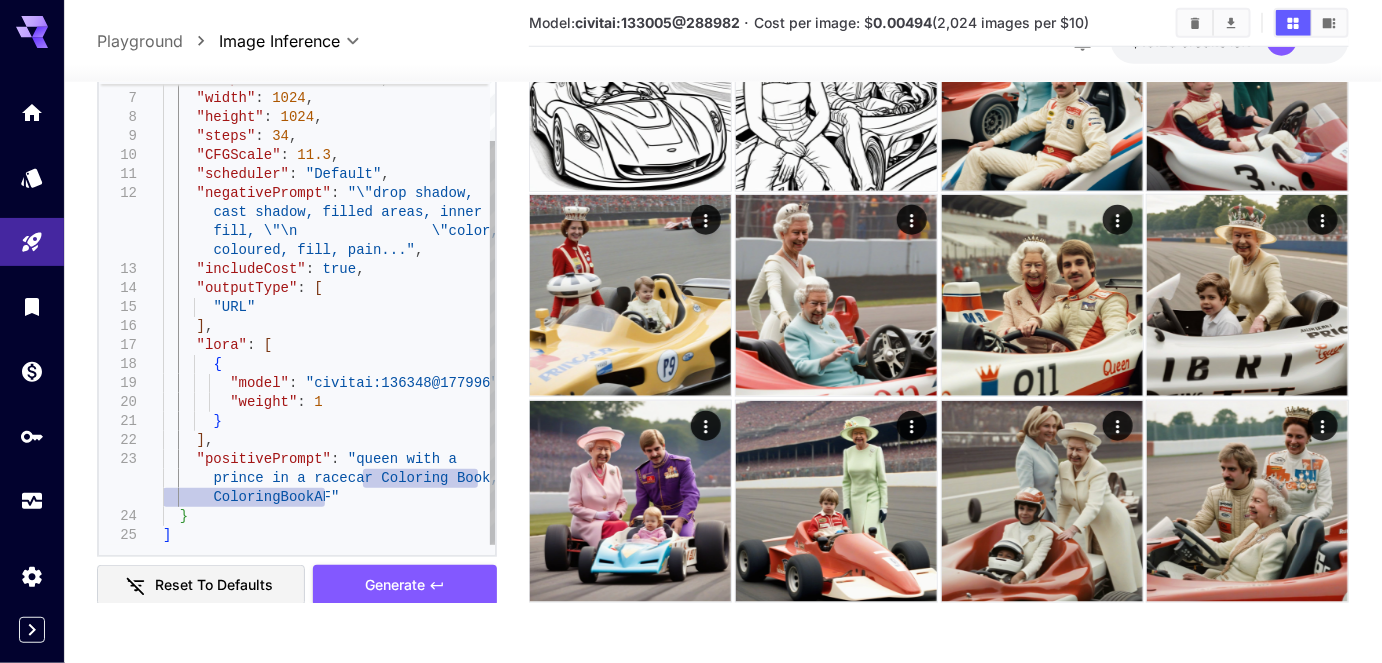 drag, startPoint x: 360, startPoint y: 474, endPoint x: 391, endPoint y: 496, distance: 38.013157 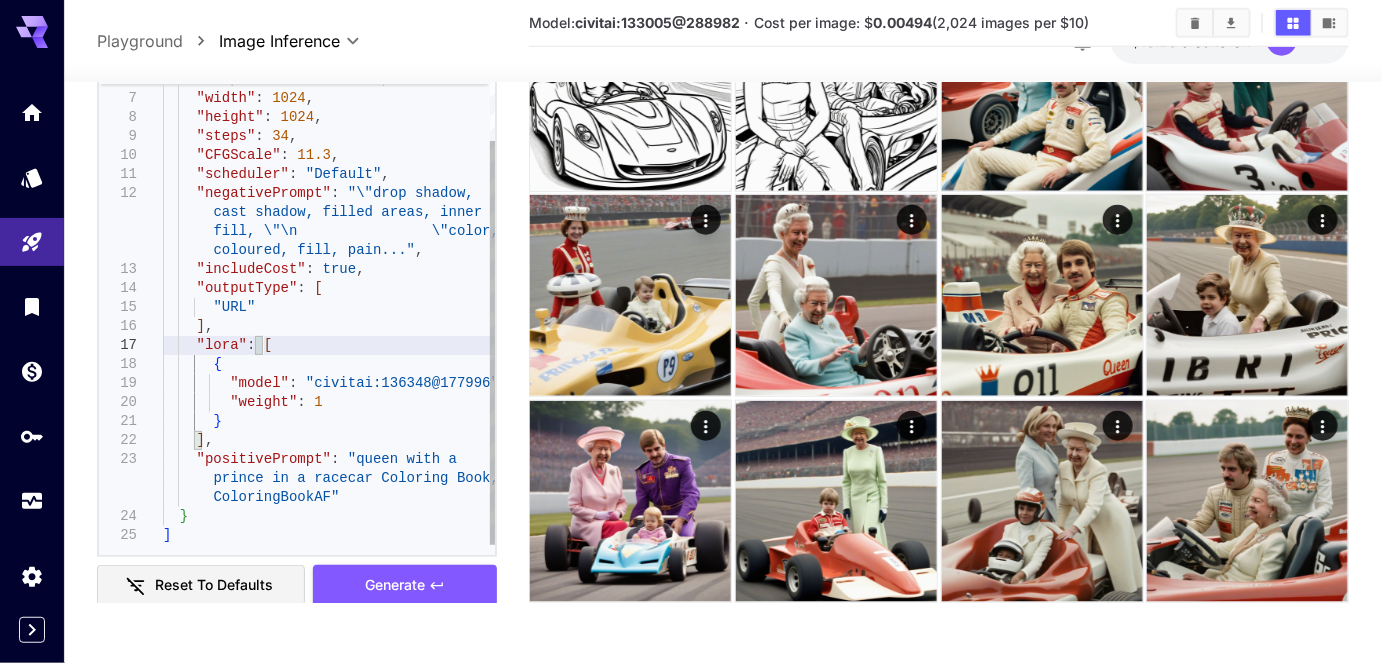 click on ""numberResults" :   5 ,      "outputFormat" :   "JPEG" ,      "width" :   1024 ,      "height" :   1024 ,      "steps" :   34 ,      "CFGScale" :   11.3 ,      "scheduler" :   "Default" ,      "negativePrompt" :   "\"drop shadow,         cast shadow, filled areas, inner         fill, \"\n                \"color,         coloured, fill, pain..." ,      "includeCost" :   true ,      "outputType" :   [        "URL"      ] ,      "lora" :   [        {          "model" :   "civitai:136348@177996" ,          "weight" :   1        }      ] ,      "positivePrompt" :   "queen with a         prince in a racecar Coloring Book,         ColoringBookAF"    } ]" at bounding box center [329, 261] 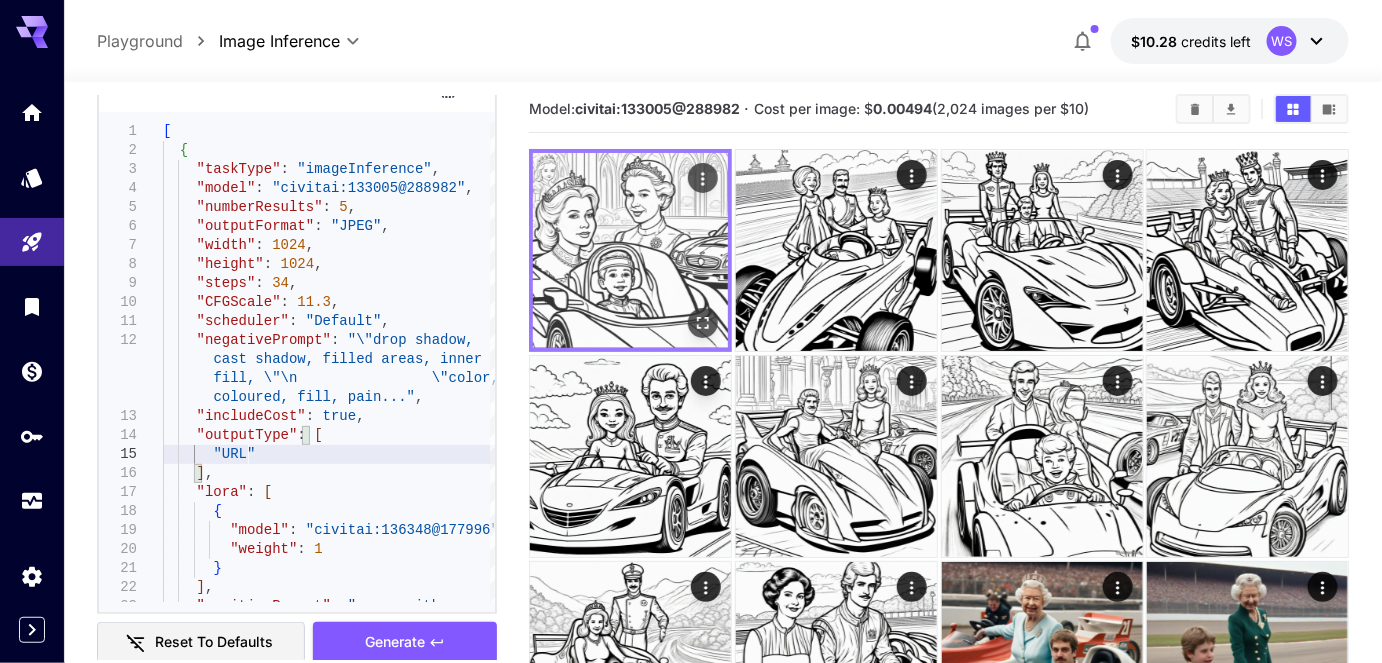 scroll, scrollTop: 0, scrollLeft: 0, axis: both 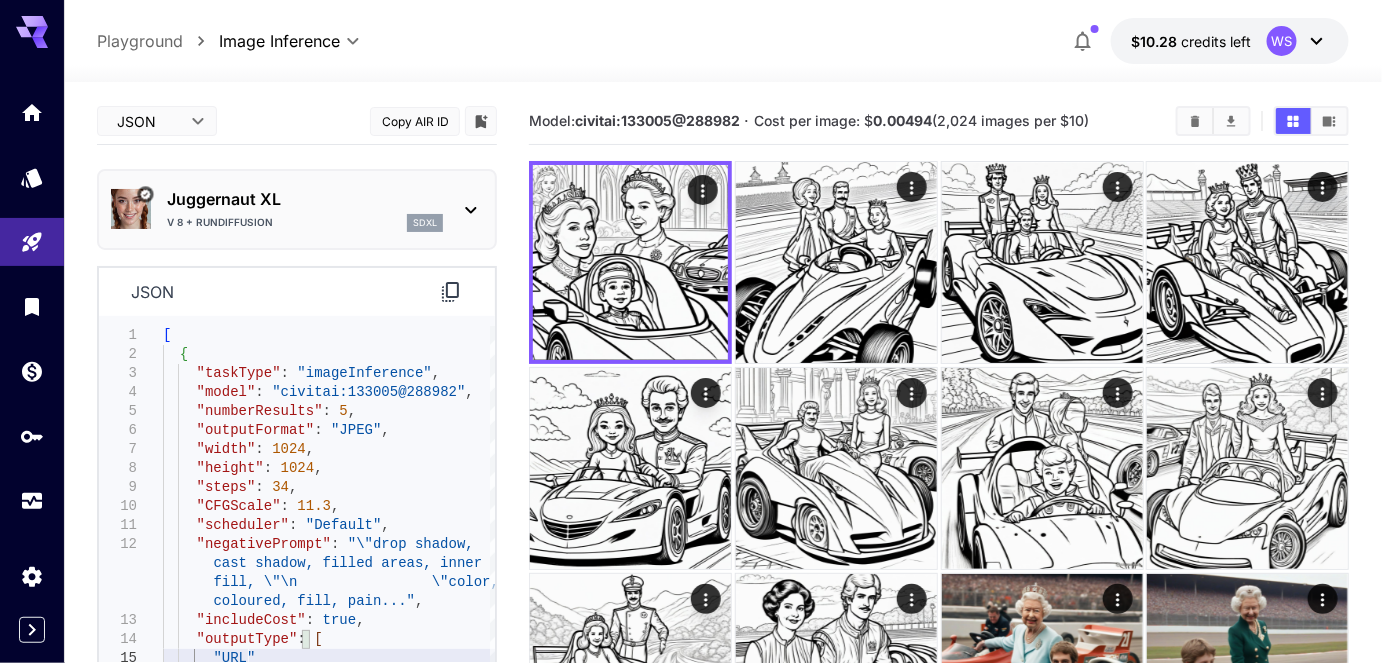 click 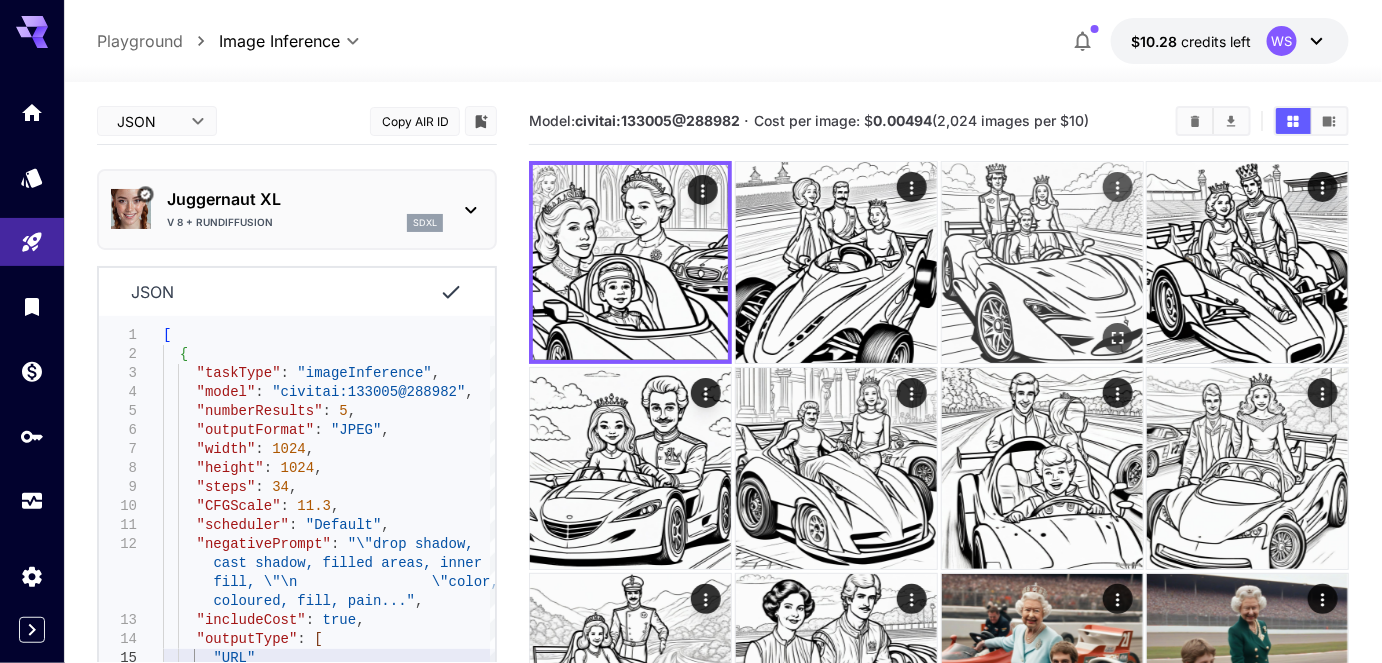 type 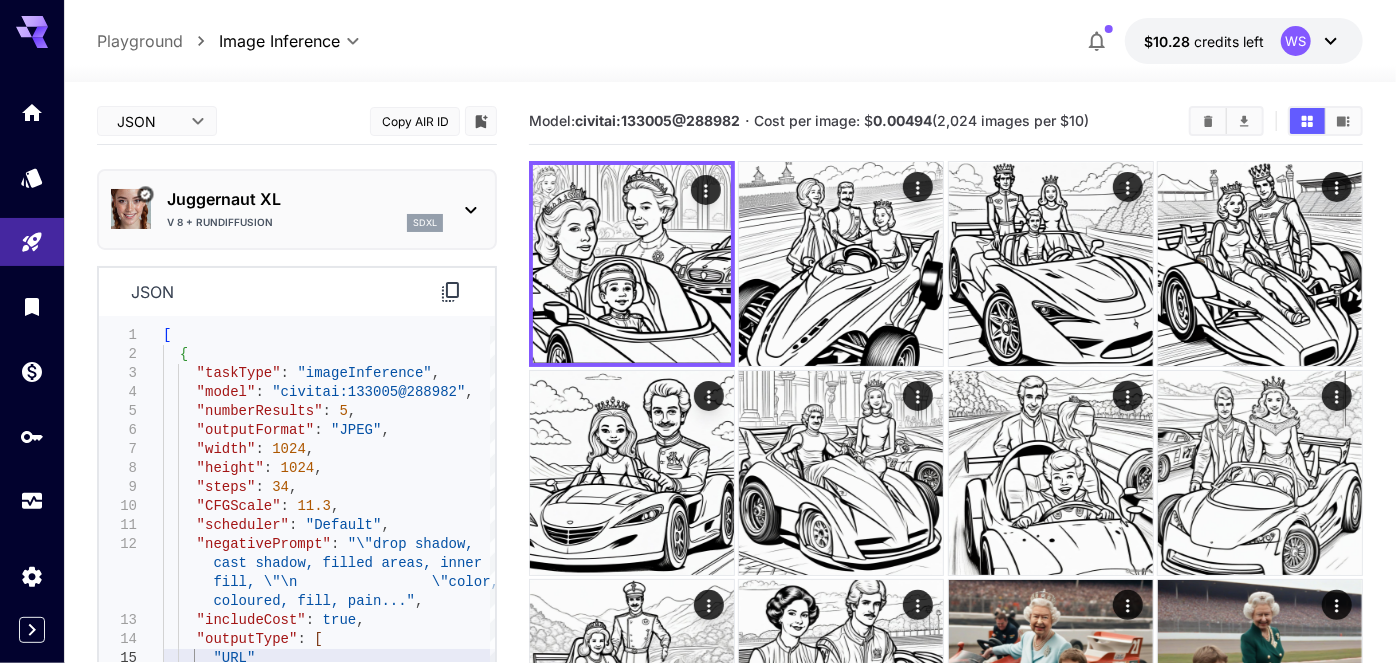 click on "**********" at bounding box center (698, 632) 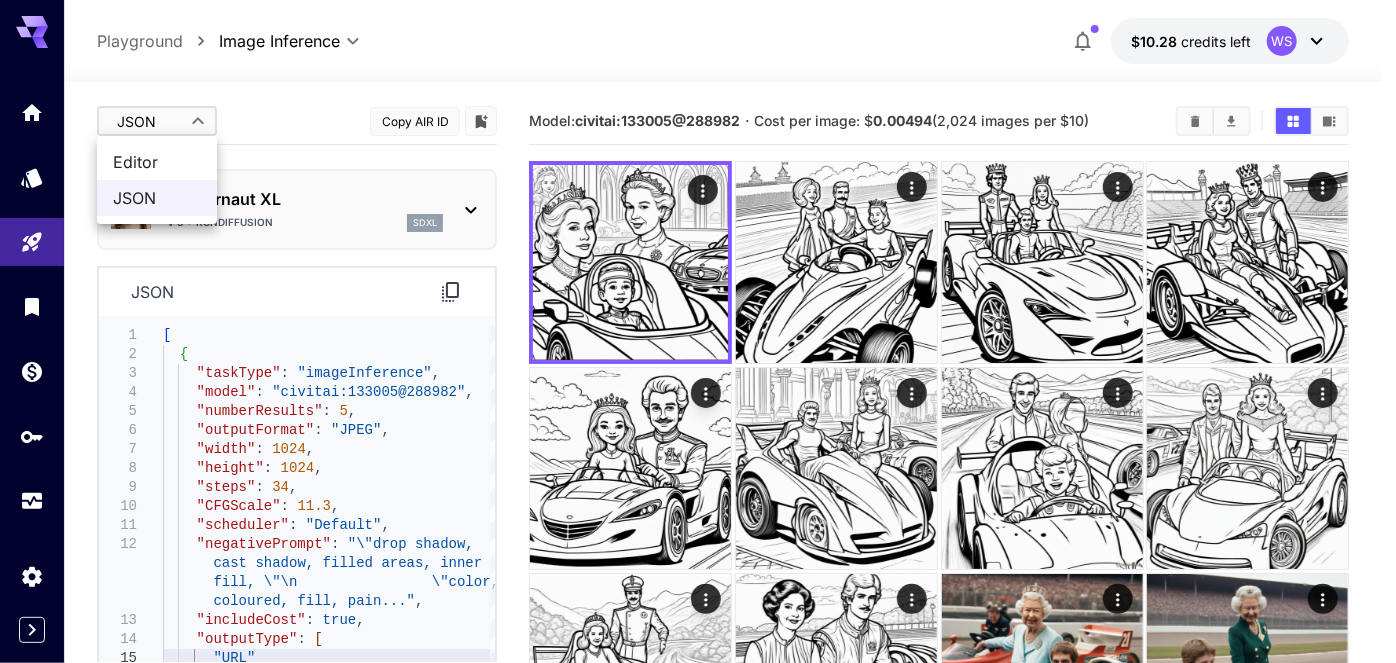 click at bounding box center (698, 331) 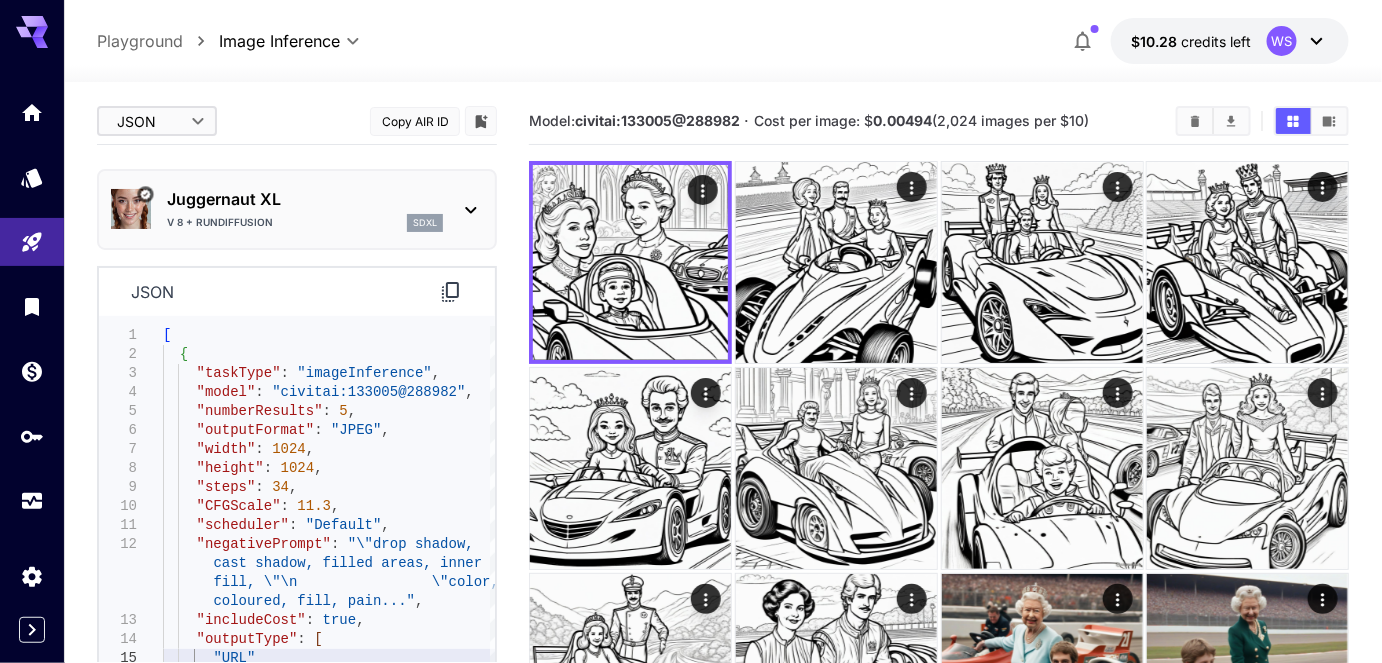 click 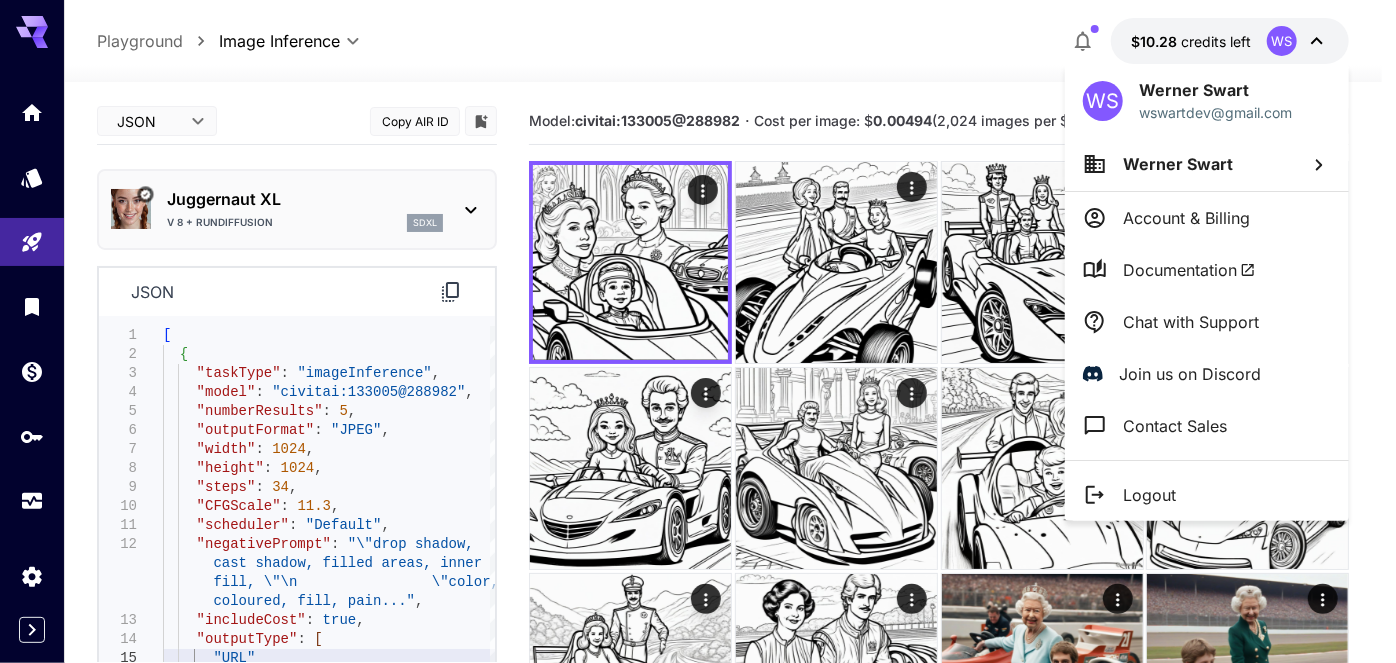 click on "Documentation" at bounding box center [1189, 270] 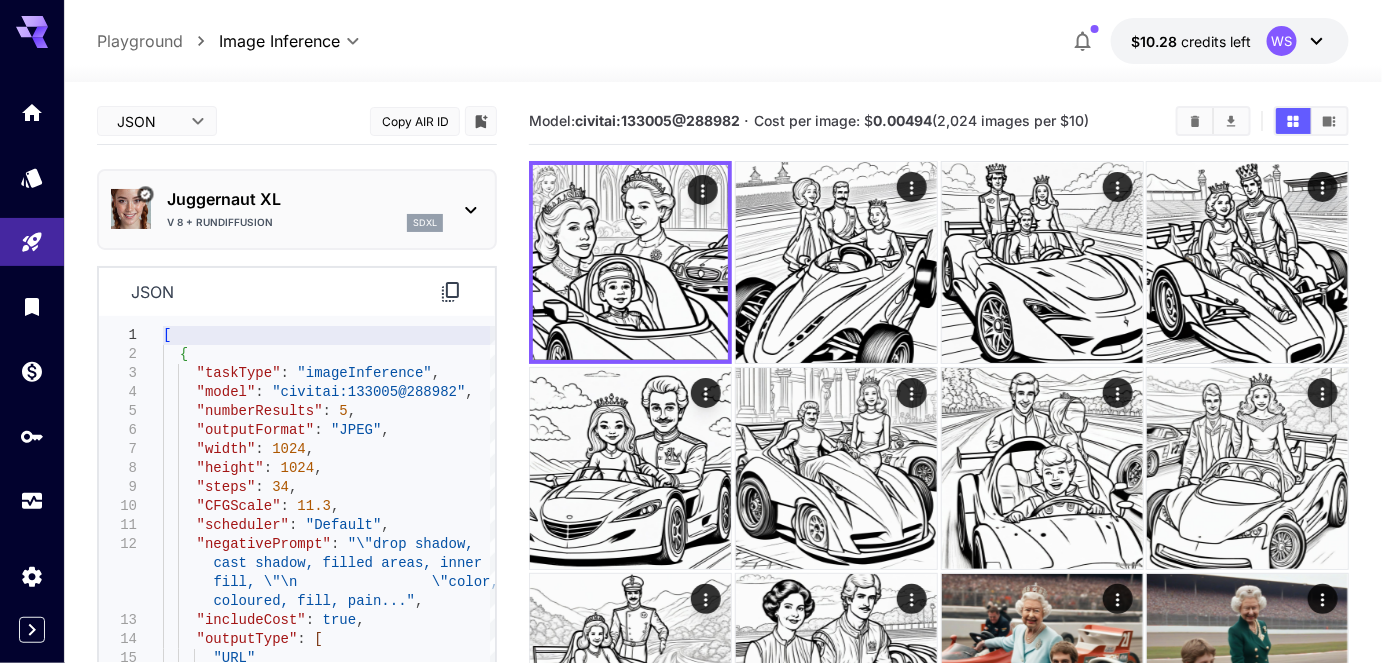 click on "Juggernaut XL" at bounding box center (305, 199) 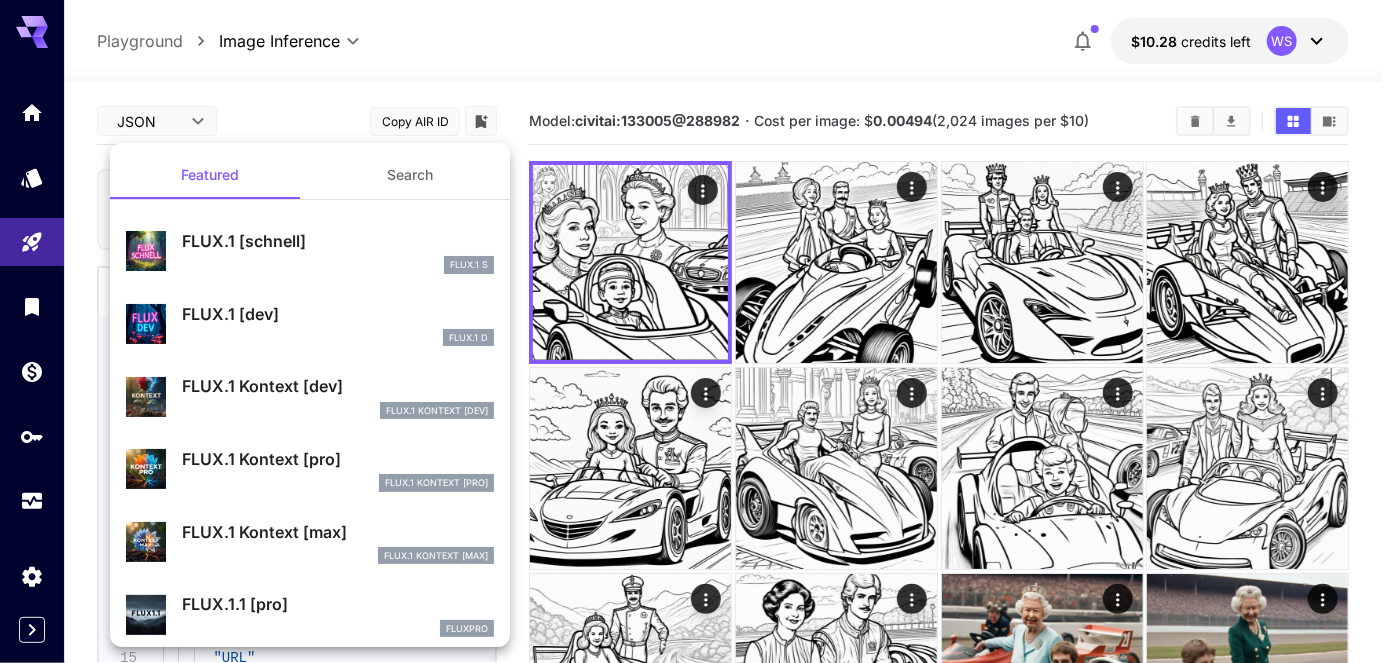 click at bounding box center [698, 331] 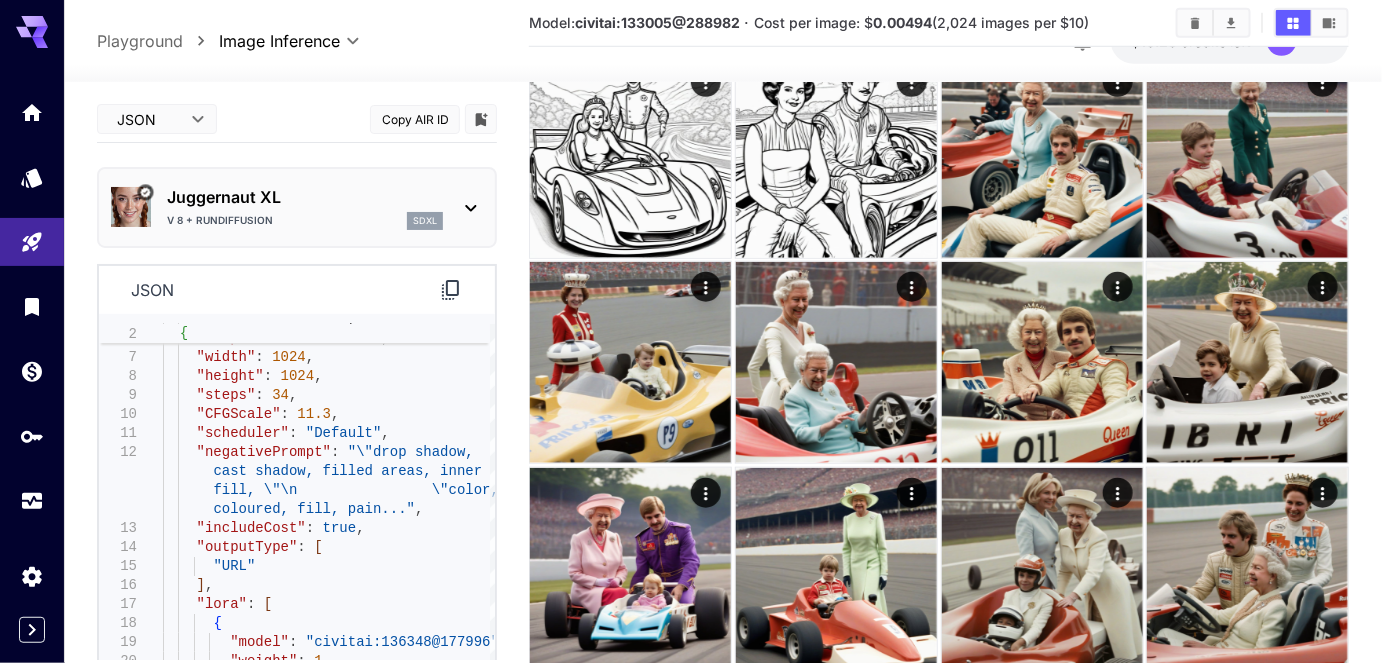 scroll, scrollTop: 584, scrollLeft: 0, axis: vertical 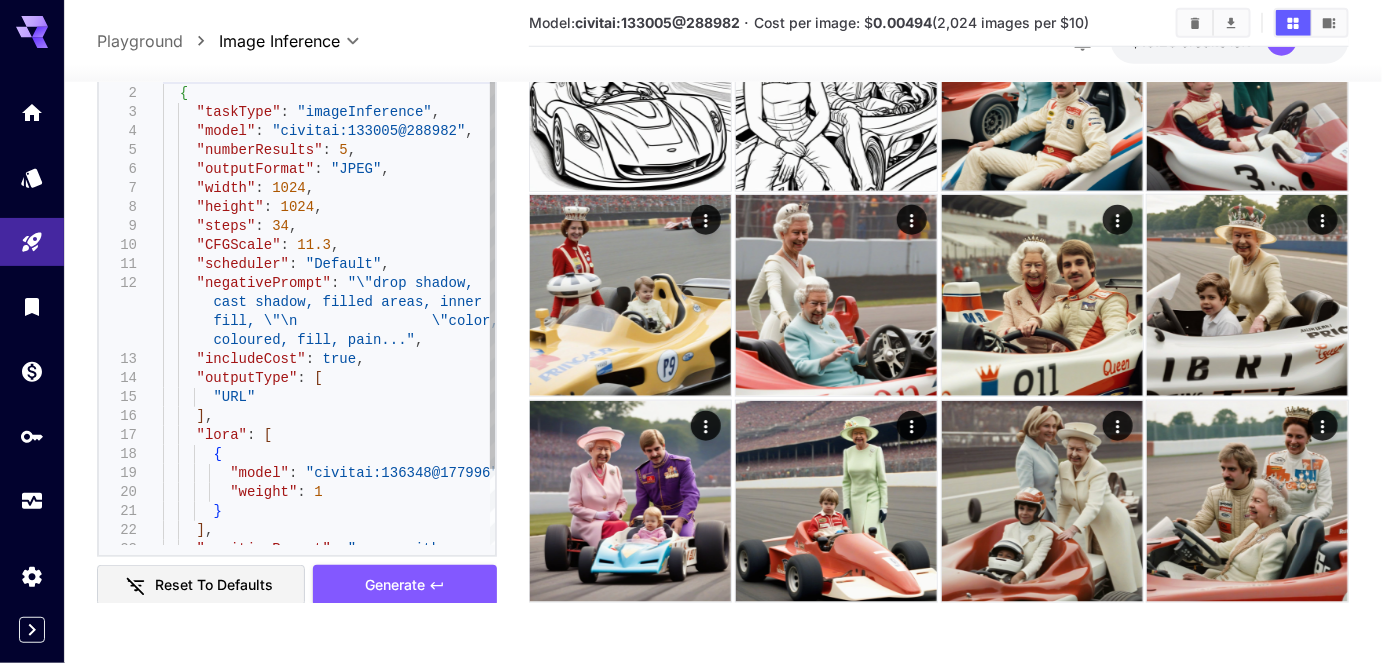 type on "**********" 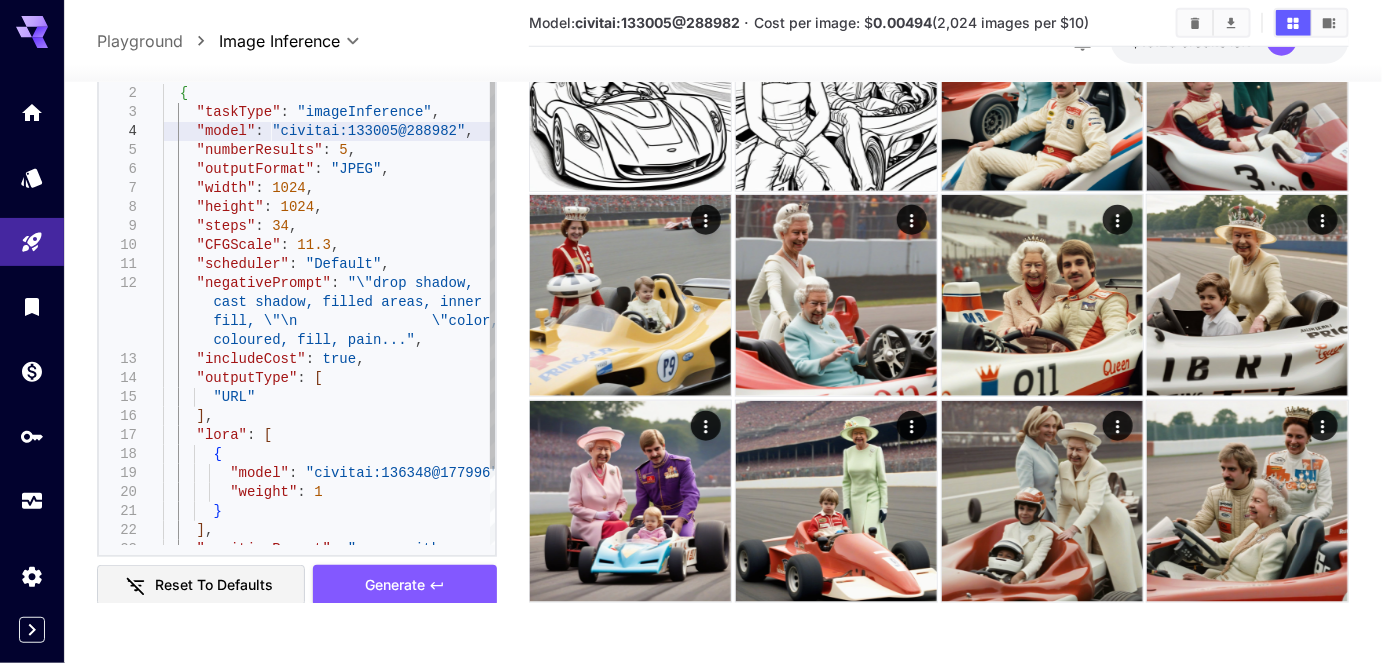 scroll, scrollTop: 0, scrollLeft: 0, axis: both 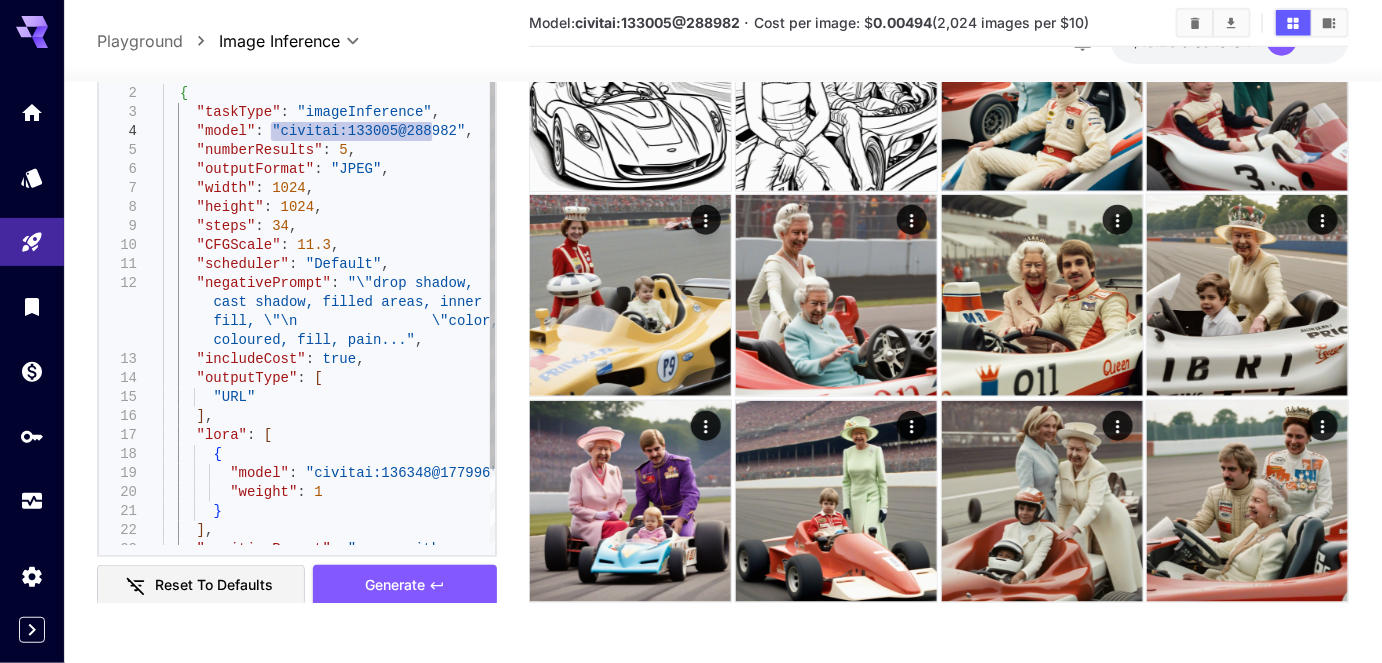 drag, startPoint x: 268, startPoint y: 128, endPoint x: 429, endPoint y: 128, distance: 161 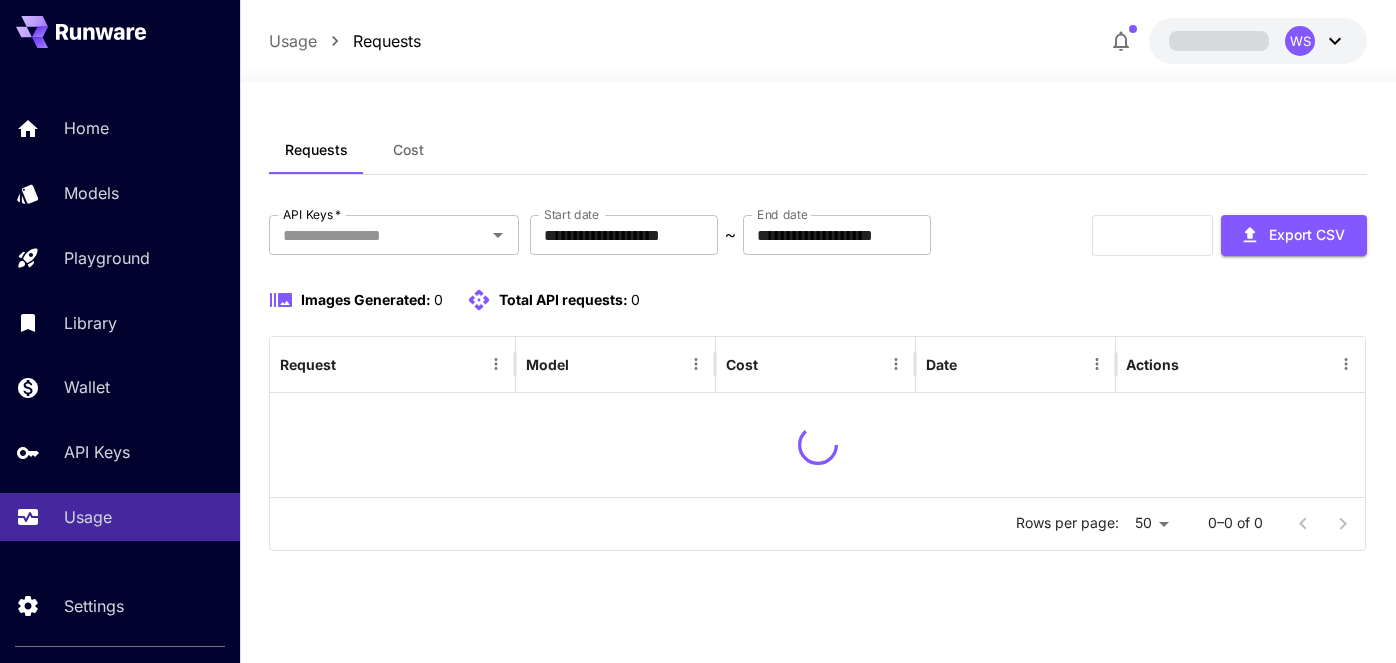 scroll, scrollTop: 0, scrollLeft: 0, axis: both 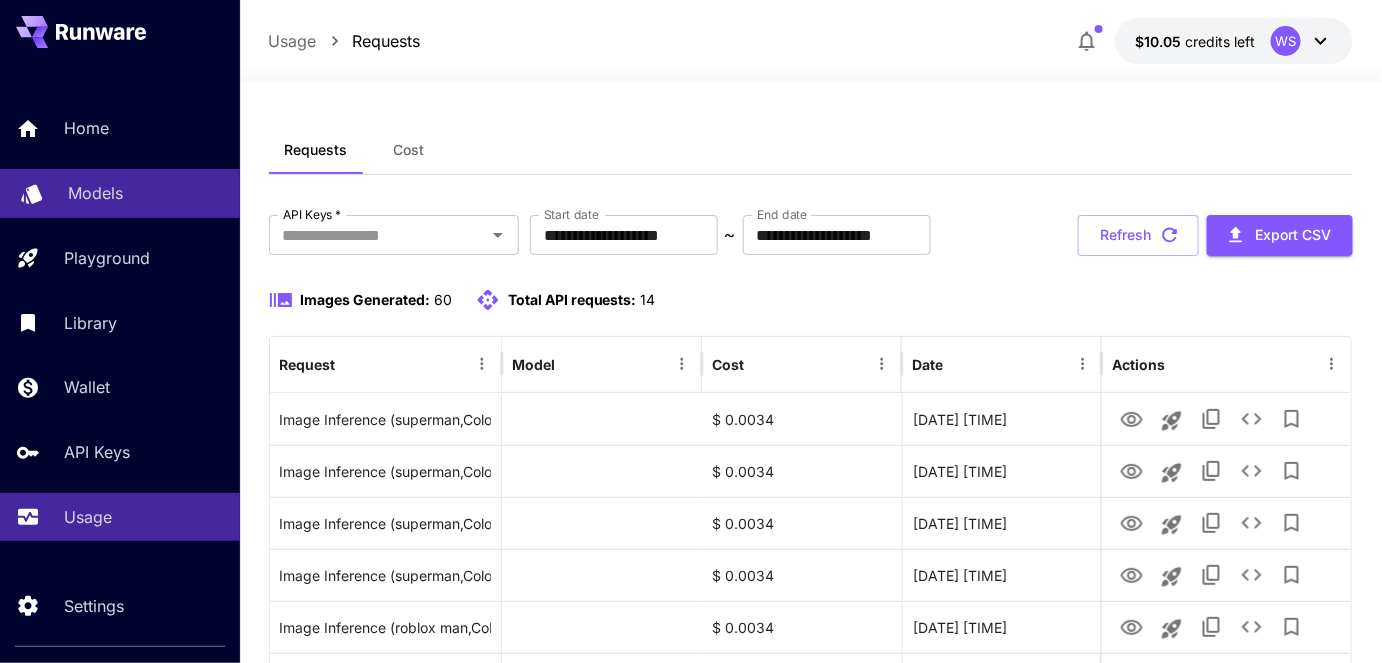 click on "Models" at bounding box center (95, 193) 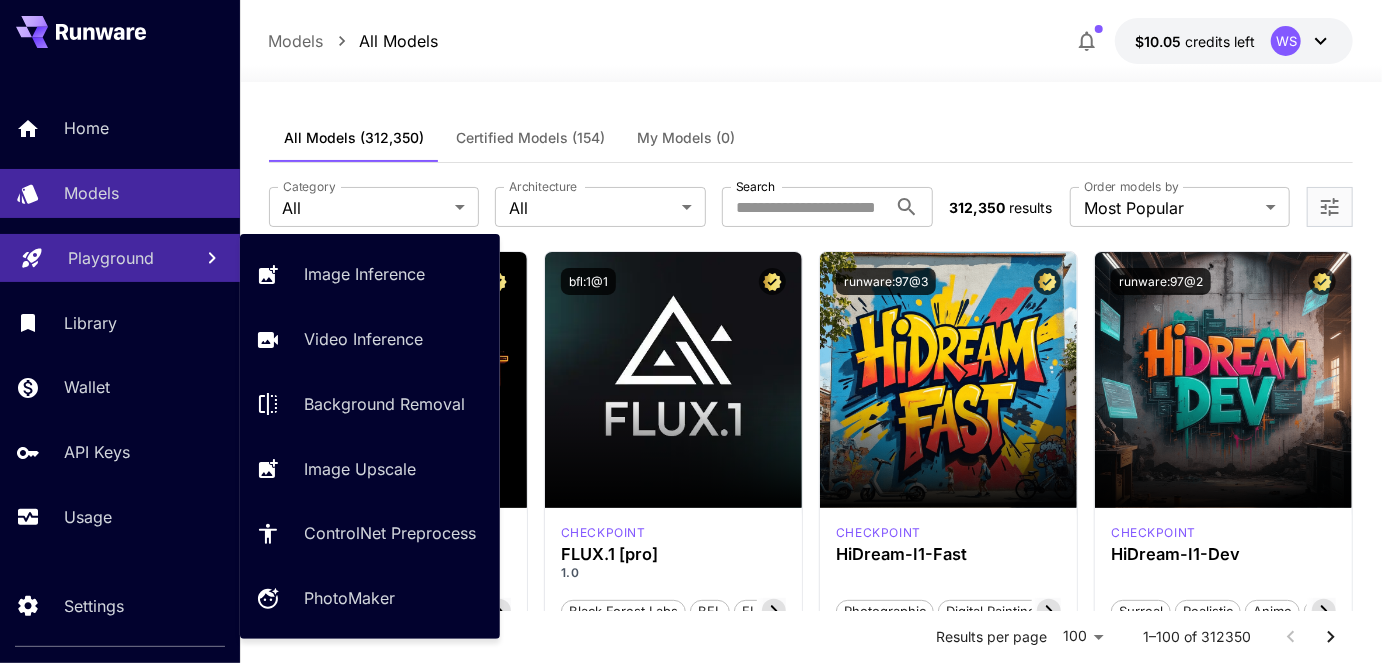 click on "Playground" at bounding box center [111, 258] 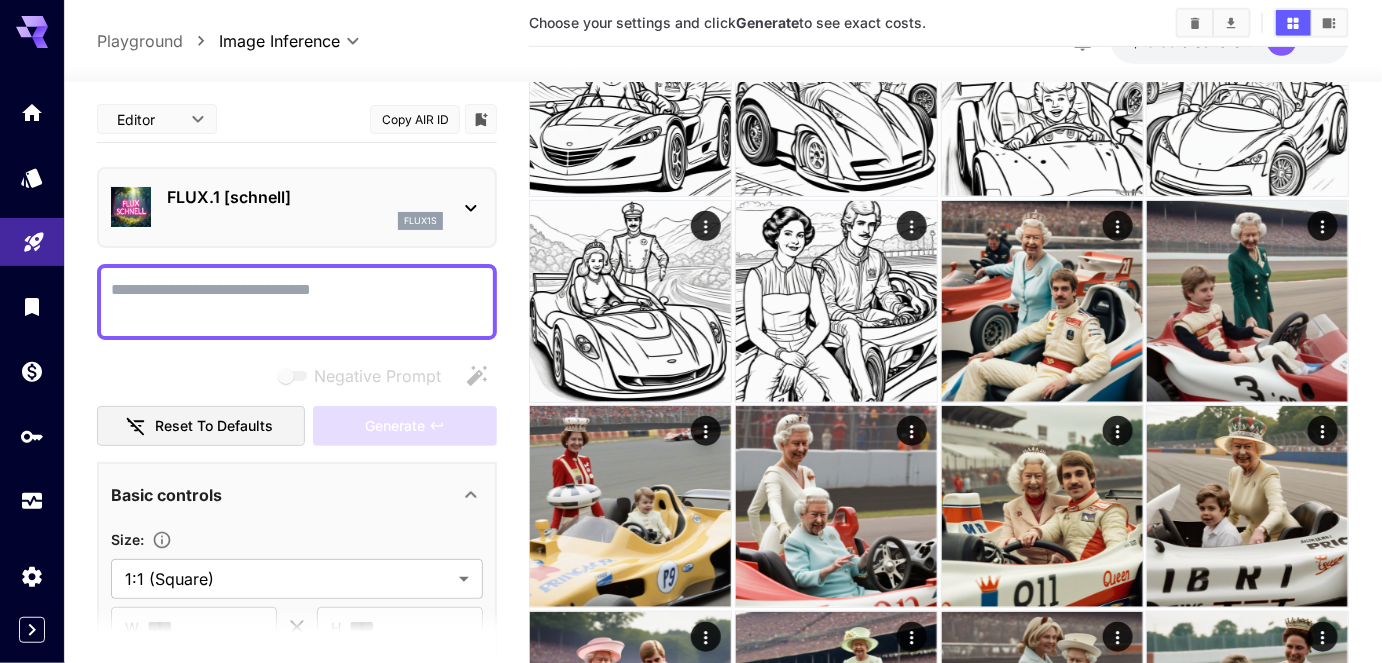 scroll, scrollTop: 584, scrollLeft: 0, axis: vertical 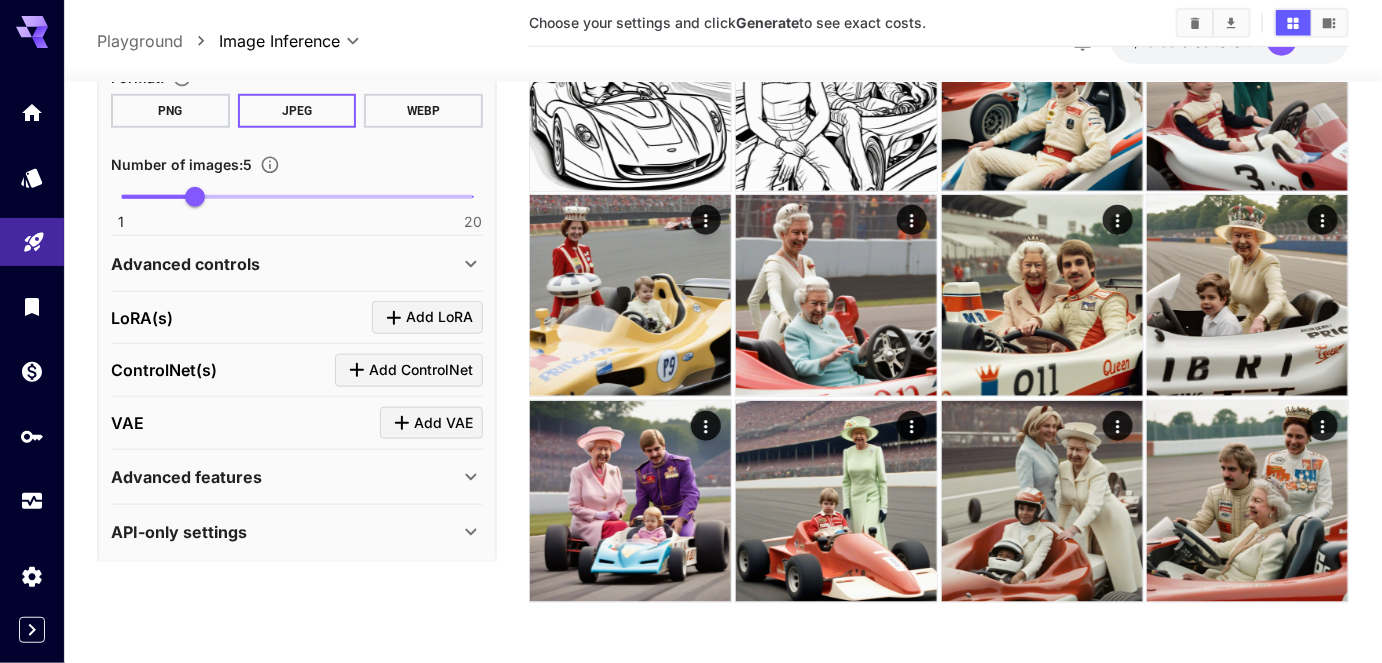 click 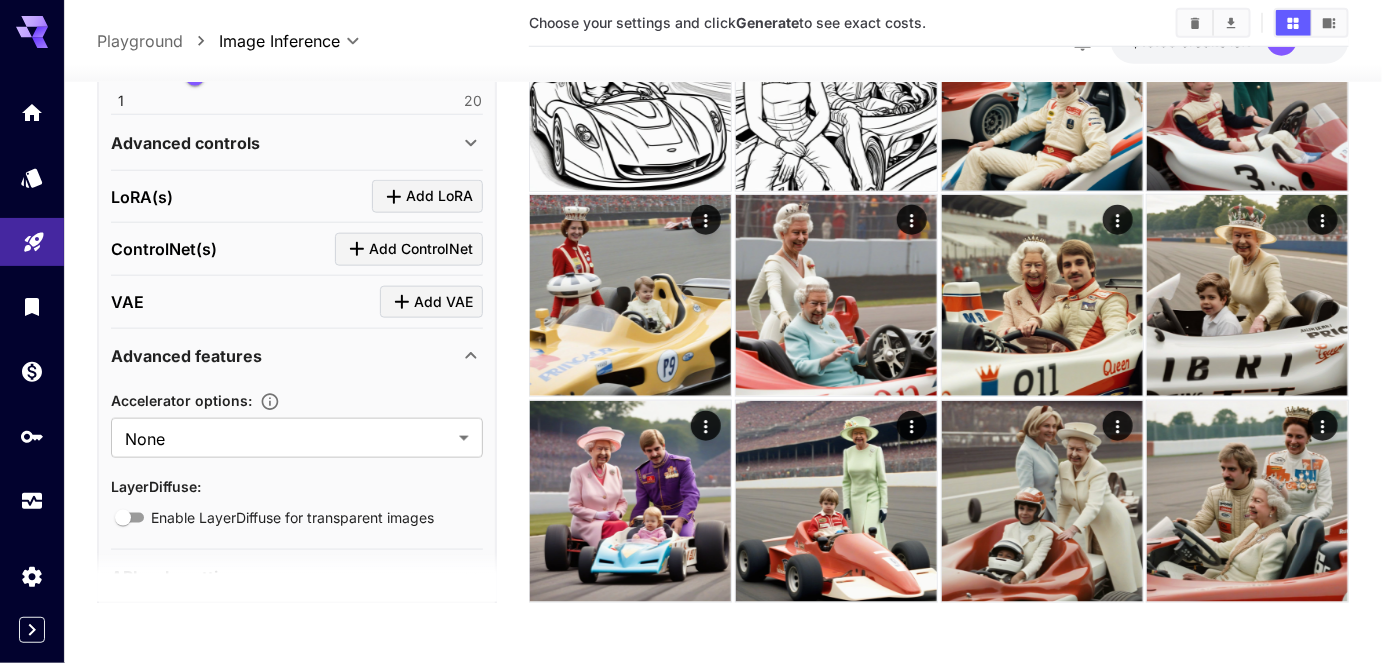 scroll, scrollTop: 707, scrollLeft: 0, axis: vertical 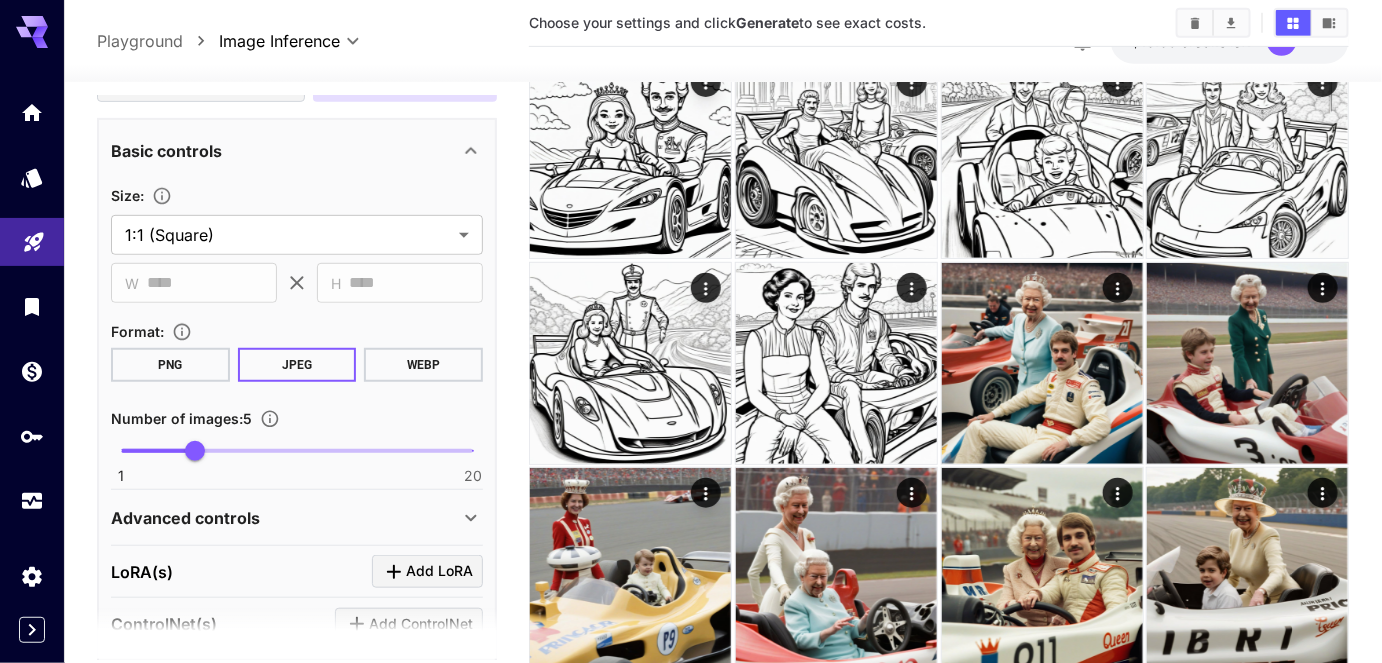 click 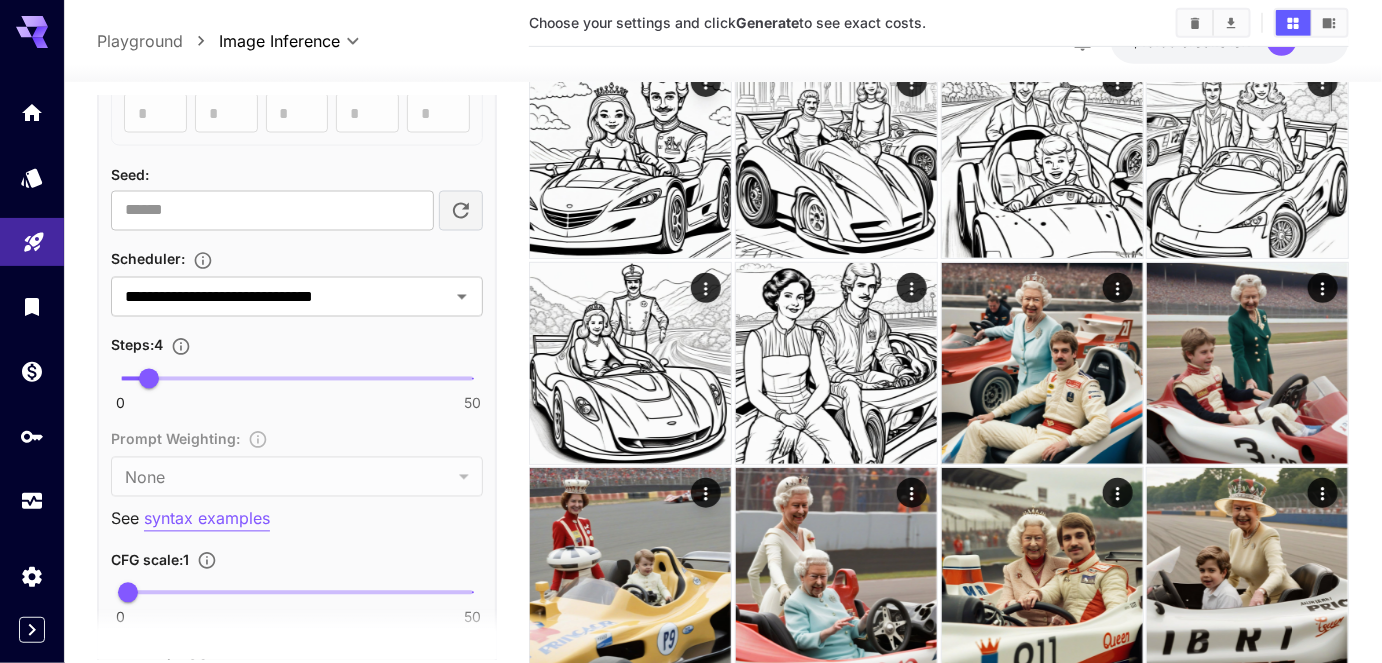 scroll, scrollTop: 1162, scrollLeft: 0, axis: vertical 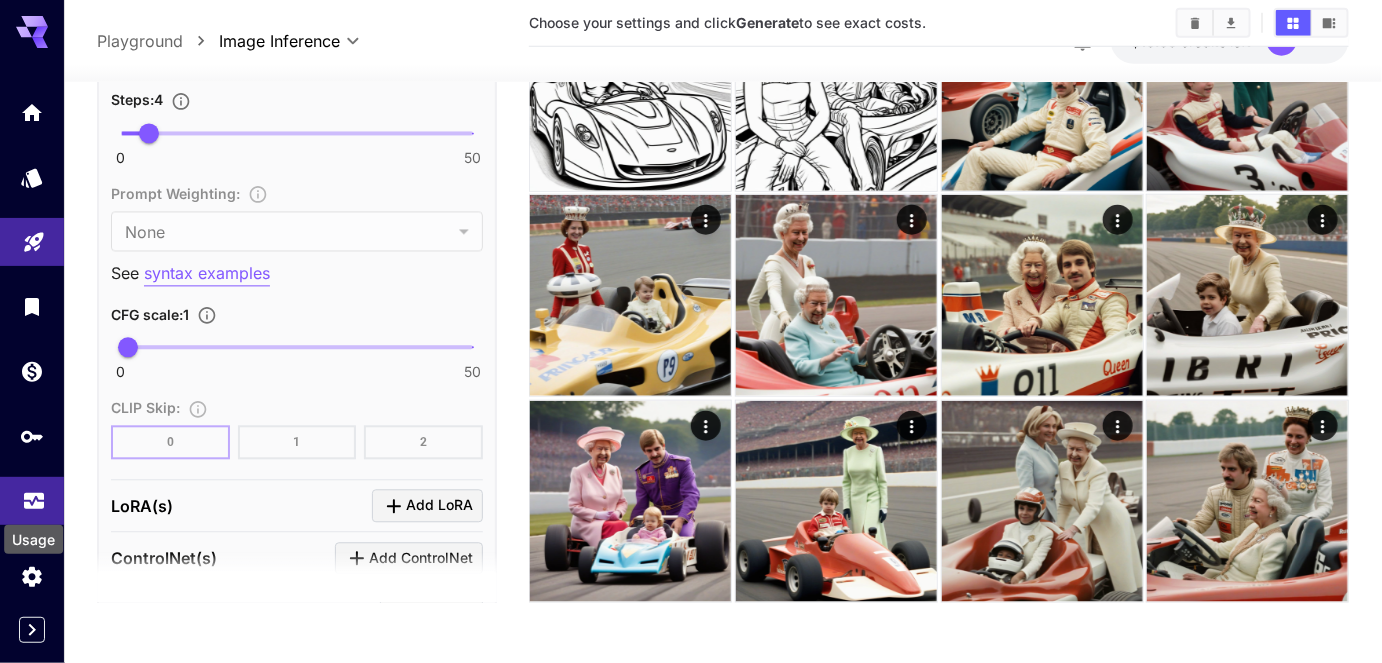 click 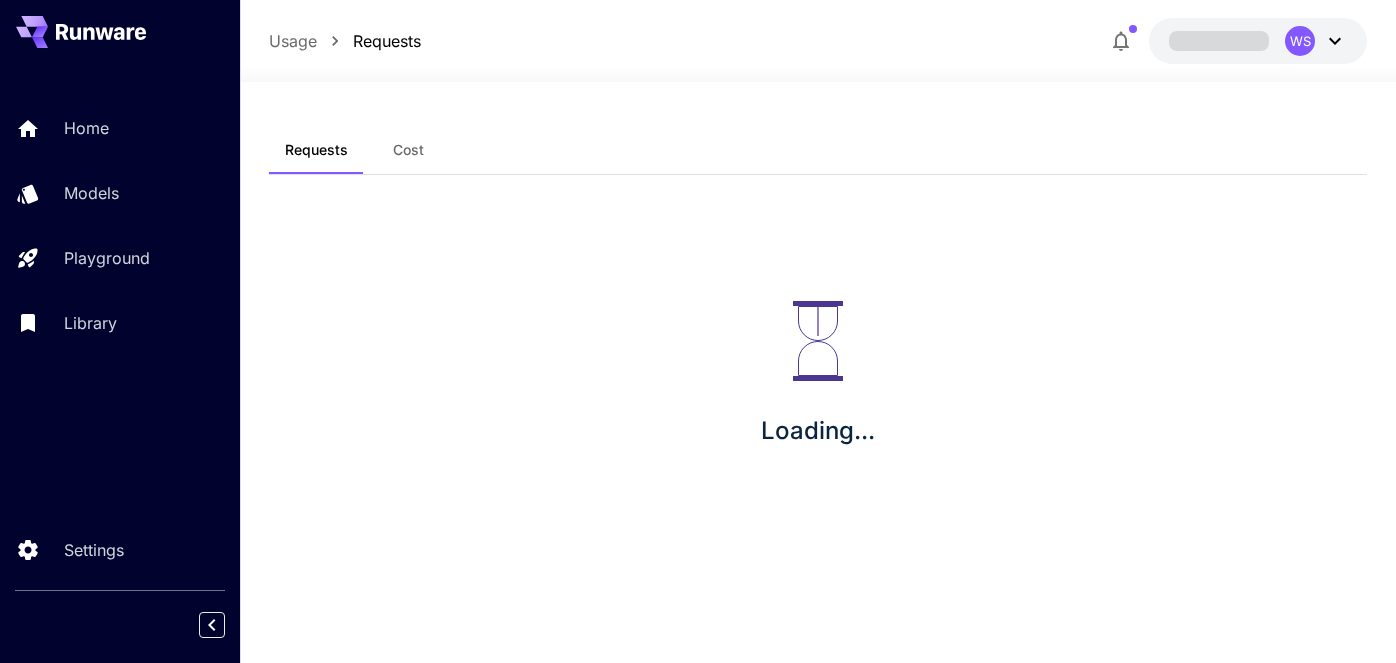 scroll, scrollTop: 0, scrollLeft: 0, axis: both 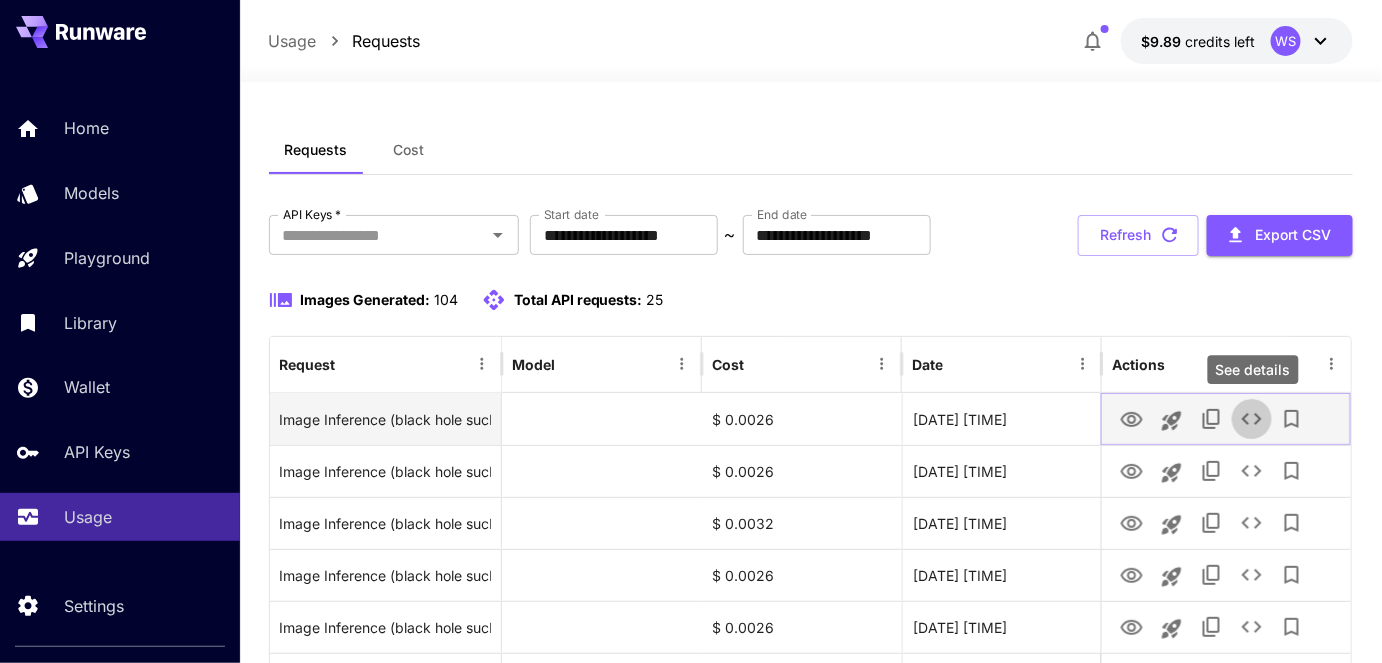 click 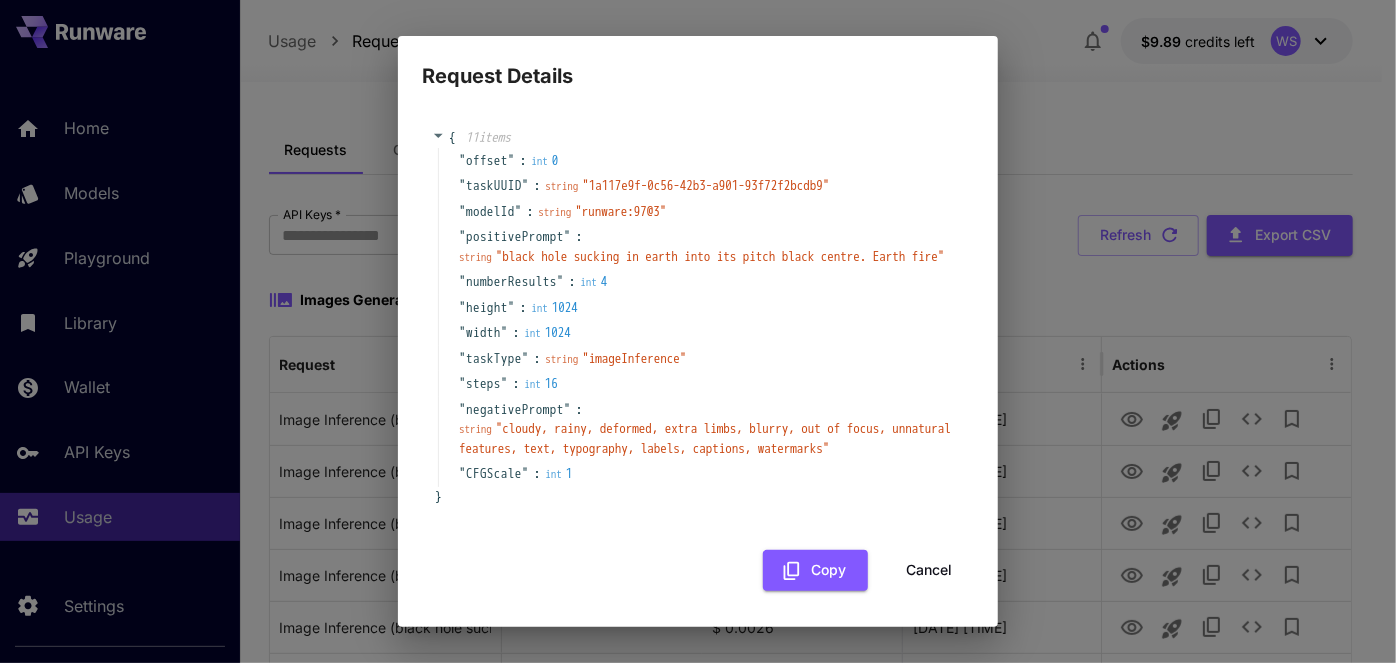 click on "Cancel" at bounding box center (929, 570) 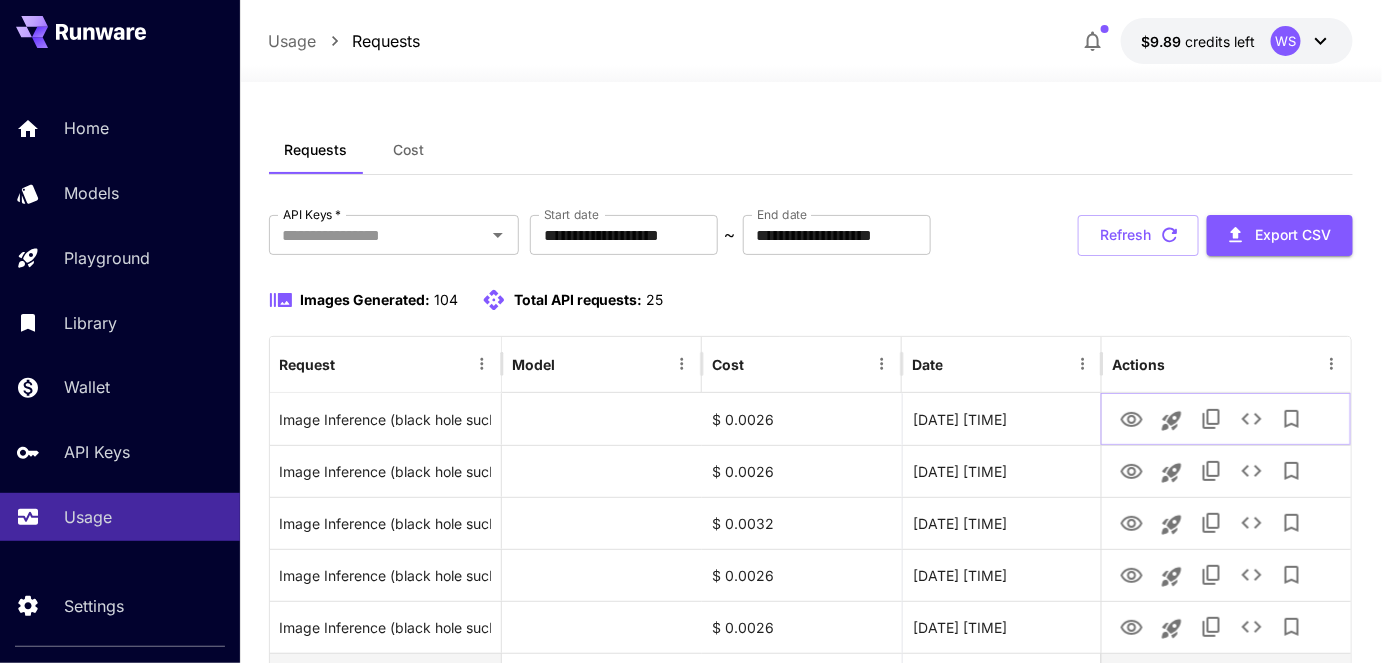 type 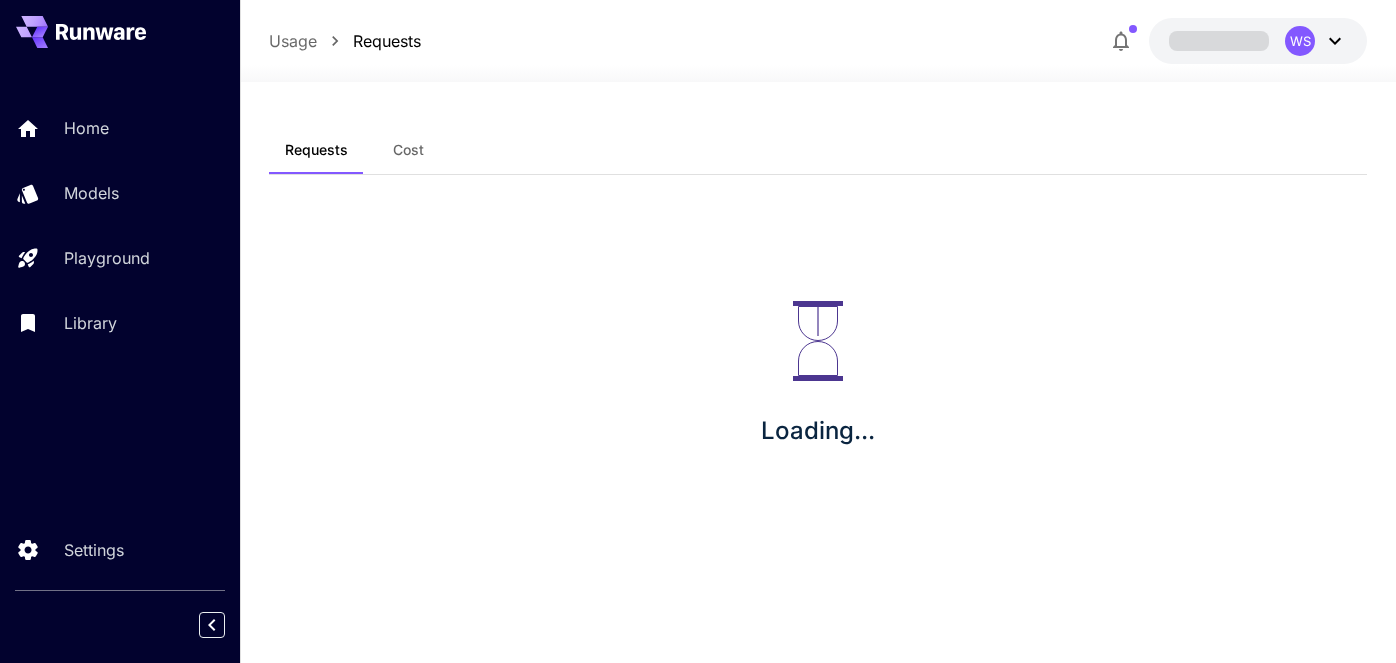 scroll, scrollTop: 0, scrollLeft: 0, axis: both 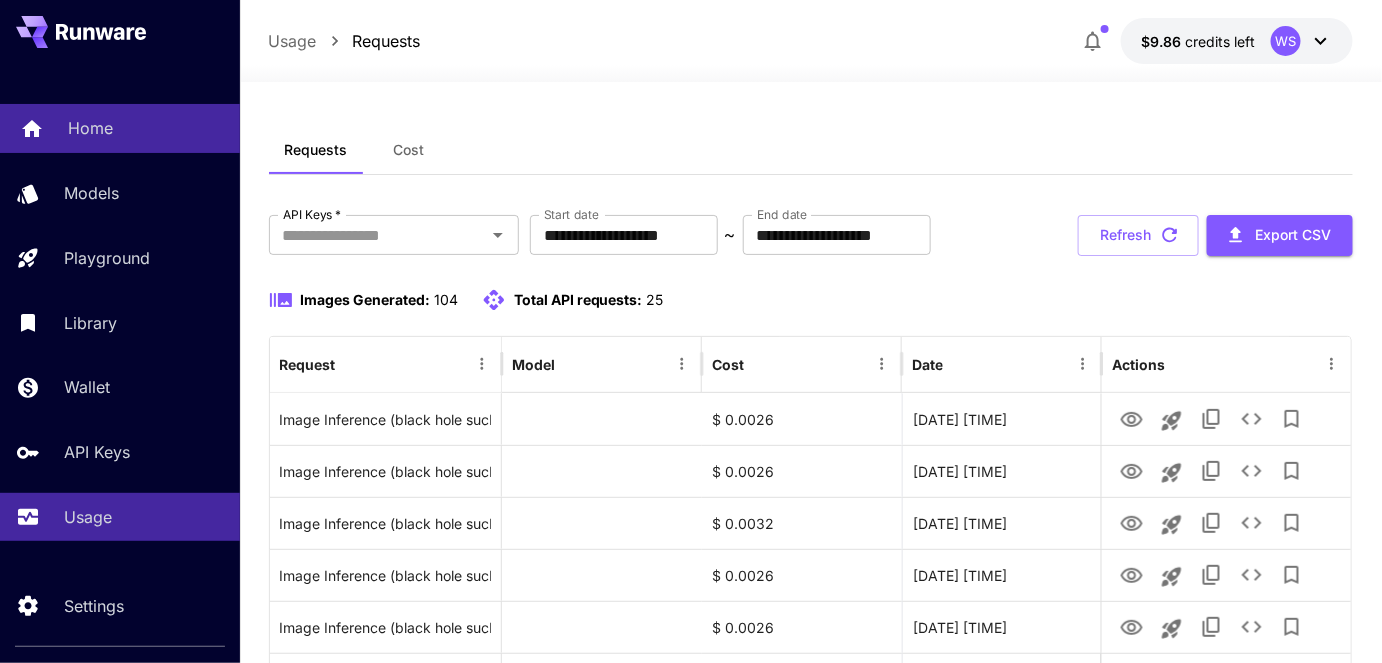 click on "Home" at bounding box center [90, 128] 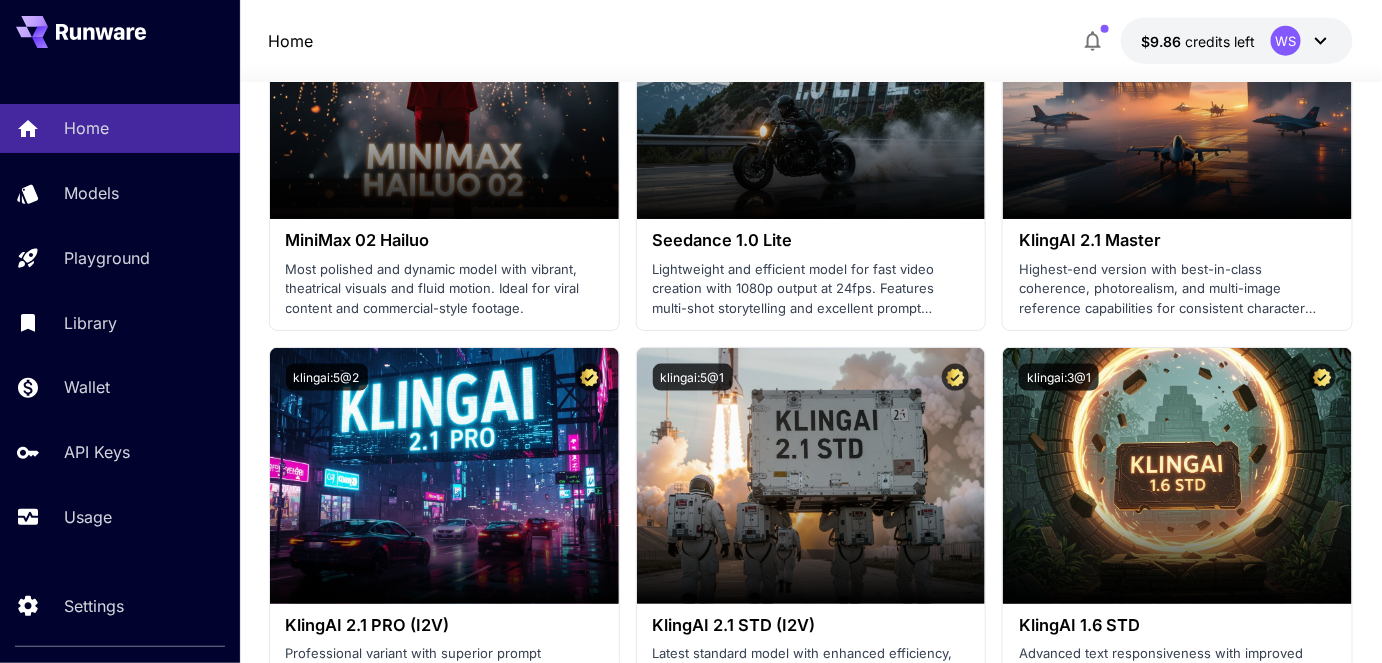 scroll, scrollTop: 727, scrollLeft: 0, axis: vertical 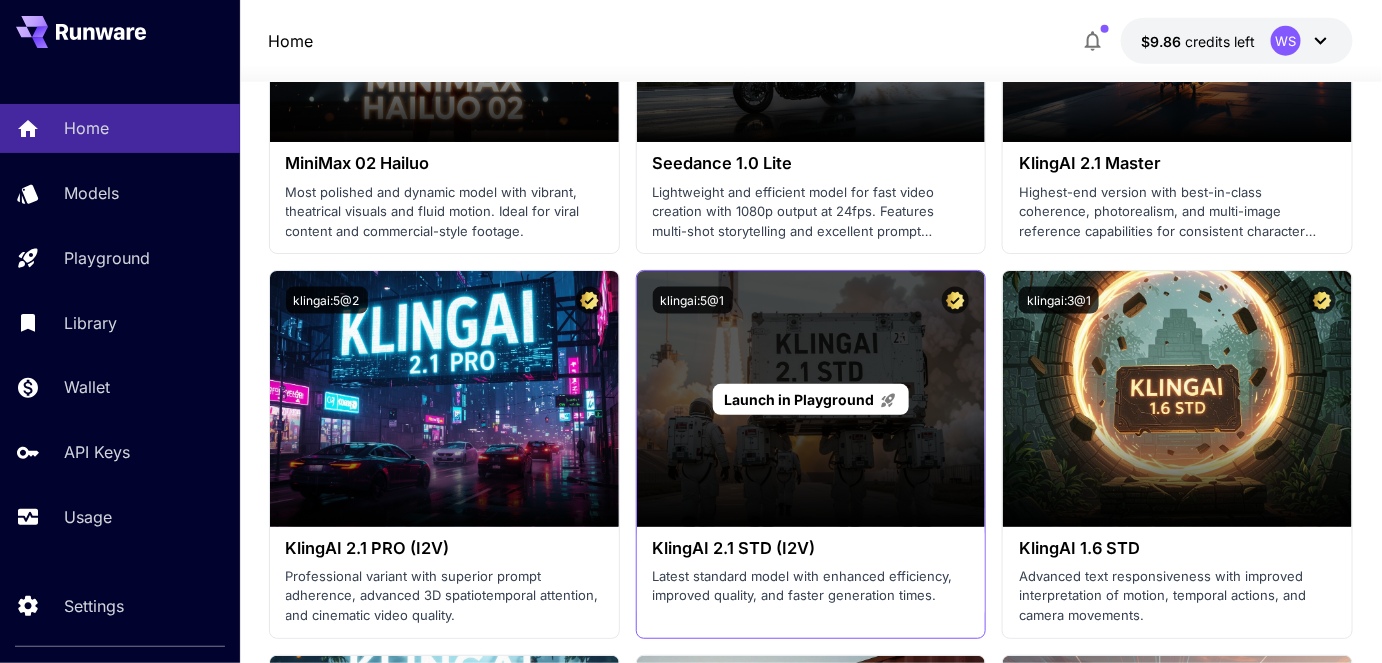 click on "Launch in Playground" at bounding box center (799, 399) 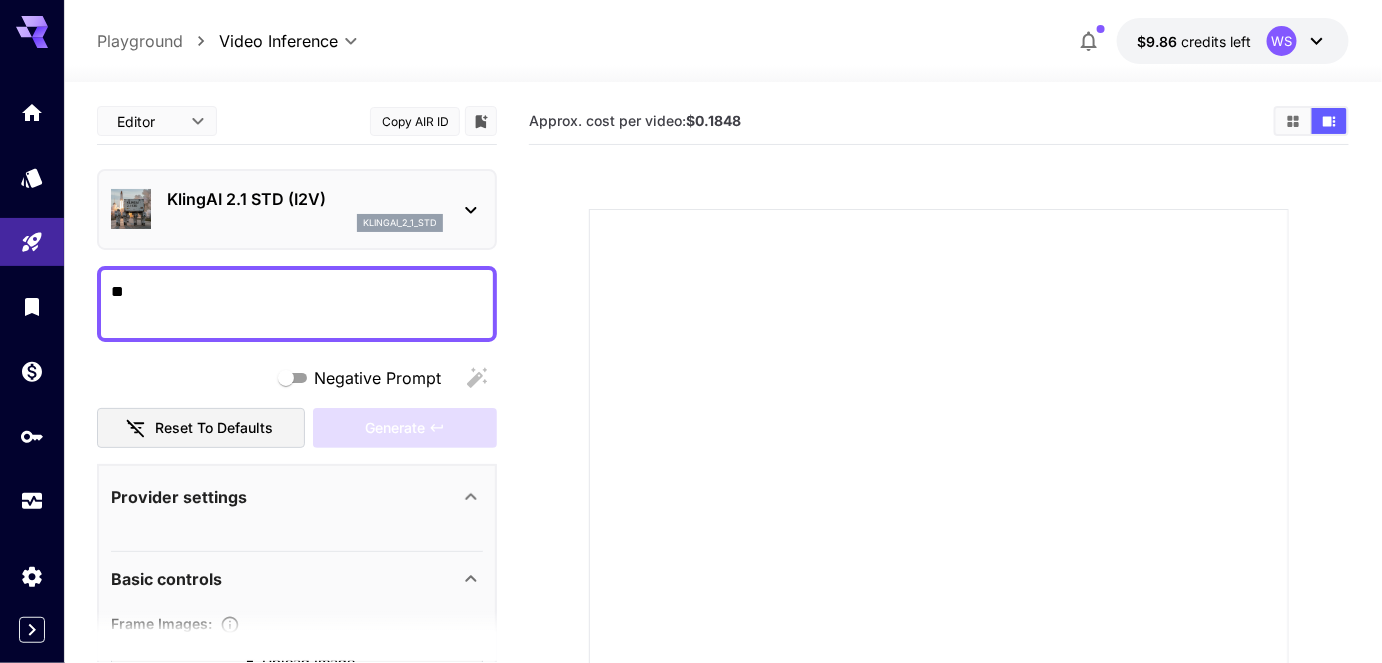type on "*" 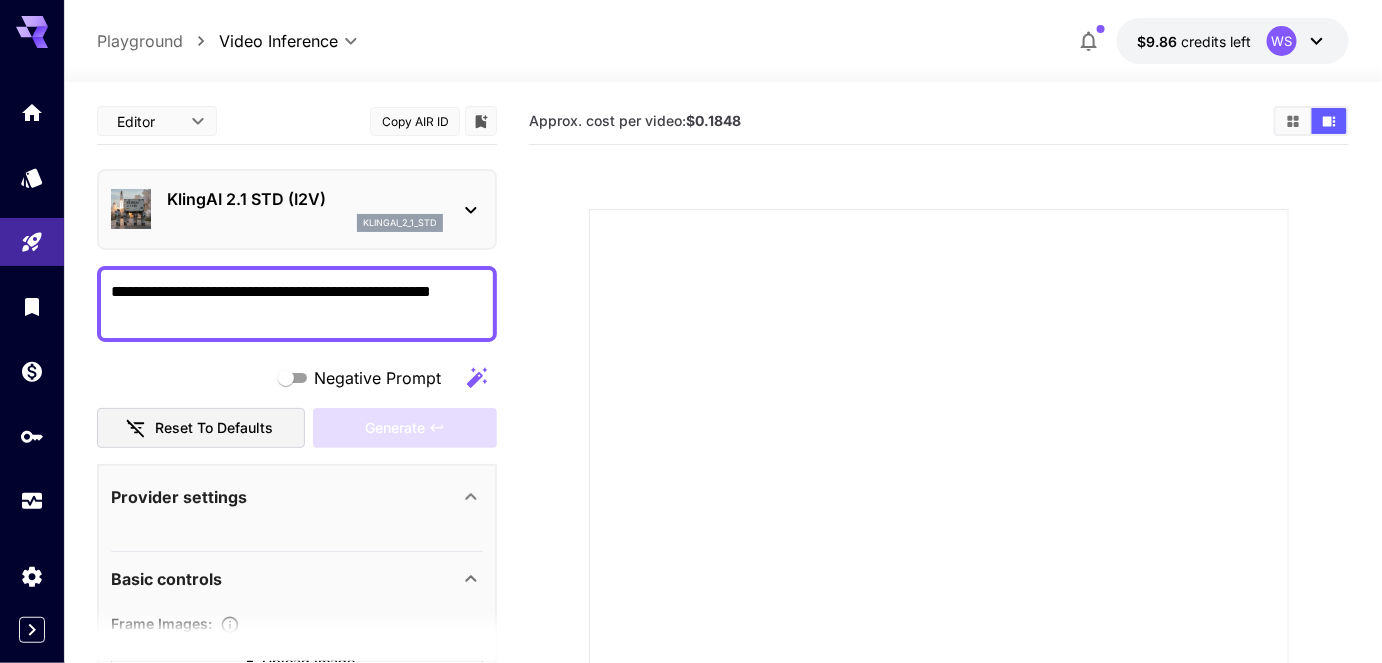 type on "**********" 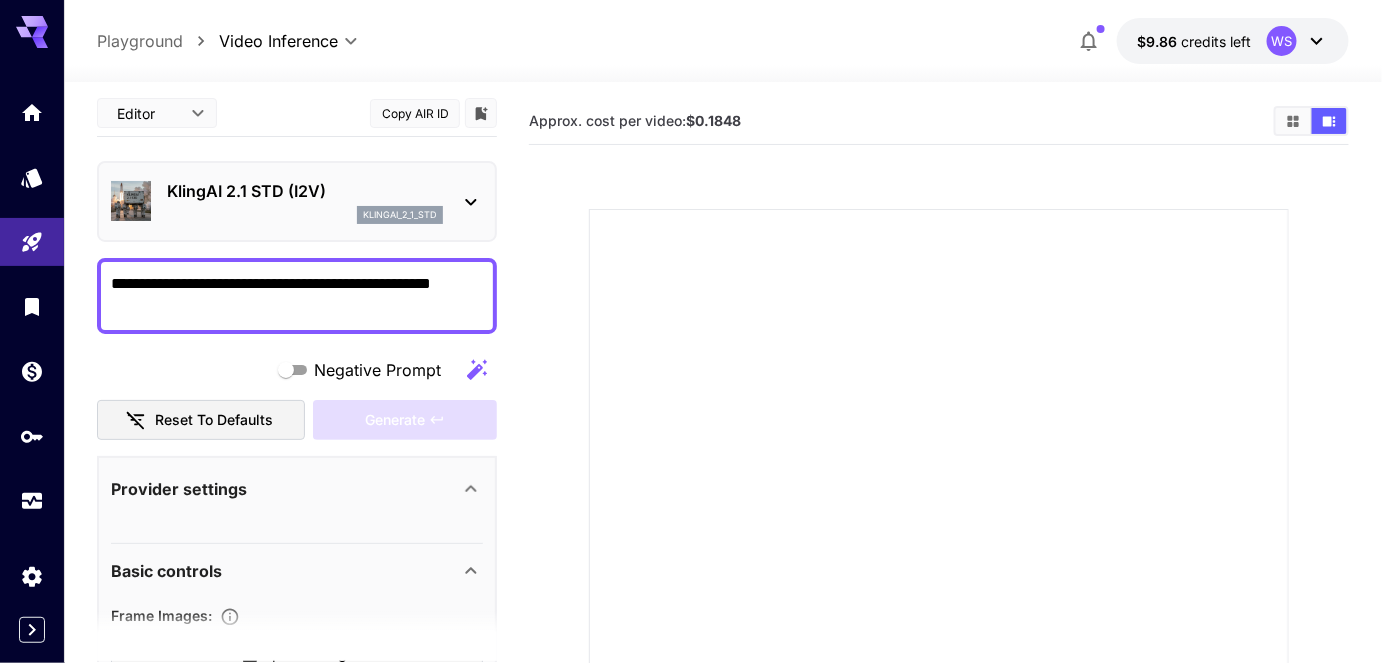 scroll, scrollTop: 0, scrollLeft: 0, axis: both 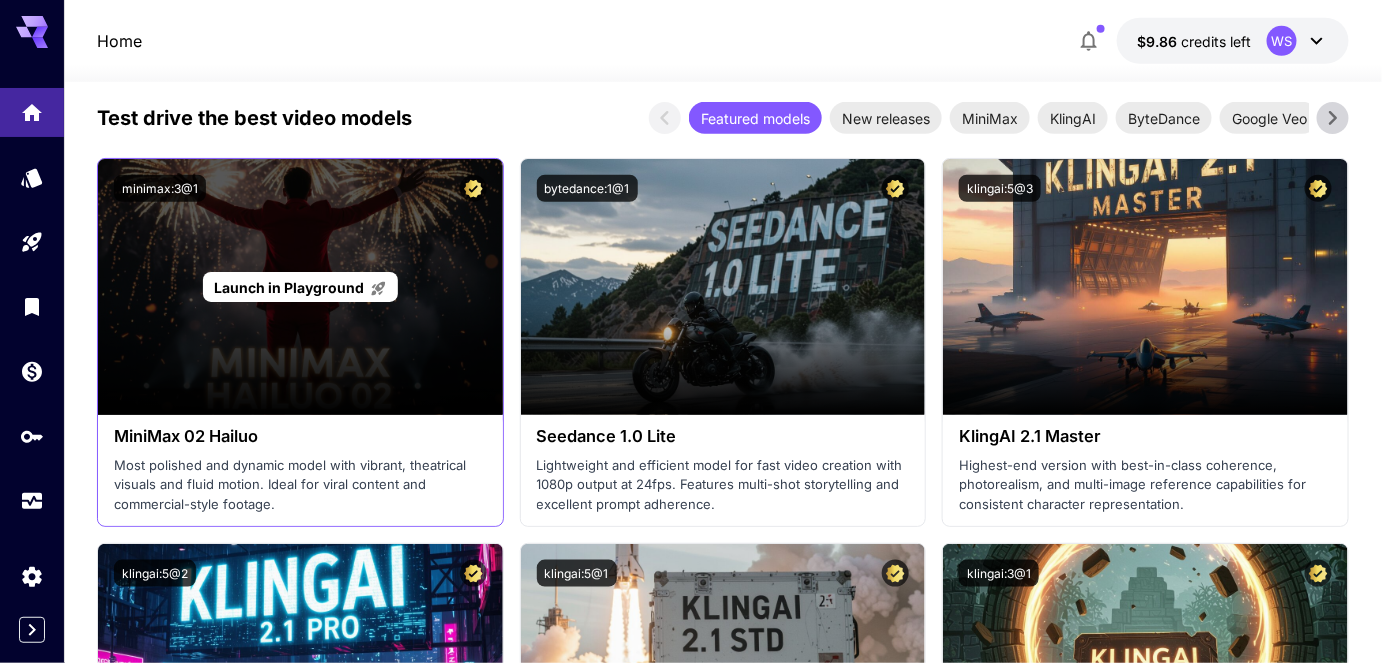 click on "Launch in Playground" at bounding box center (289, 287) 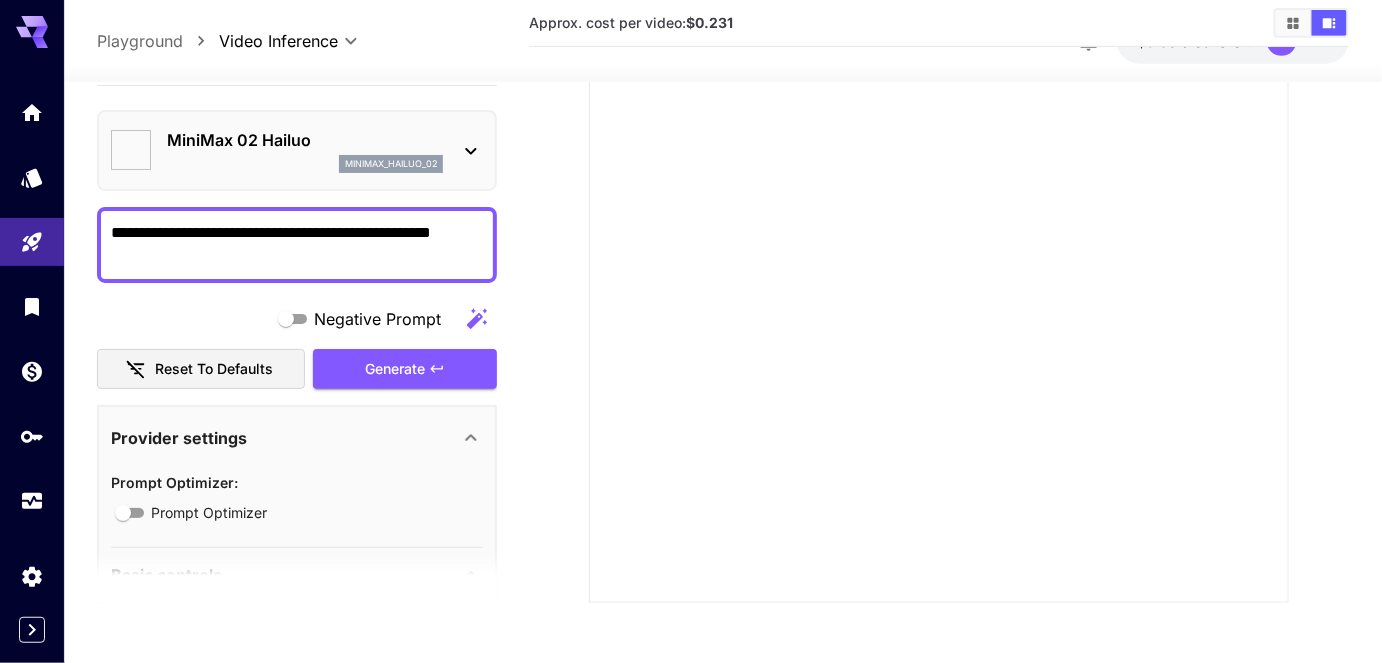 type on "*" 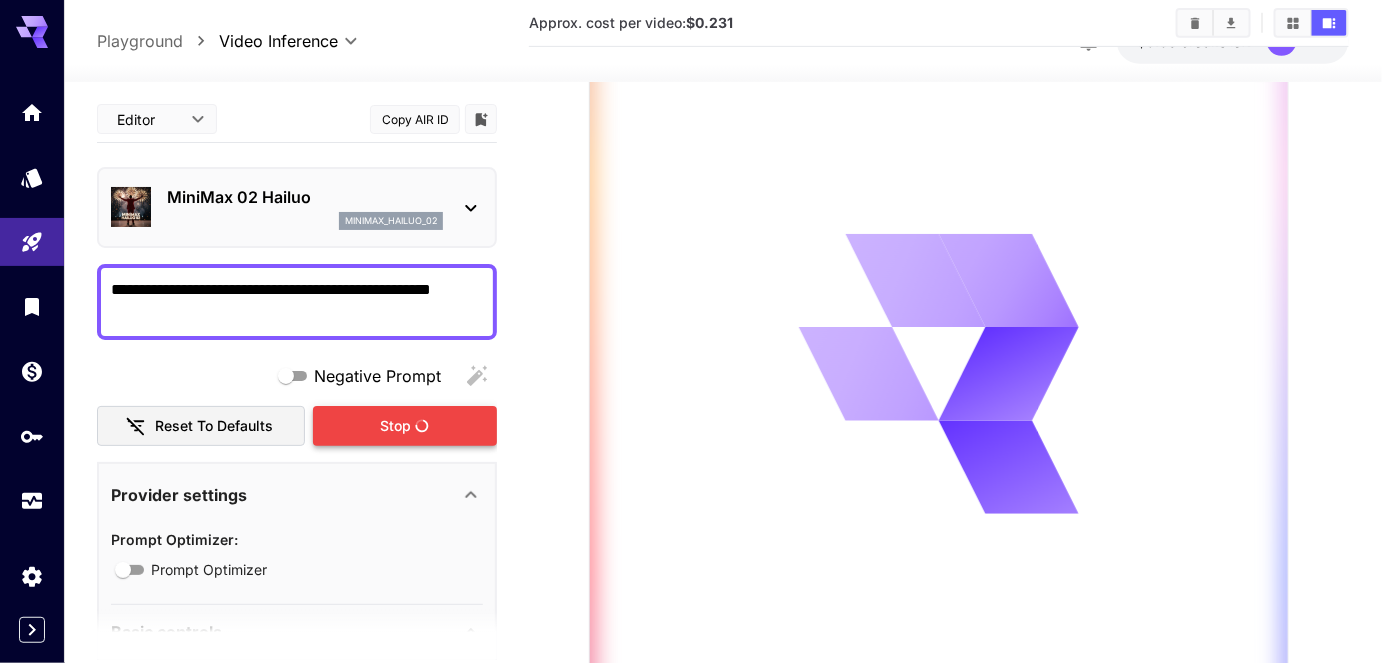 click on "Negative Prompt Reset to defaults Stop" at bounding box center (297, 401) 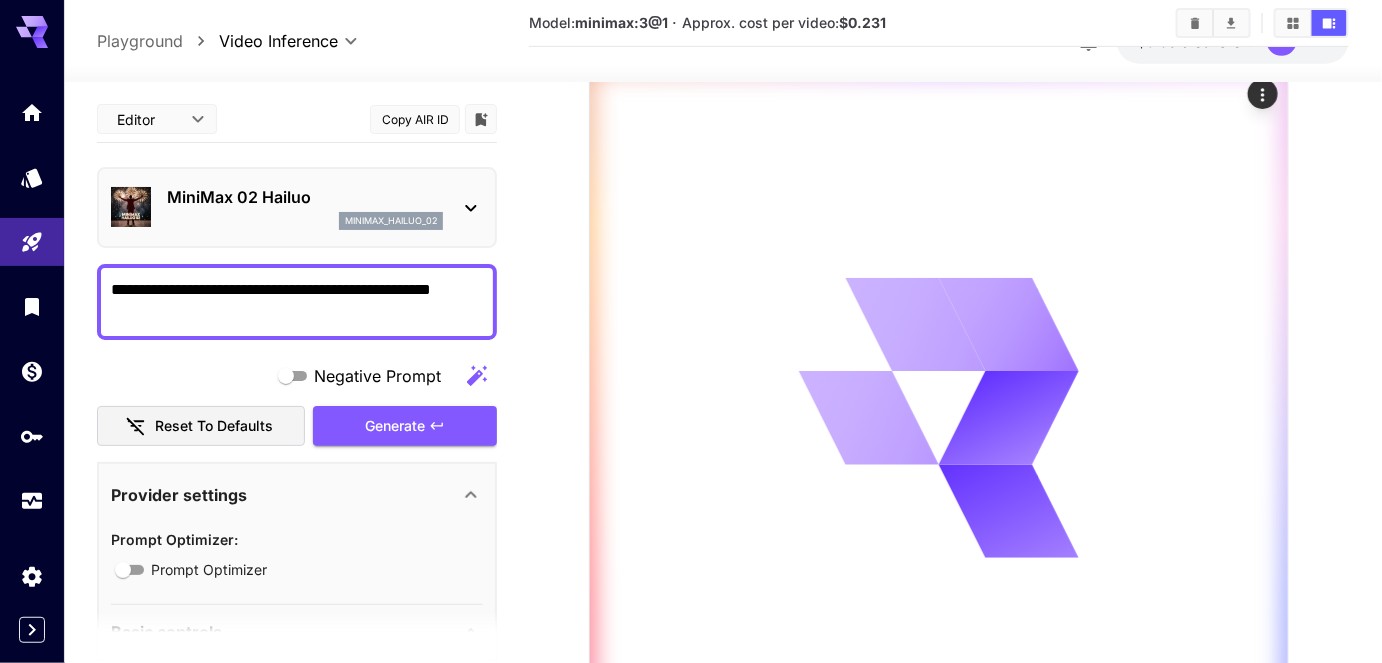 scroll, scrollTop: 243, scrollLeft: 0, axis: vertical 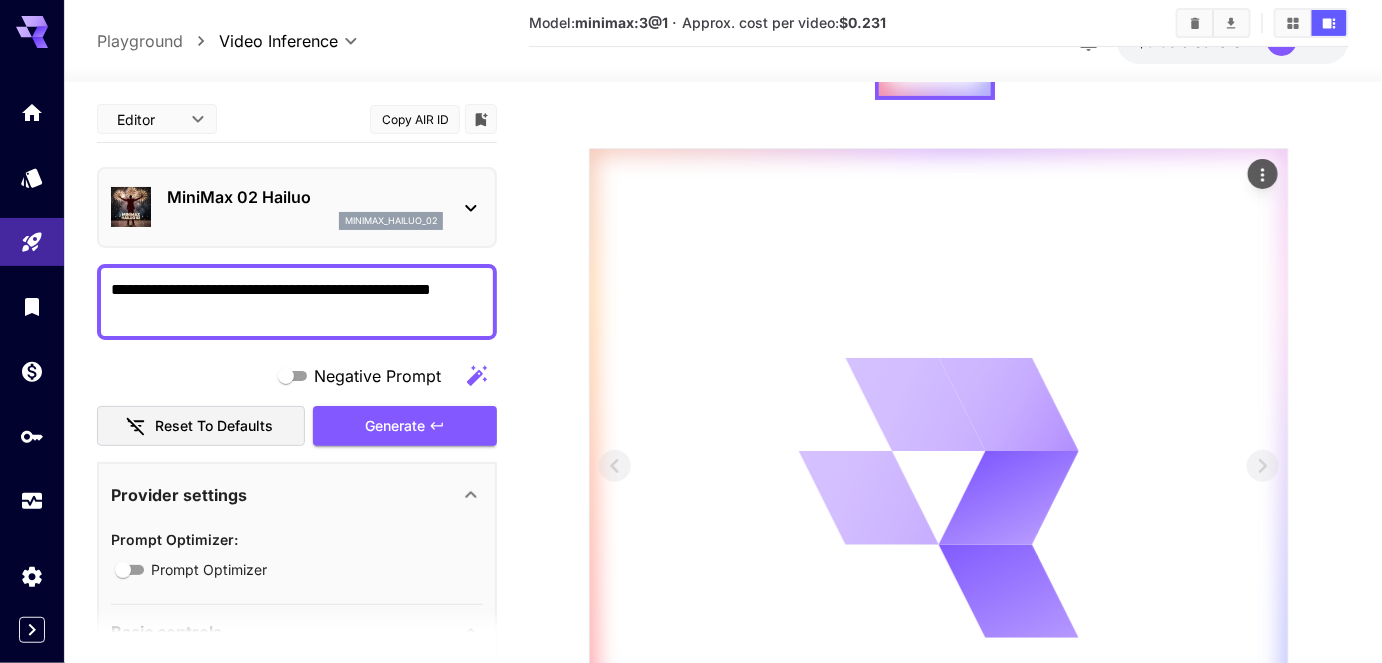 click 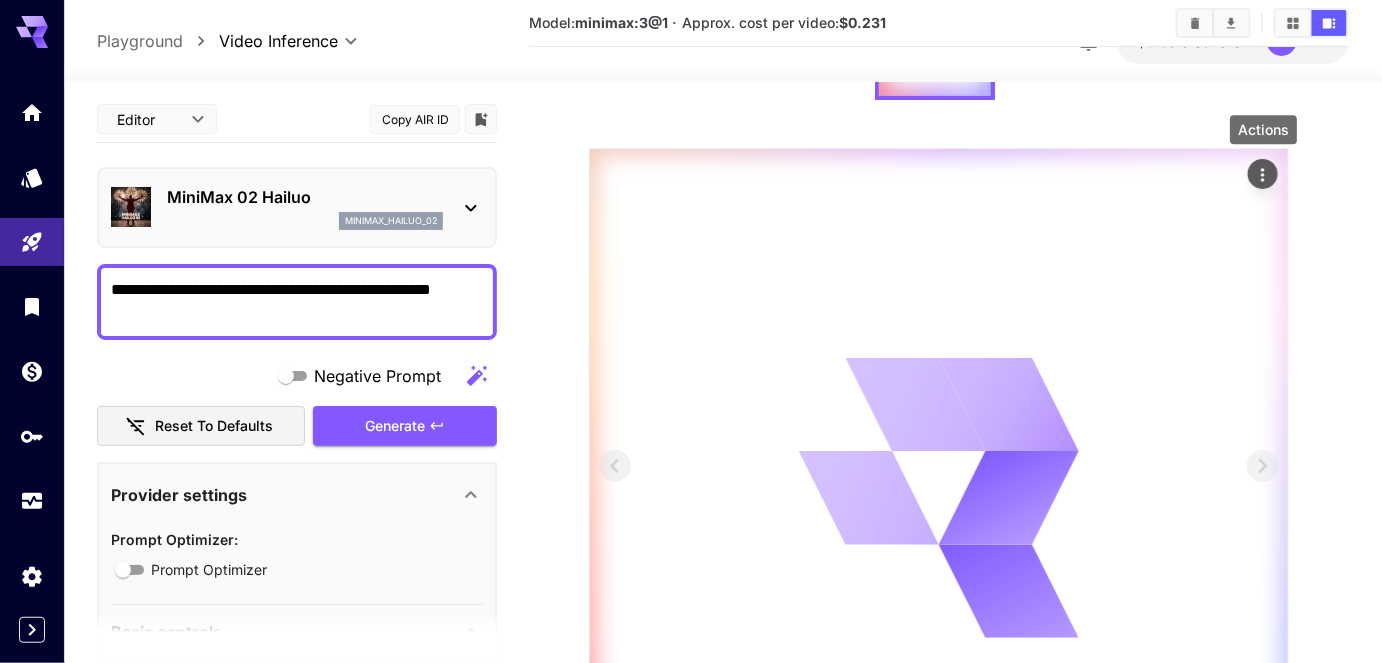 click 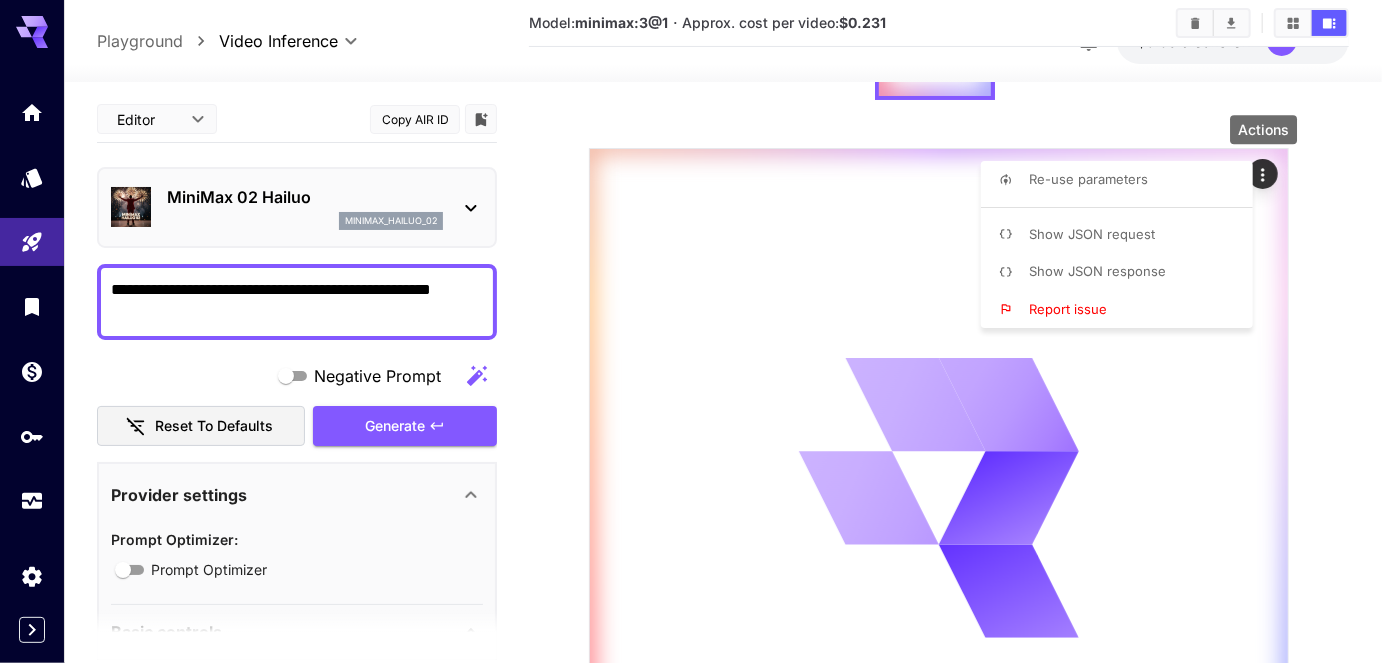 click at bounding box center [698, 331] 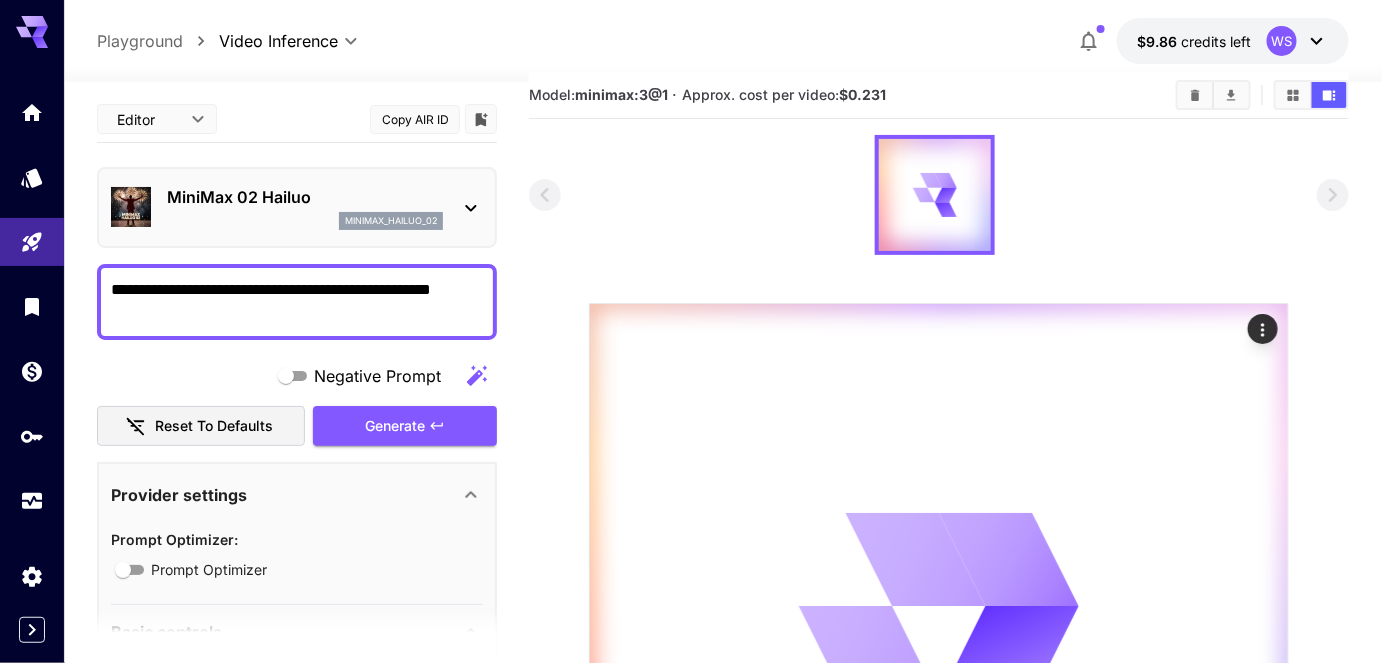 scroll, scrollTop: 0, scrollLeft: 0, axis: both 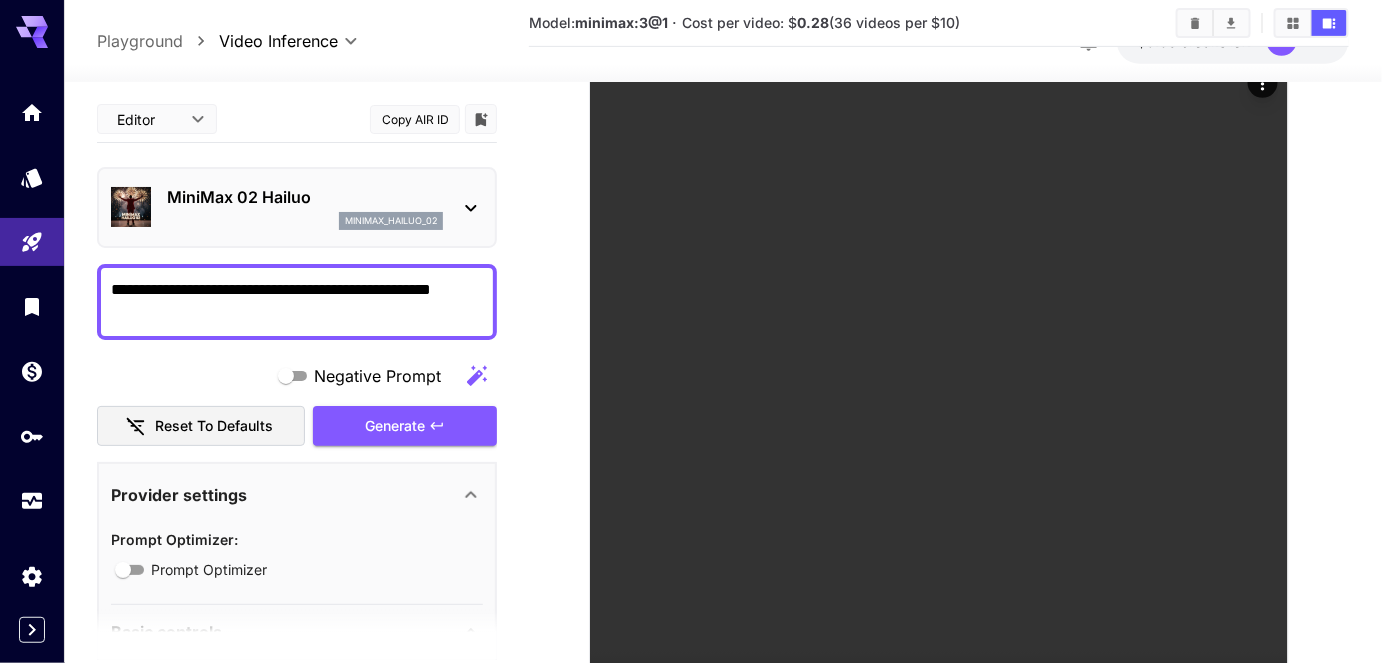 click 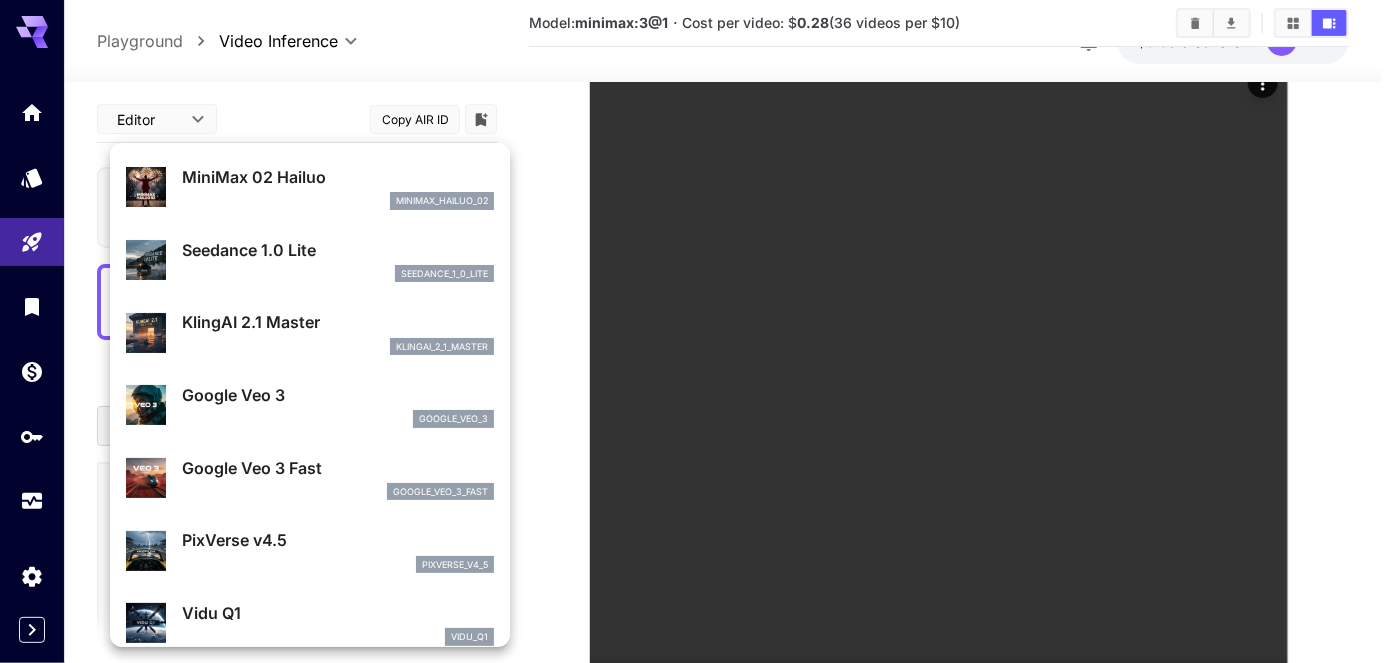 click at bounding box center (698, 331) 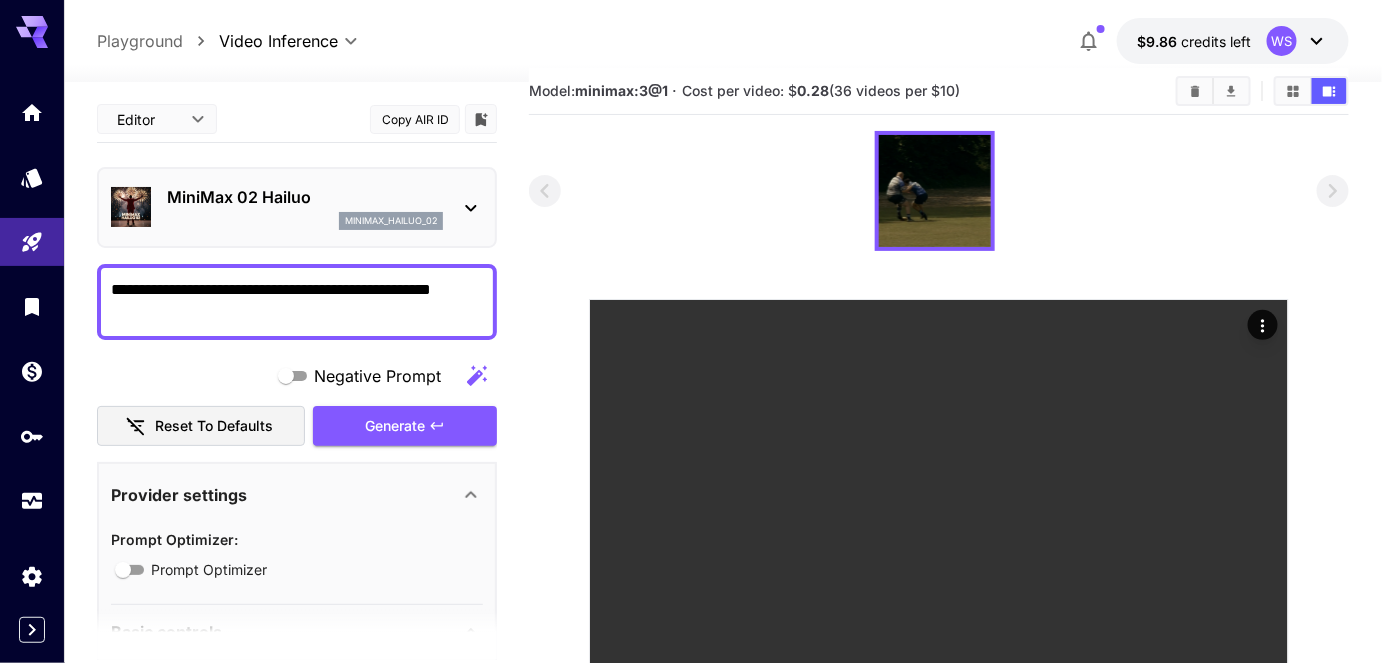 scroll, scrollTop: 0, scrollLeft: 0, axis: both 